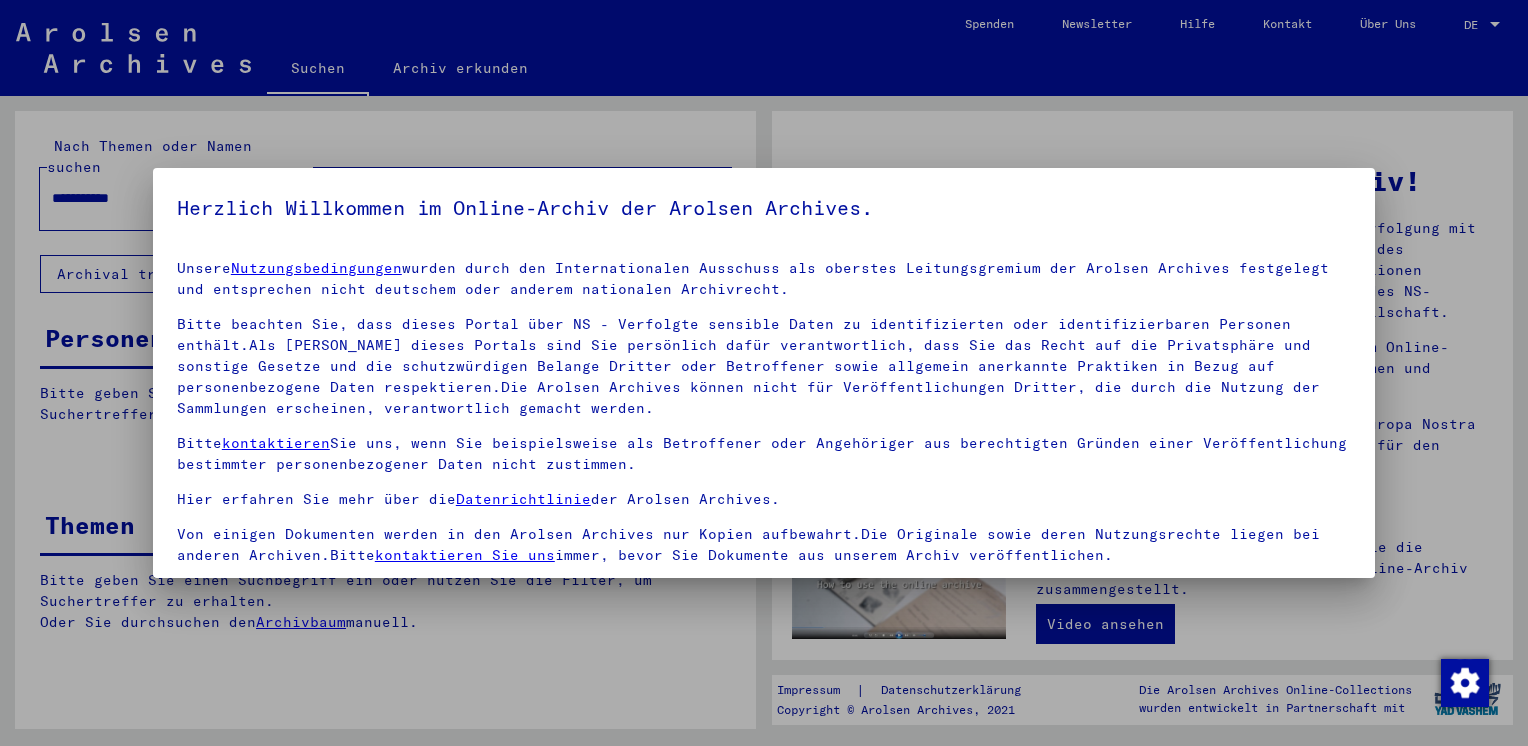 scroll, scrollTop: 0, scrollLeft: 0, axis: both 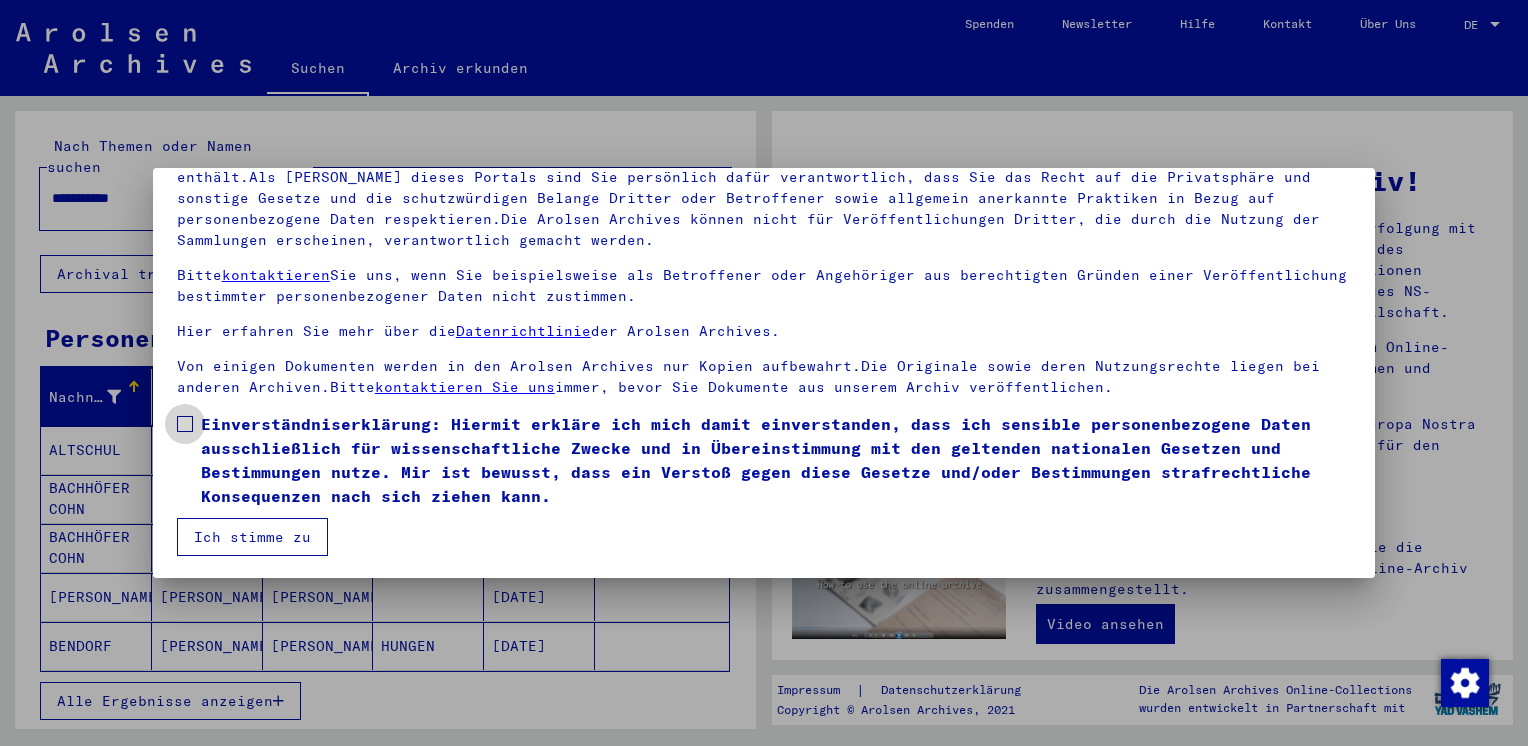 click at bounding box center [185, 424] 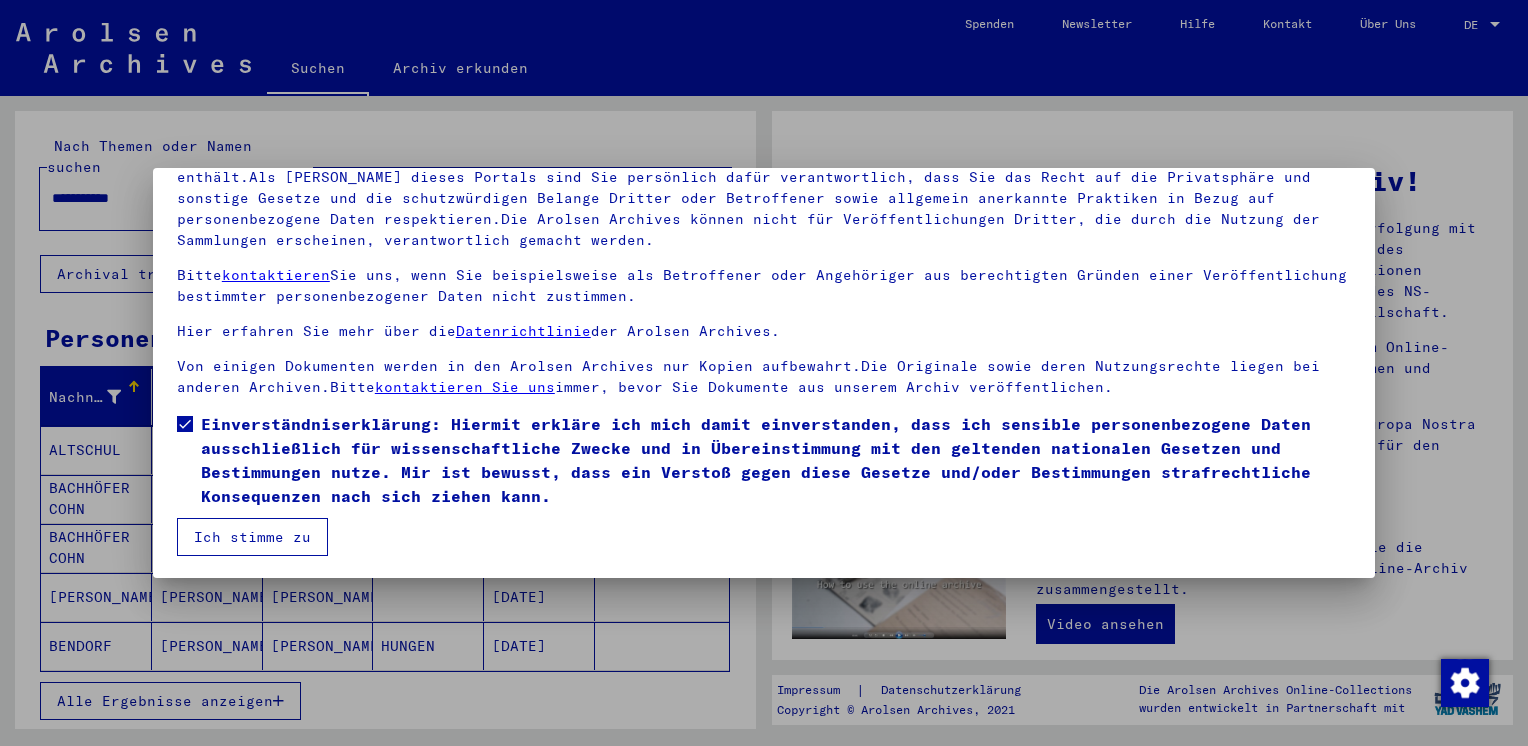 click on "Ich stimme zu" at bounding box center (252, 537) 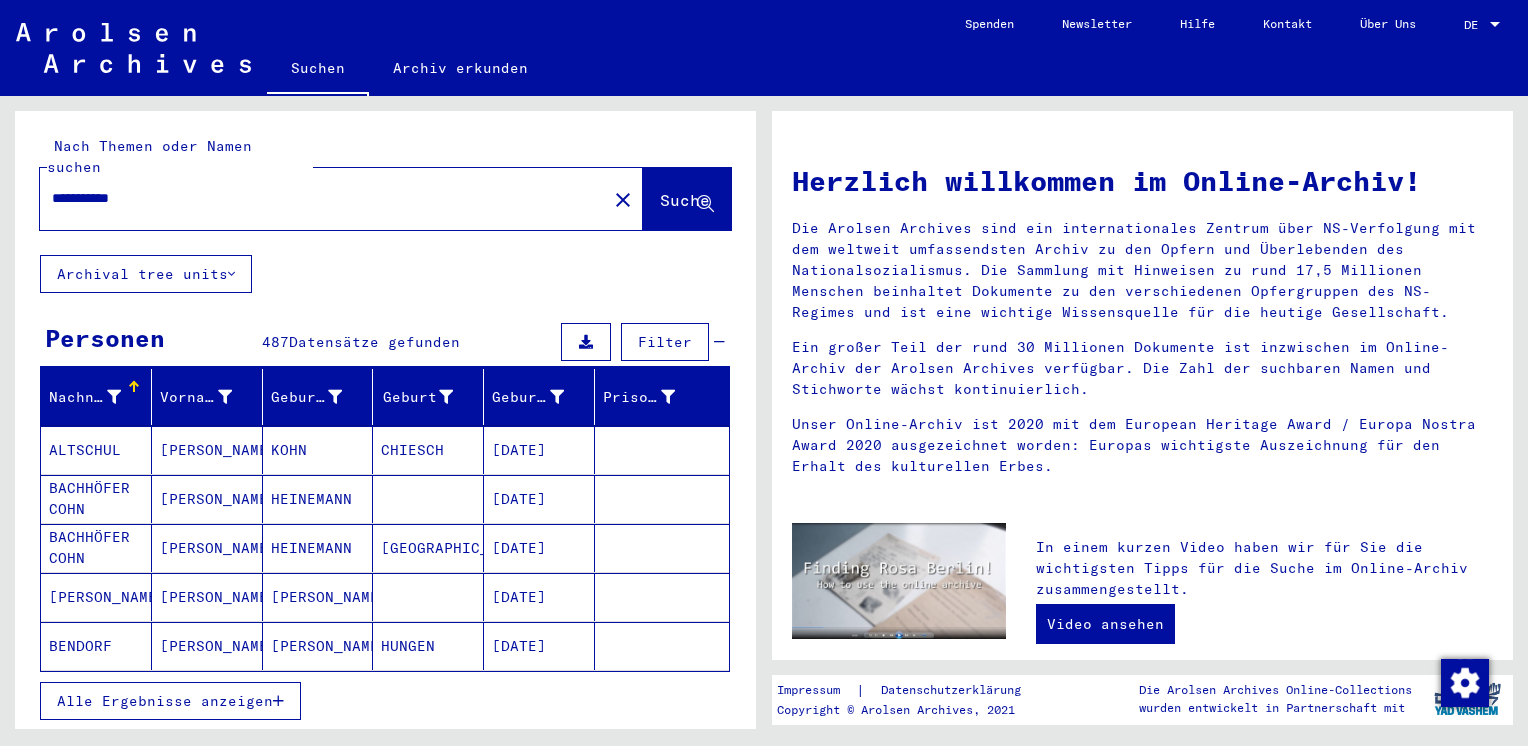 click at bounding box center [278, 701] 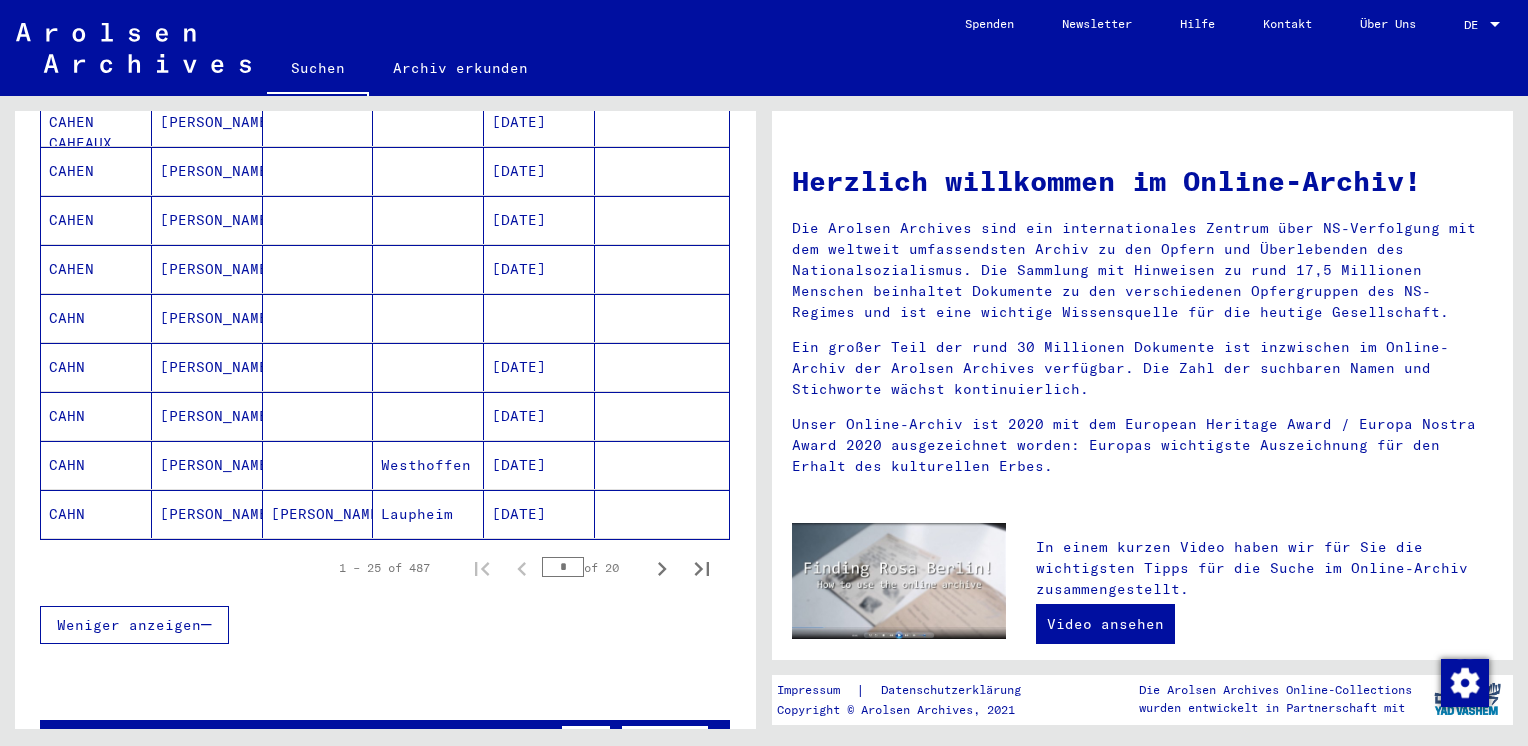 scroll, scrollTop: 1115, scrollLeft: 0, axis: vertical 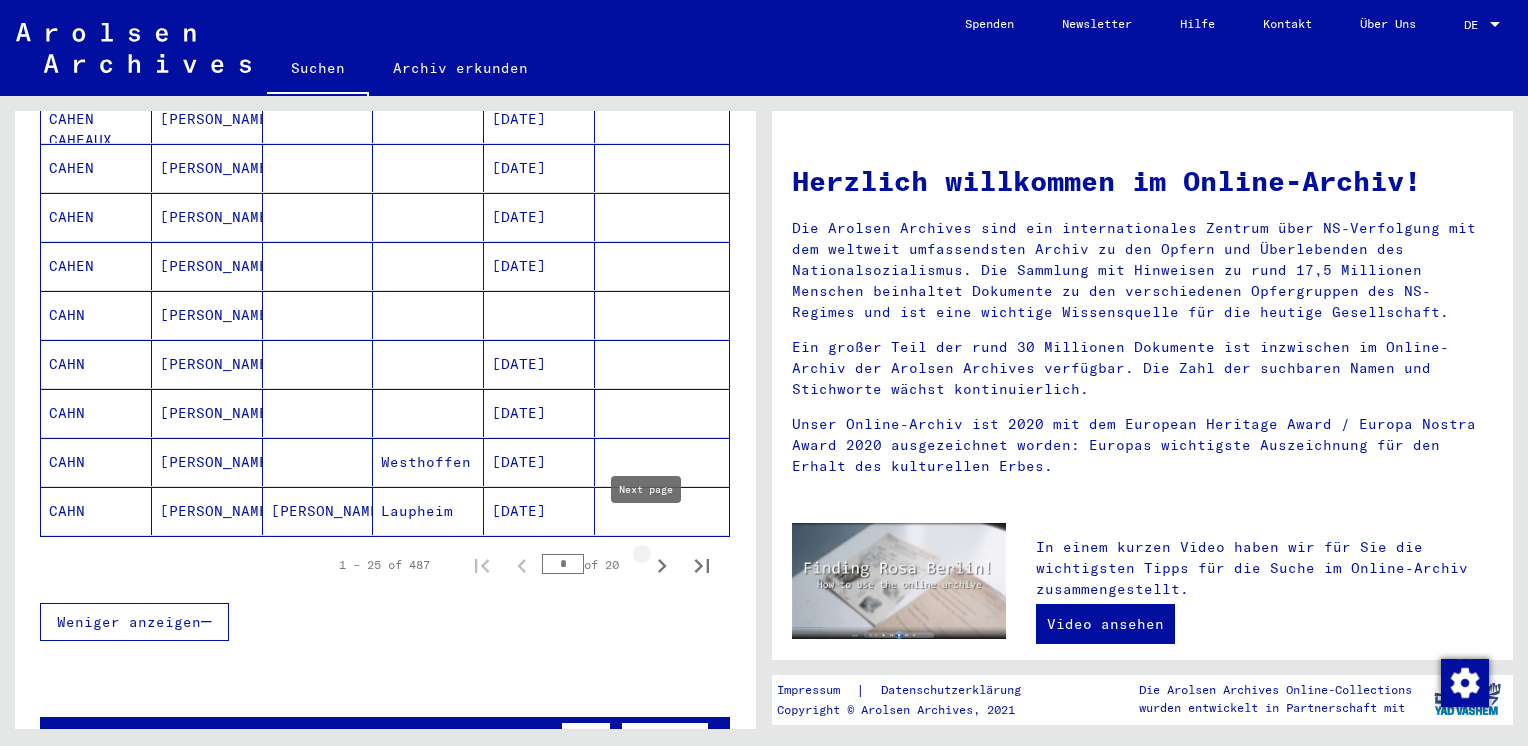 click 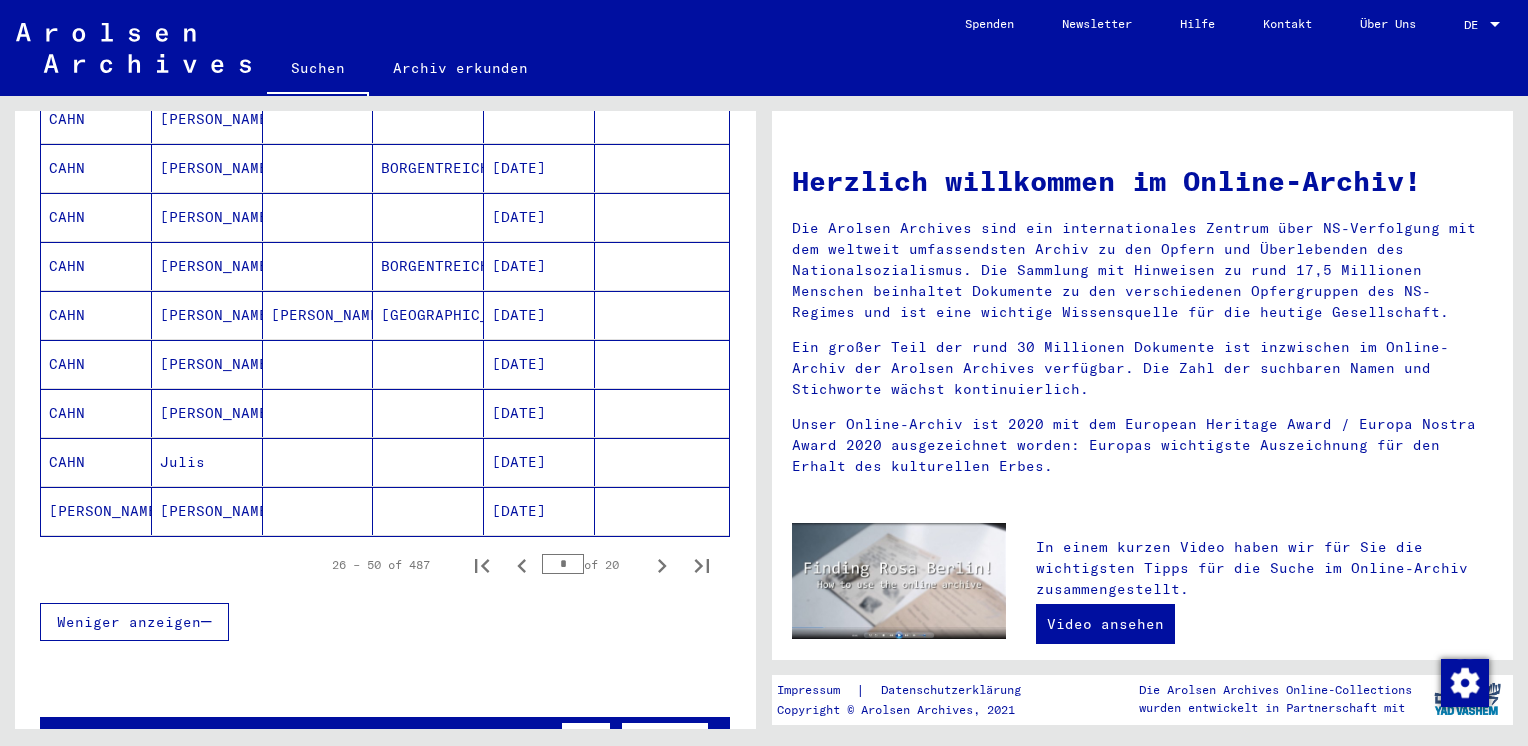 click 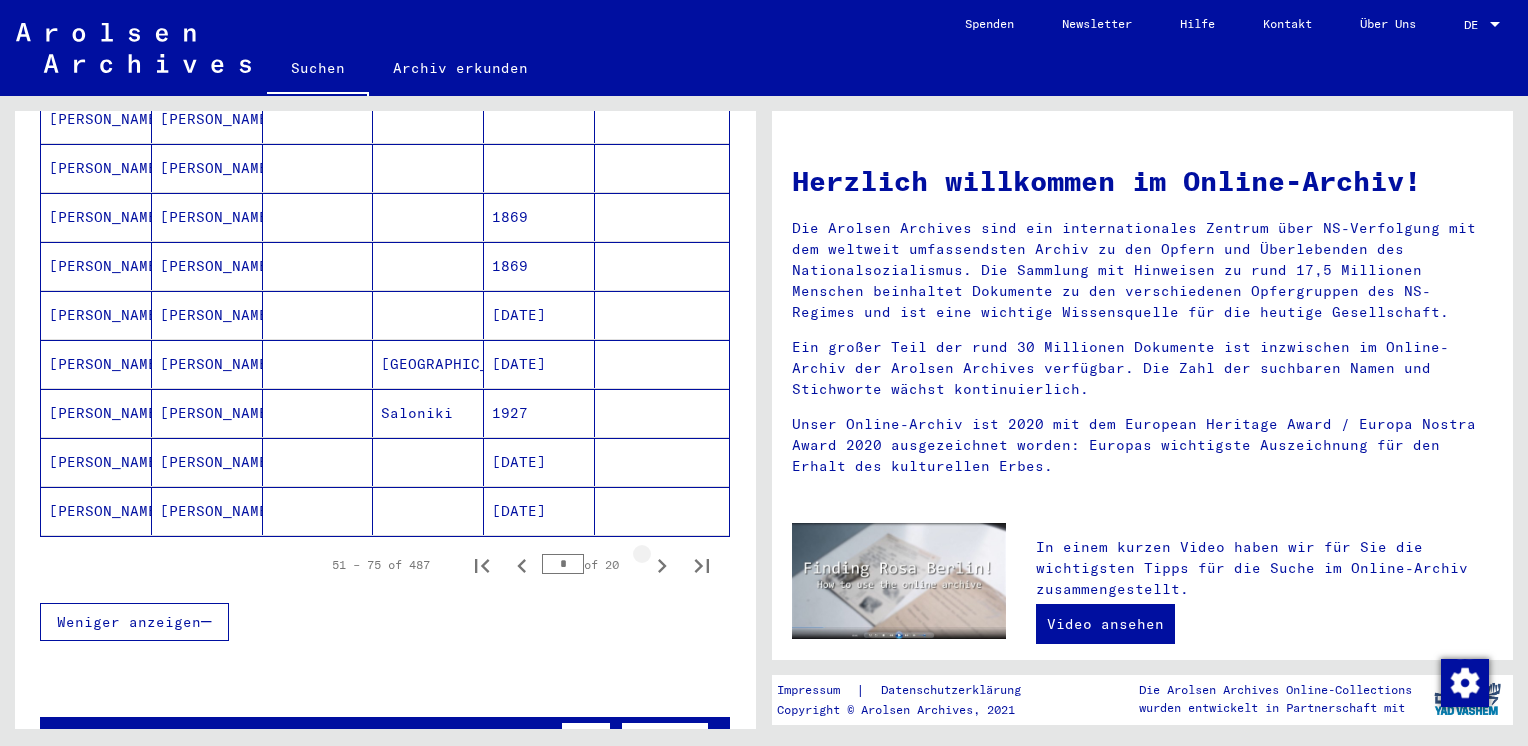 click 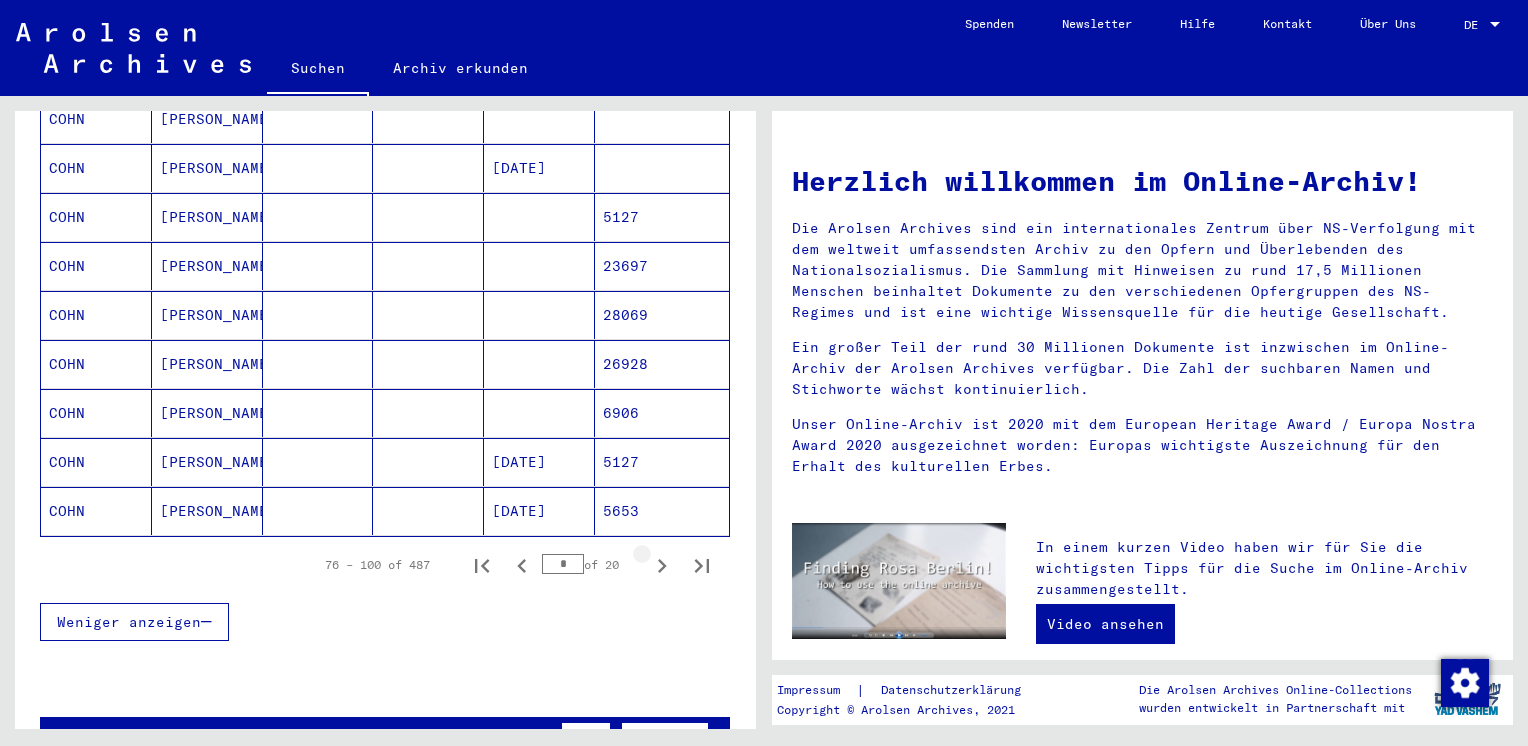 click 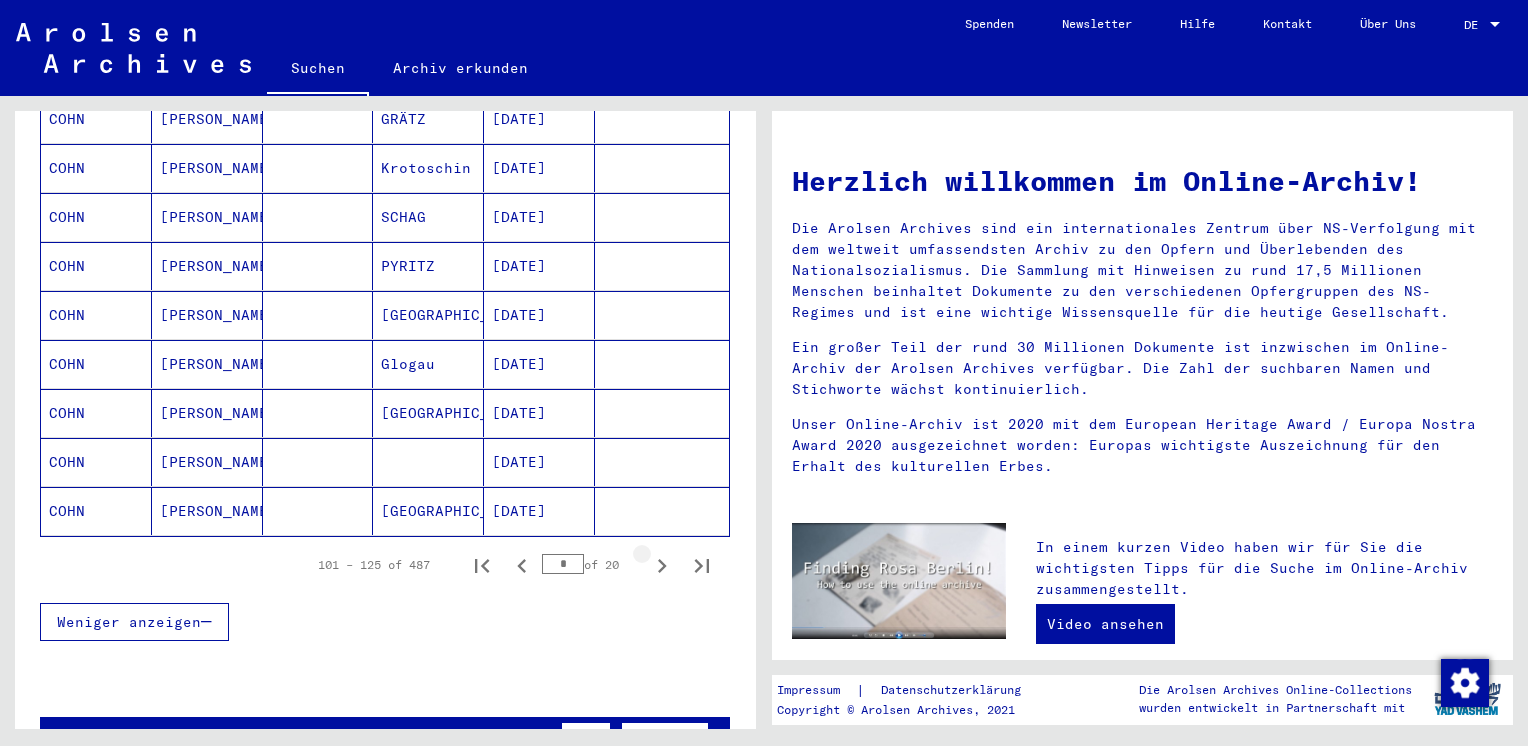 click 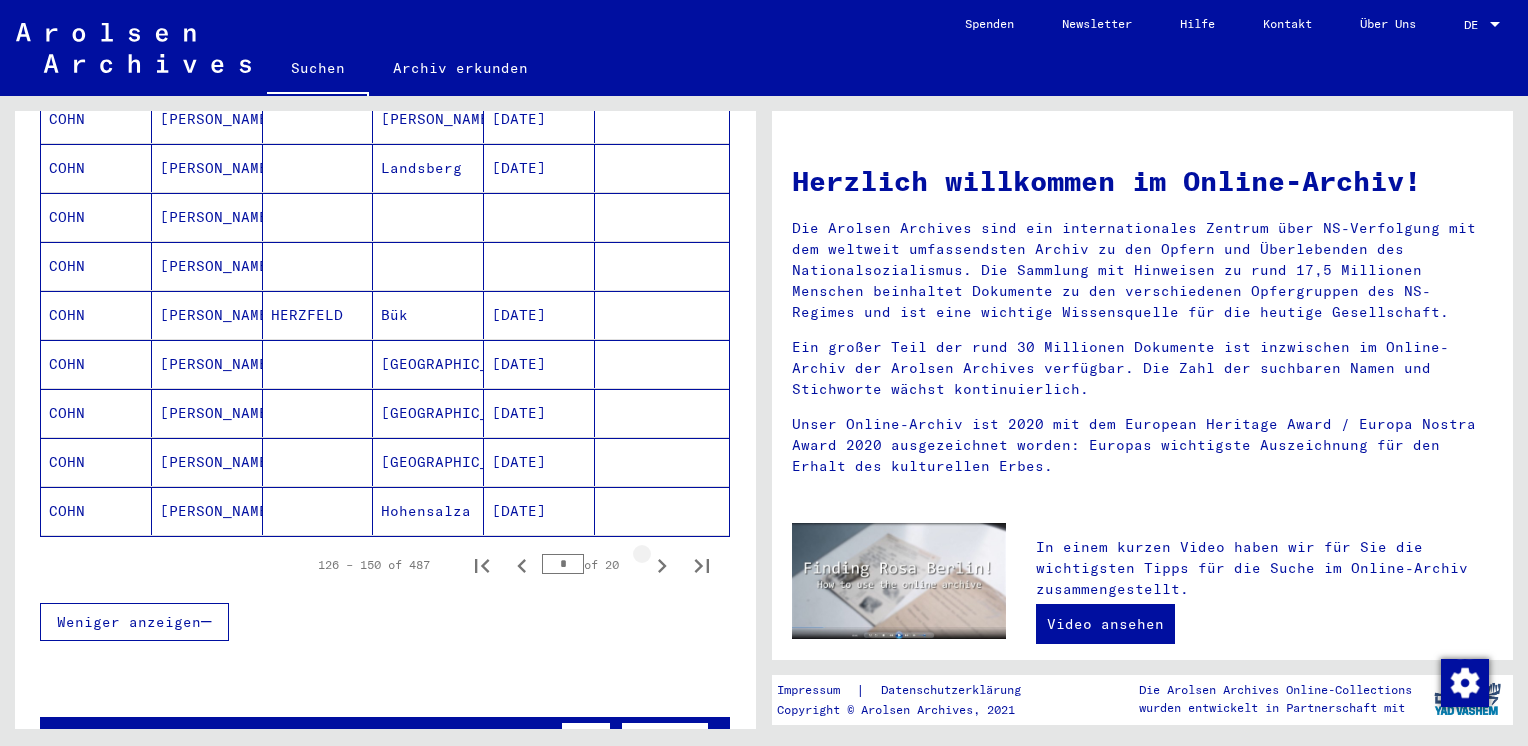 click 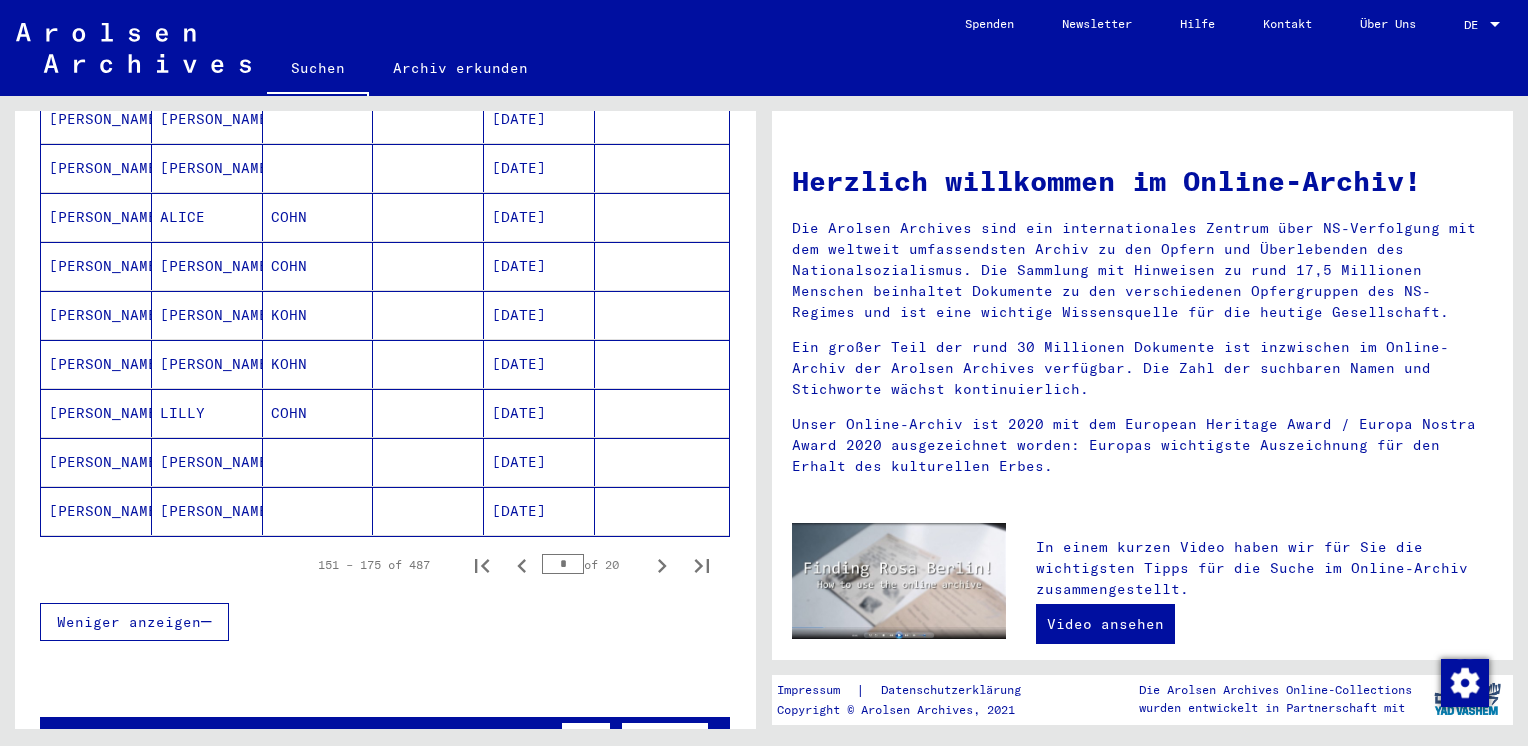 click 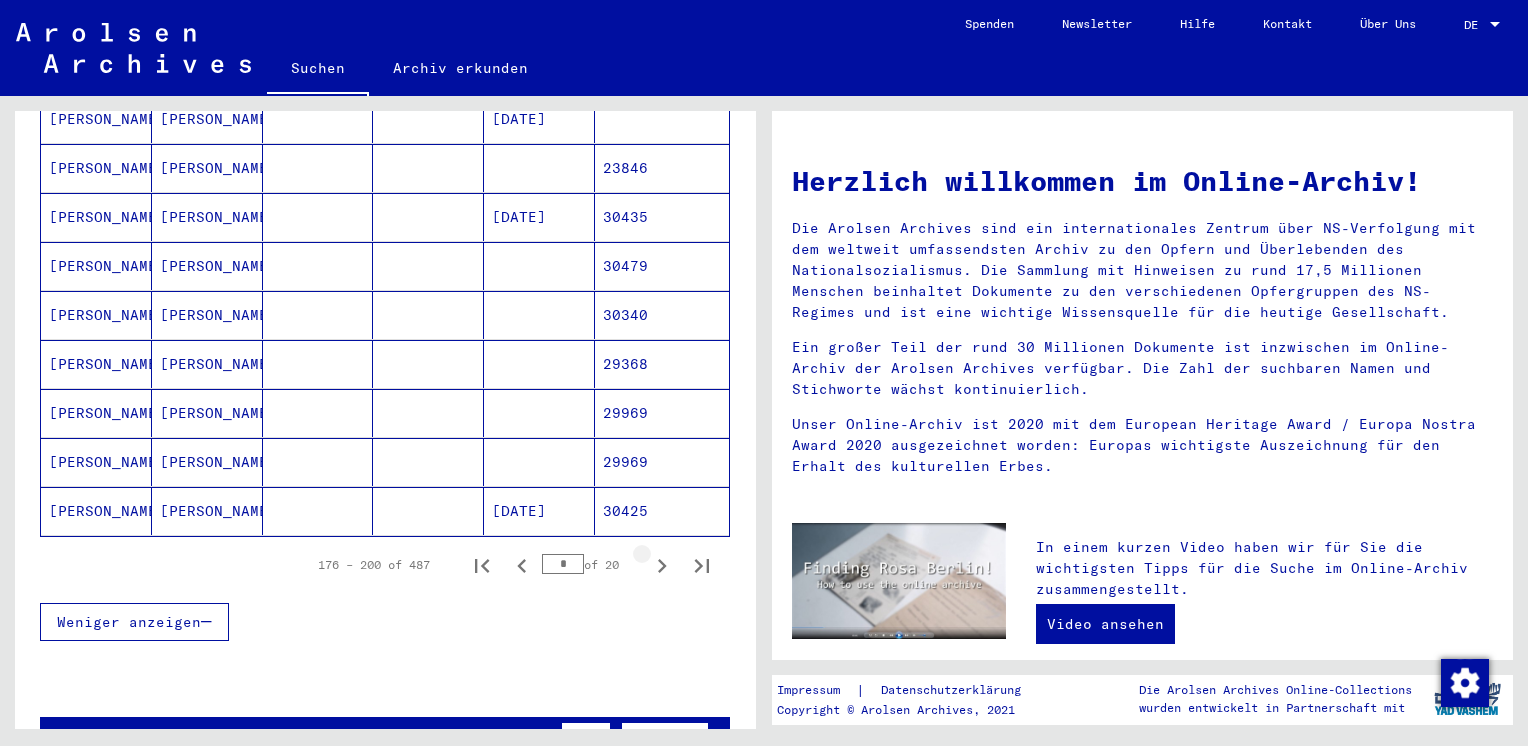 click 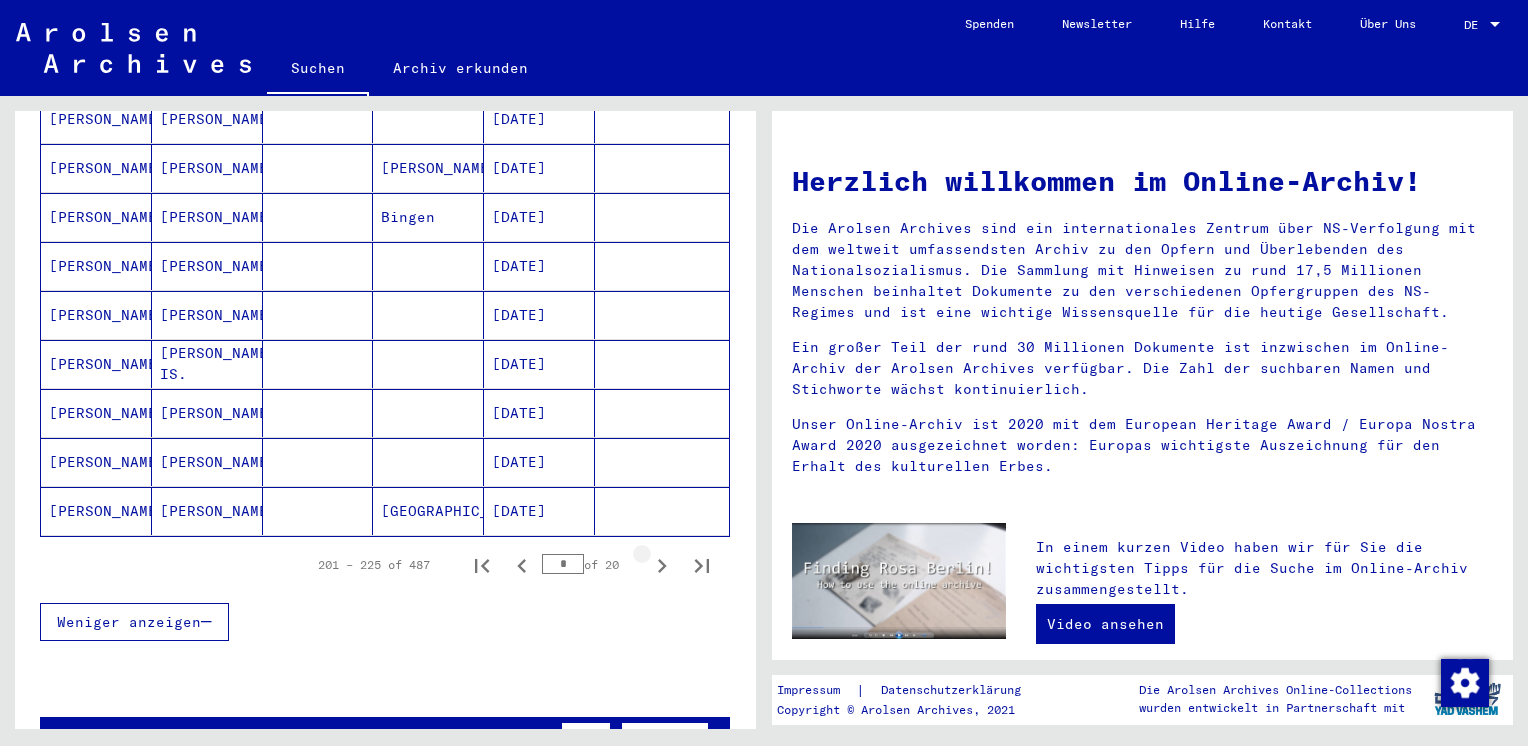 click 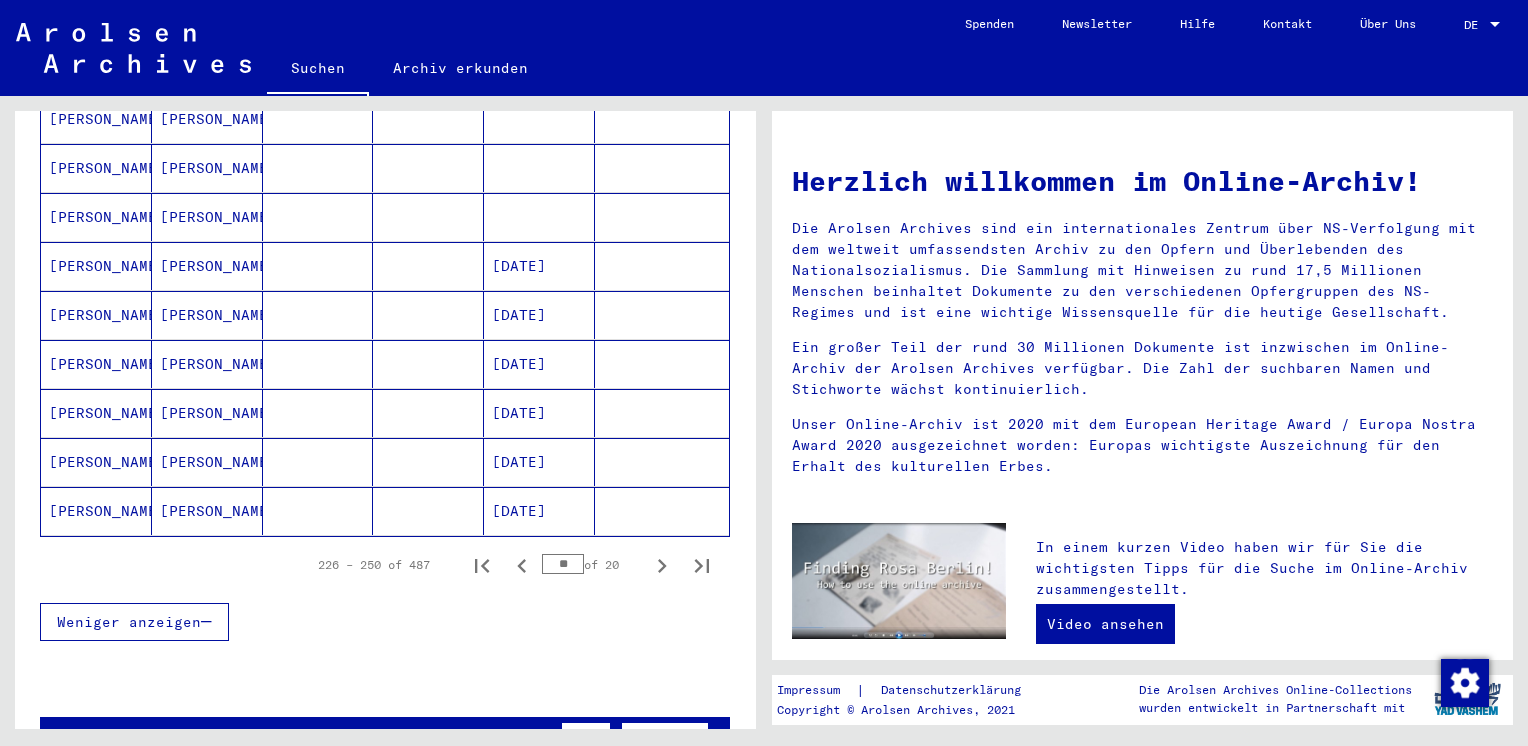 click 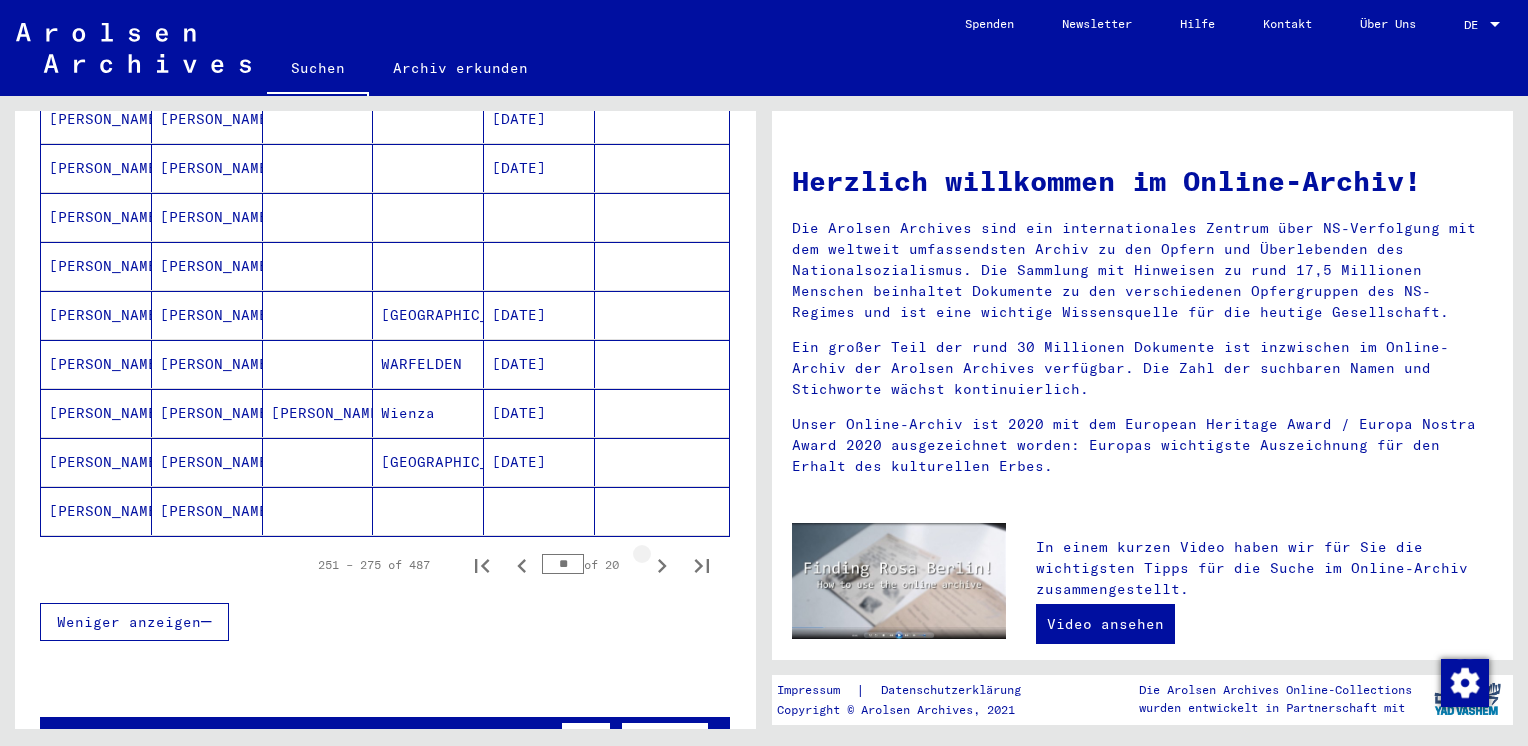 click 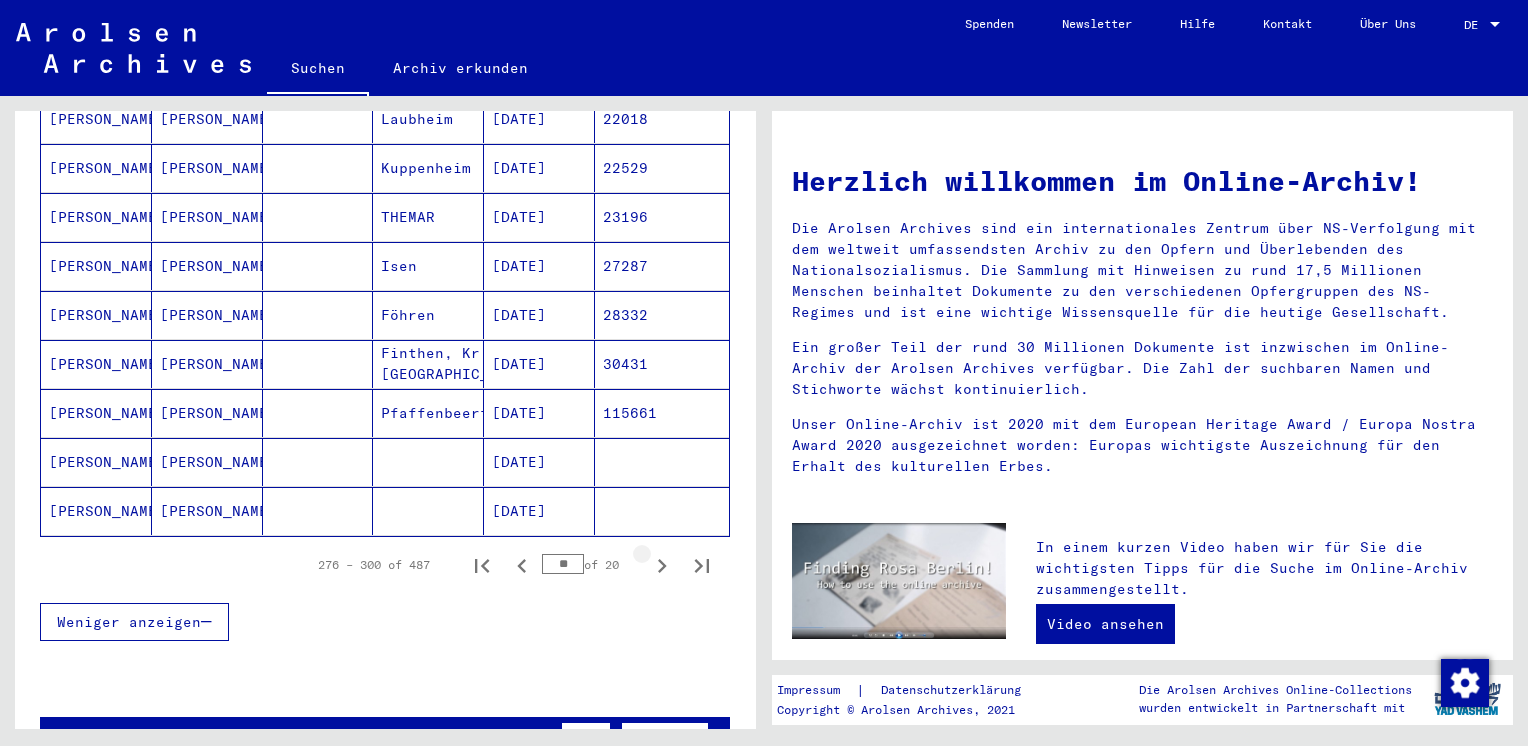 click 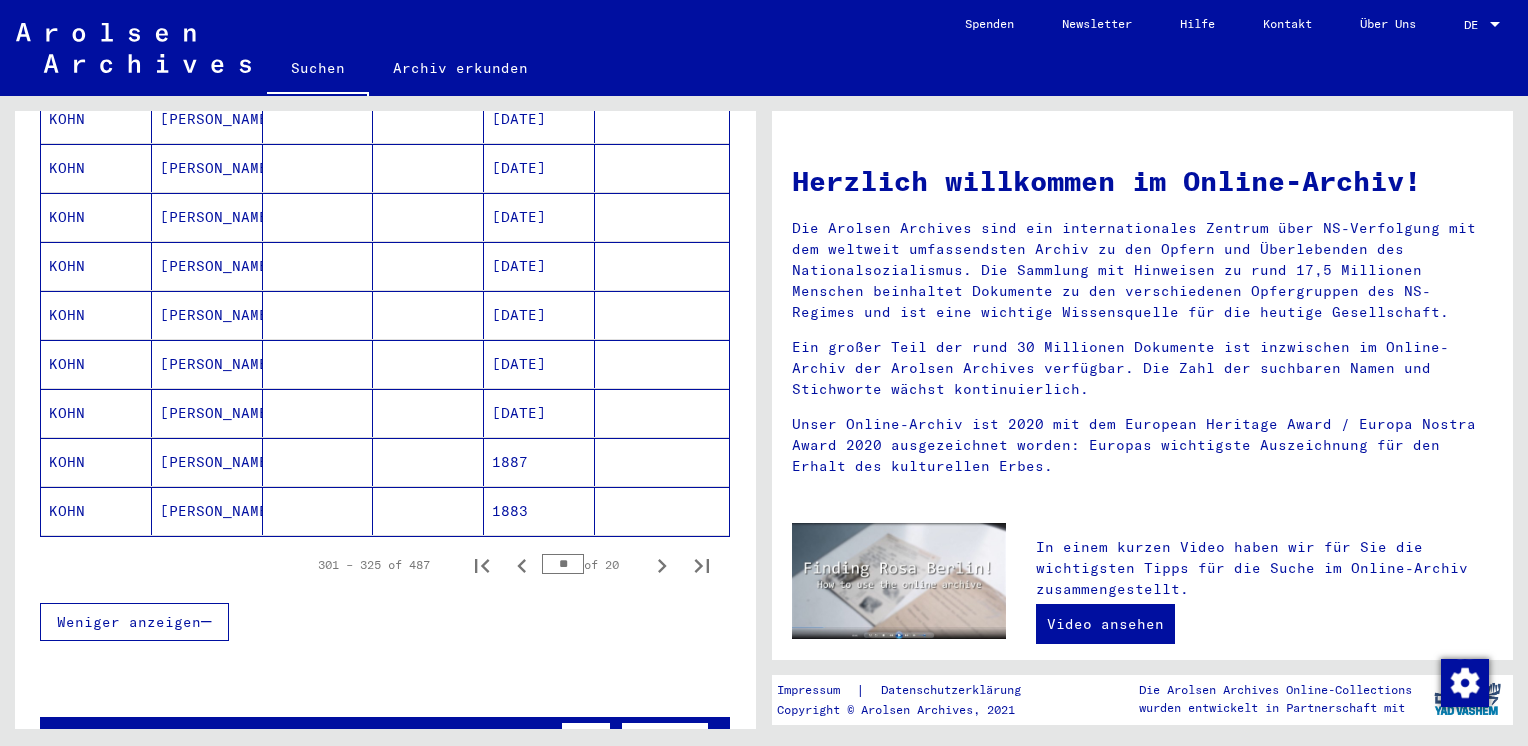 click on "[DATE]" at bounding box center (539, 462) 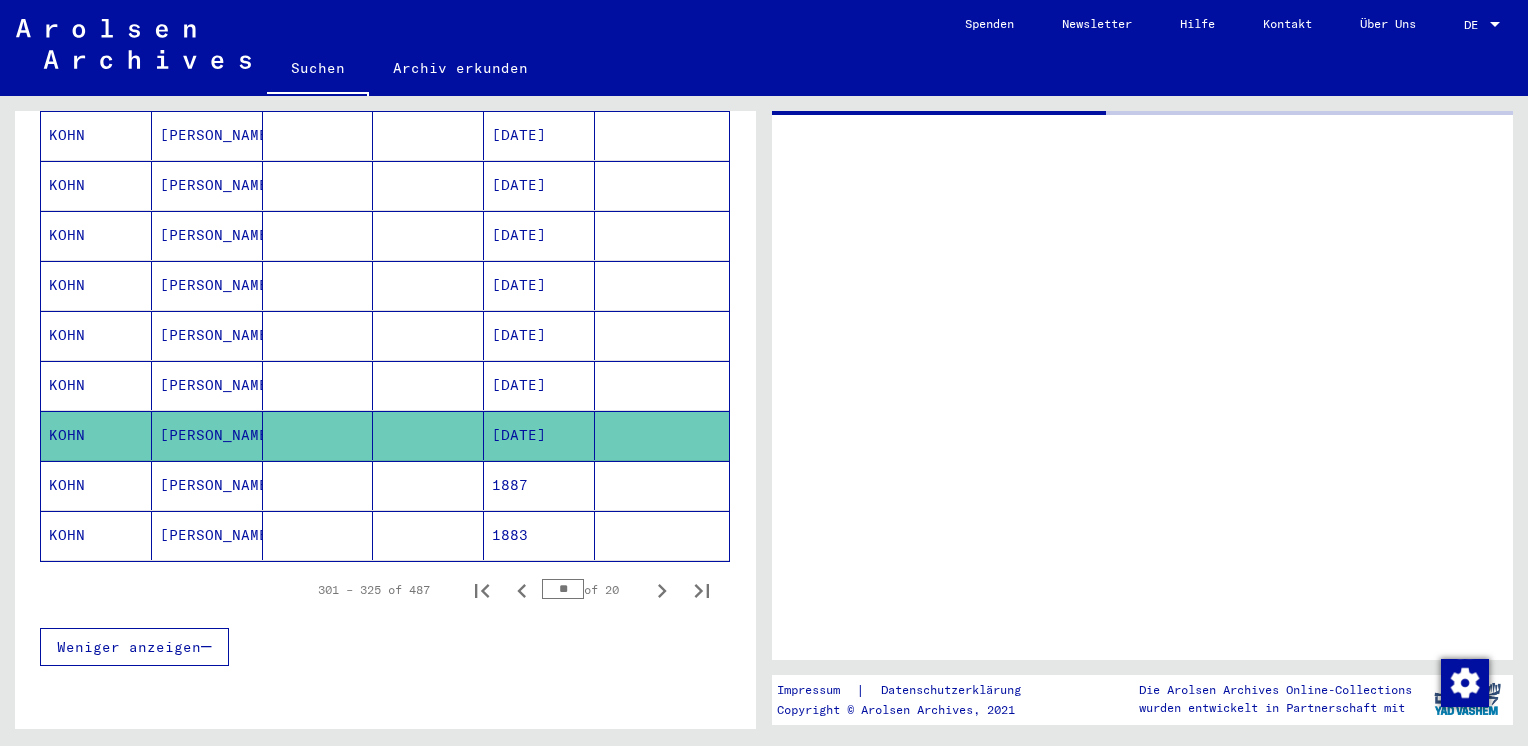 scroll, scrollTop: 1128, scrollLeft: 0, axis: vertical 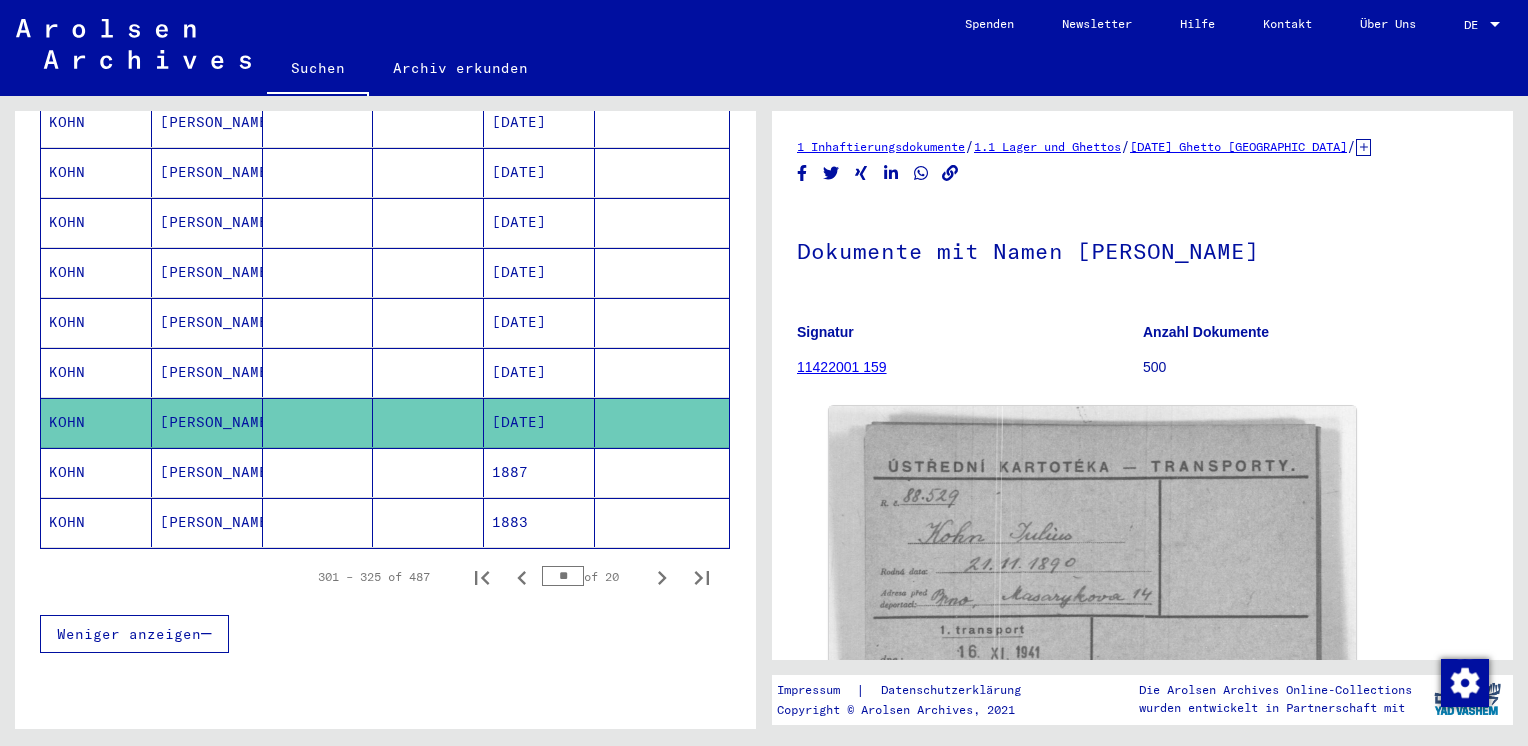 click on "[DATE]" at bounding box center [539, 422] 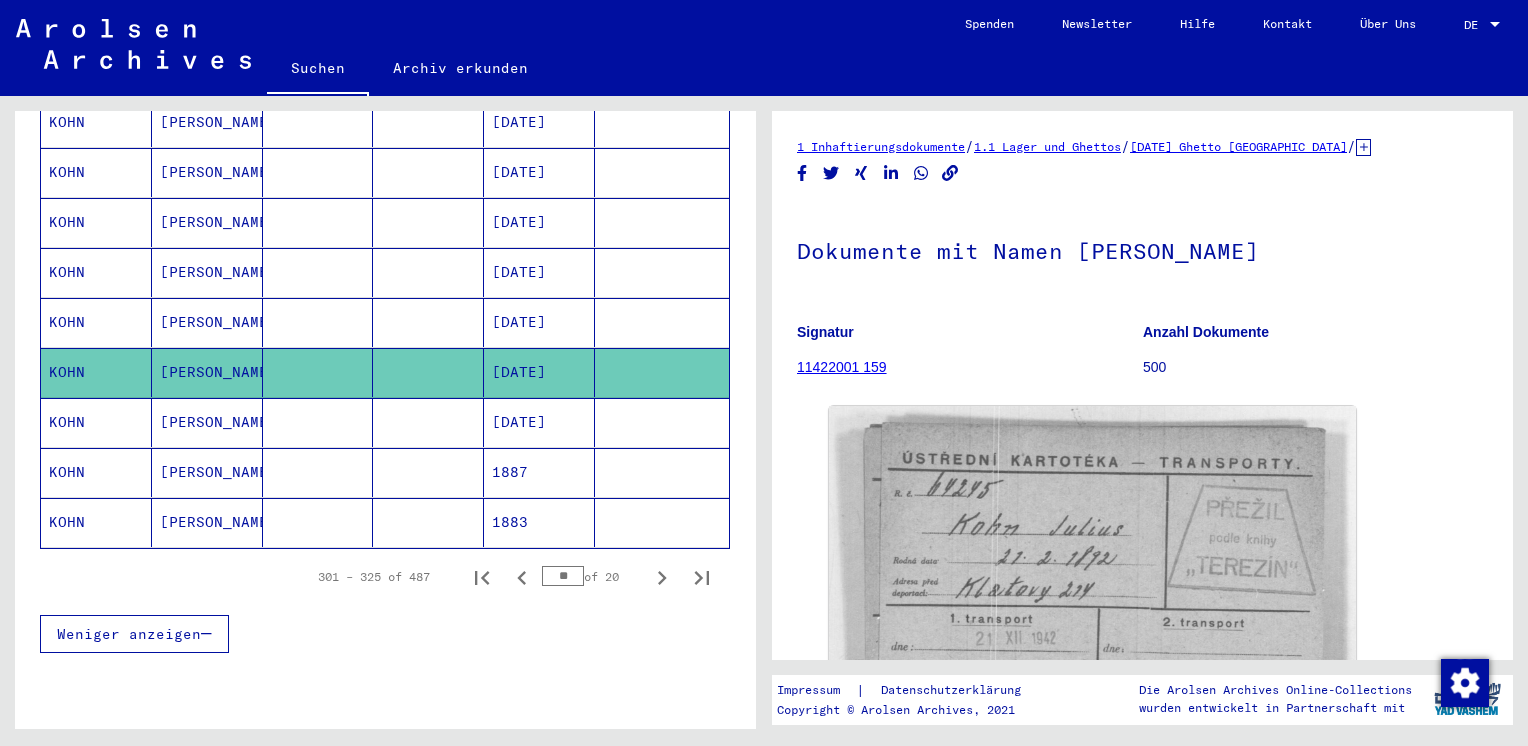 click on "[DATE]" at bounding box center (539, 372) 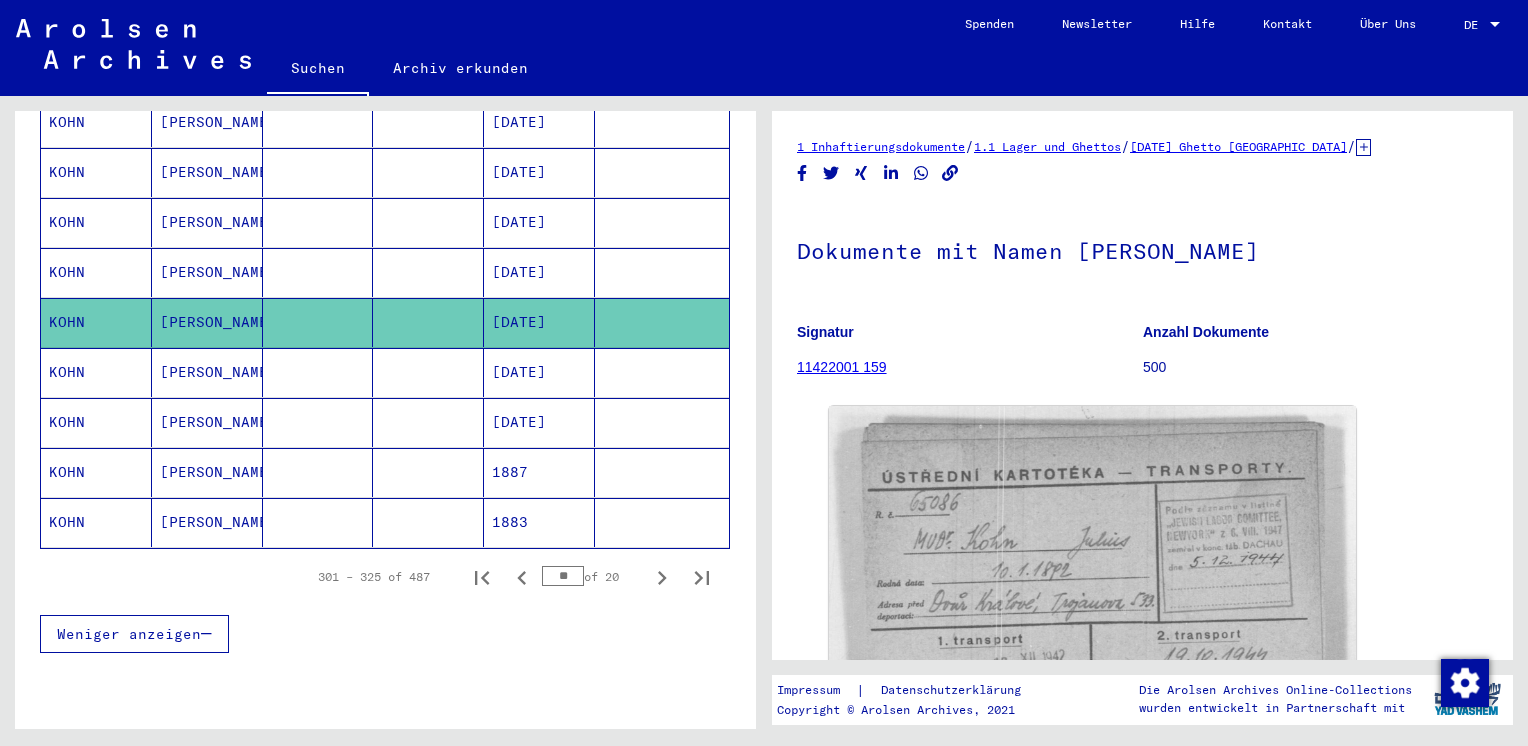 click on "[DATE]" at bounding box center (539, 322) 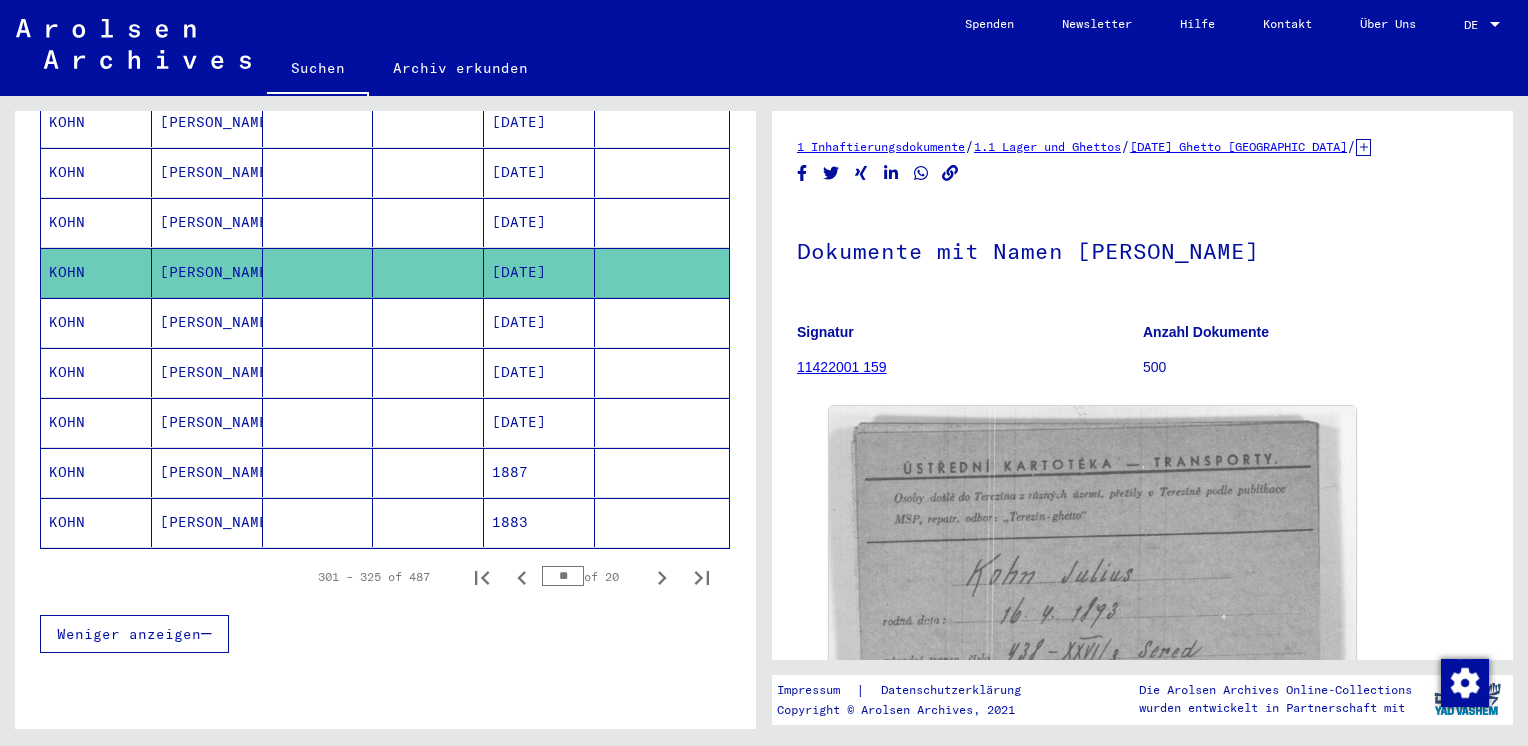 click on "[DATE]" at bounding box center [539, 272] 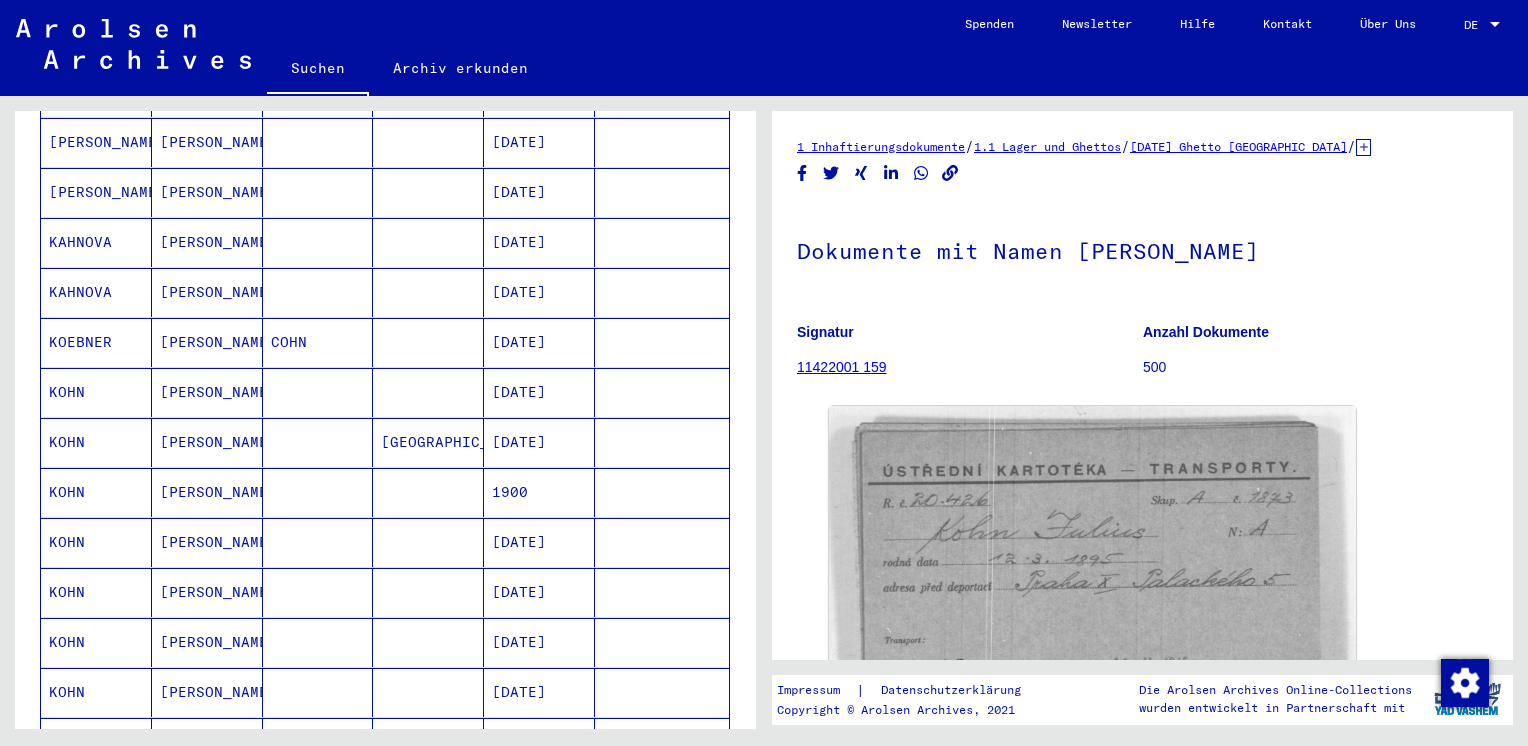 scroll, scrollTop: 962, scrollLeft: 0, axis: vertical 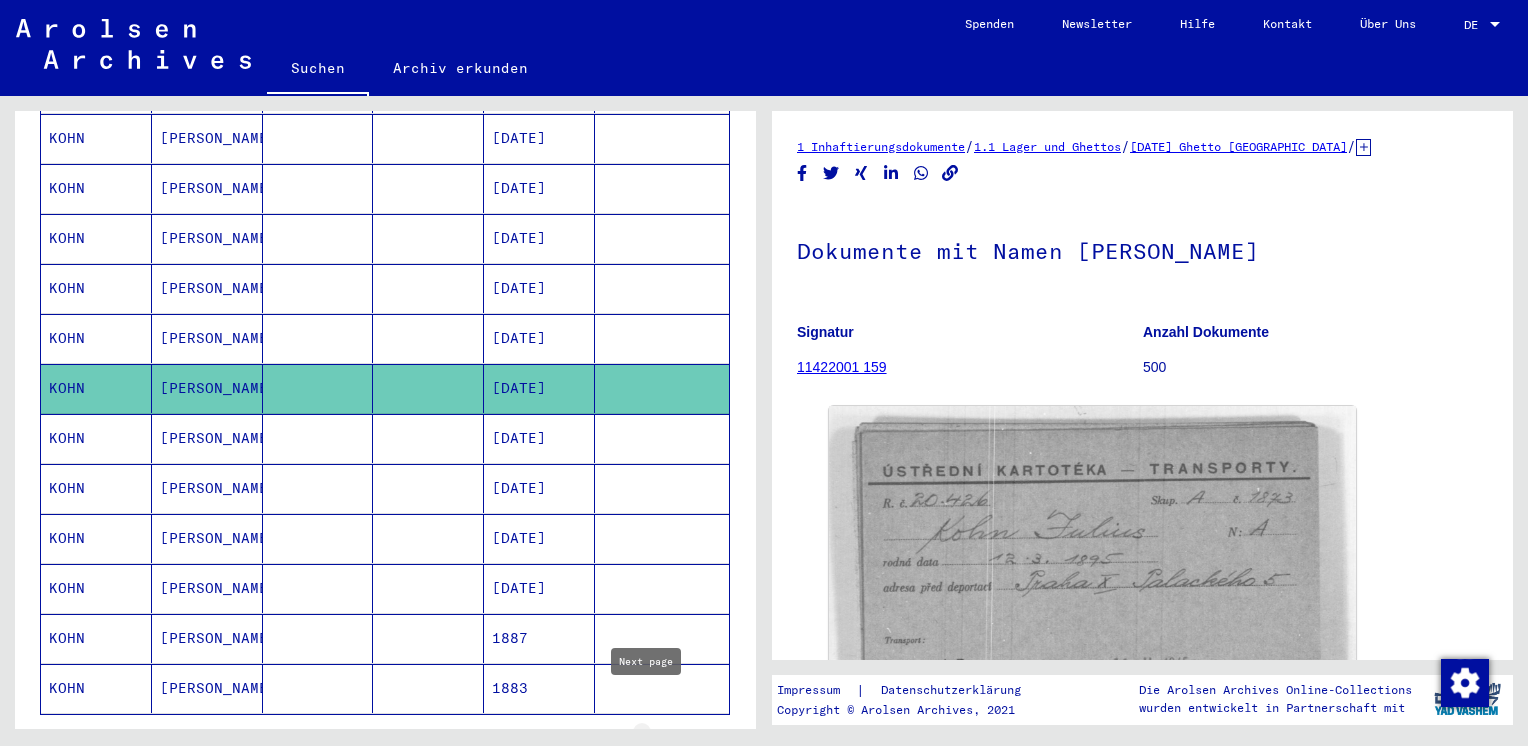 click 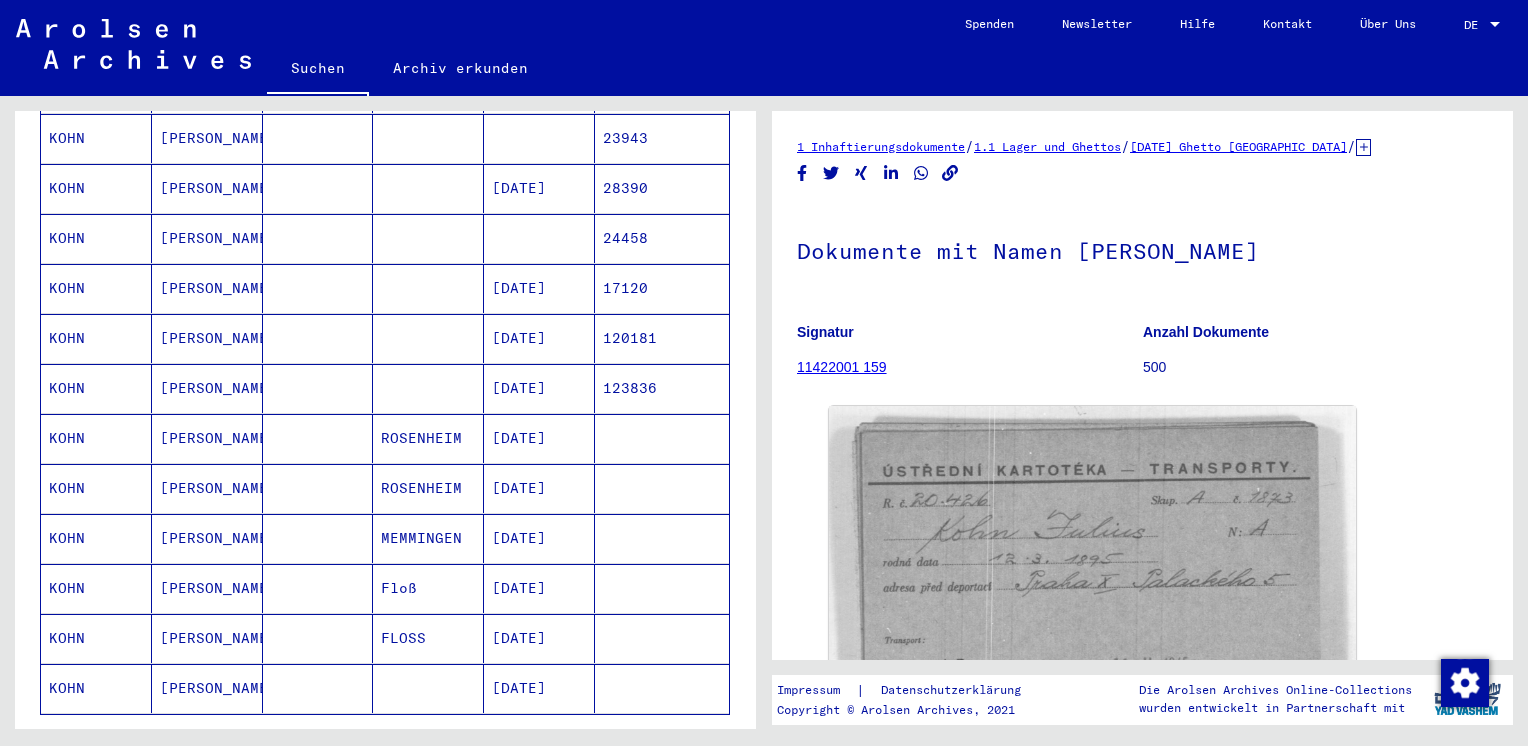 click on "[DATE]" at bounding box center (539, 588) 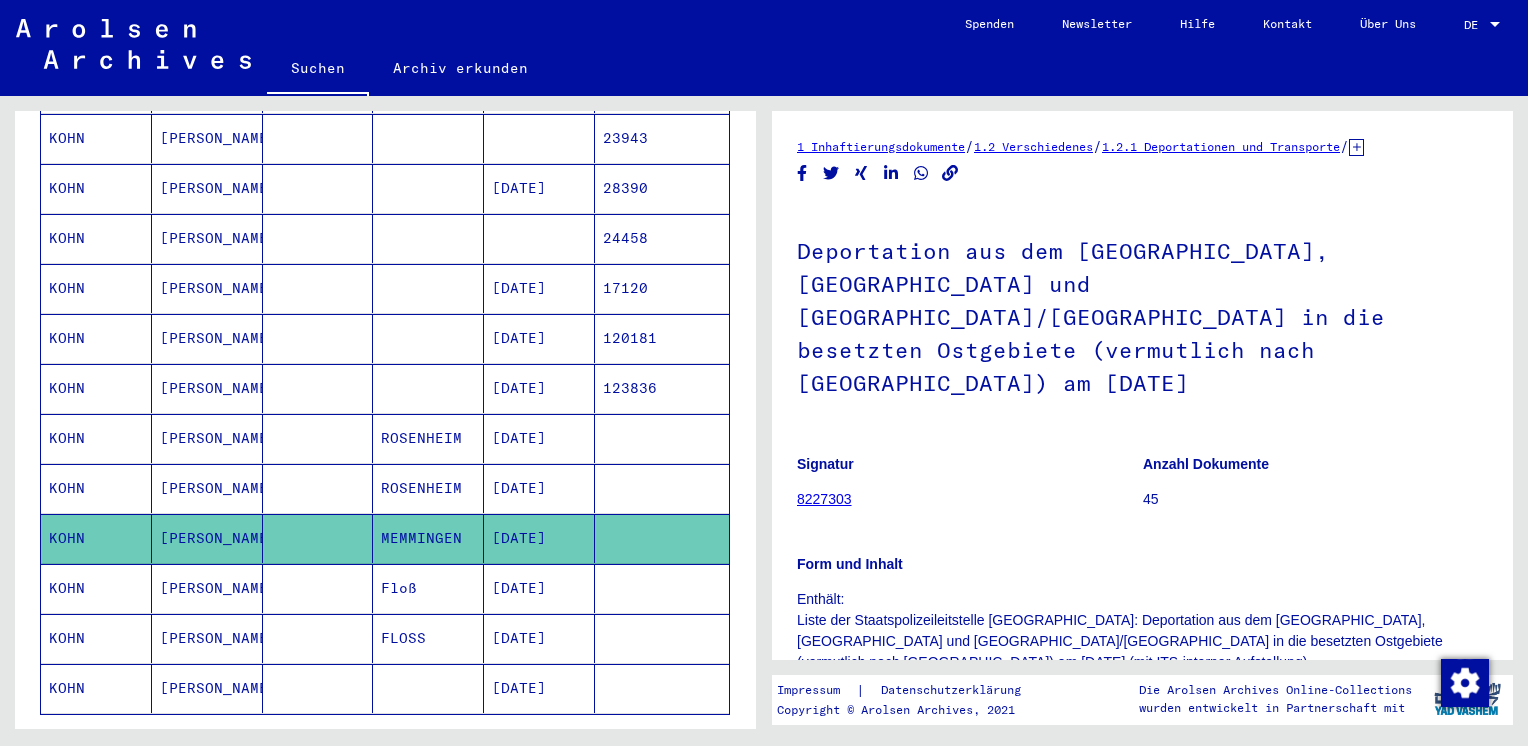 click on "Signatur 8227303" 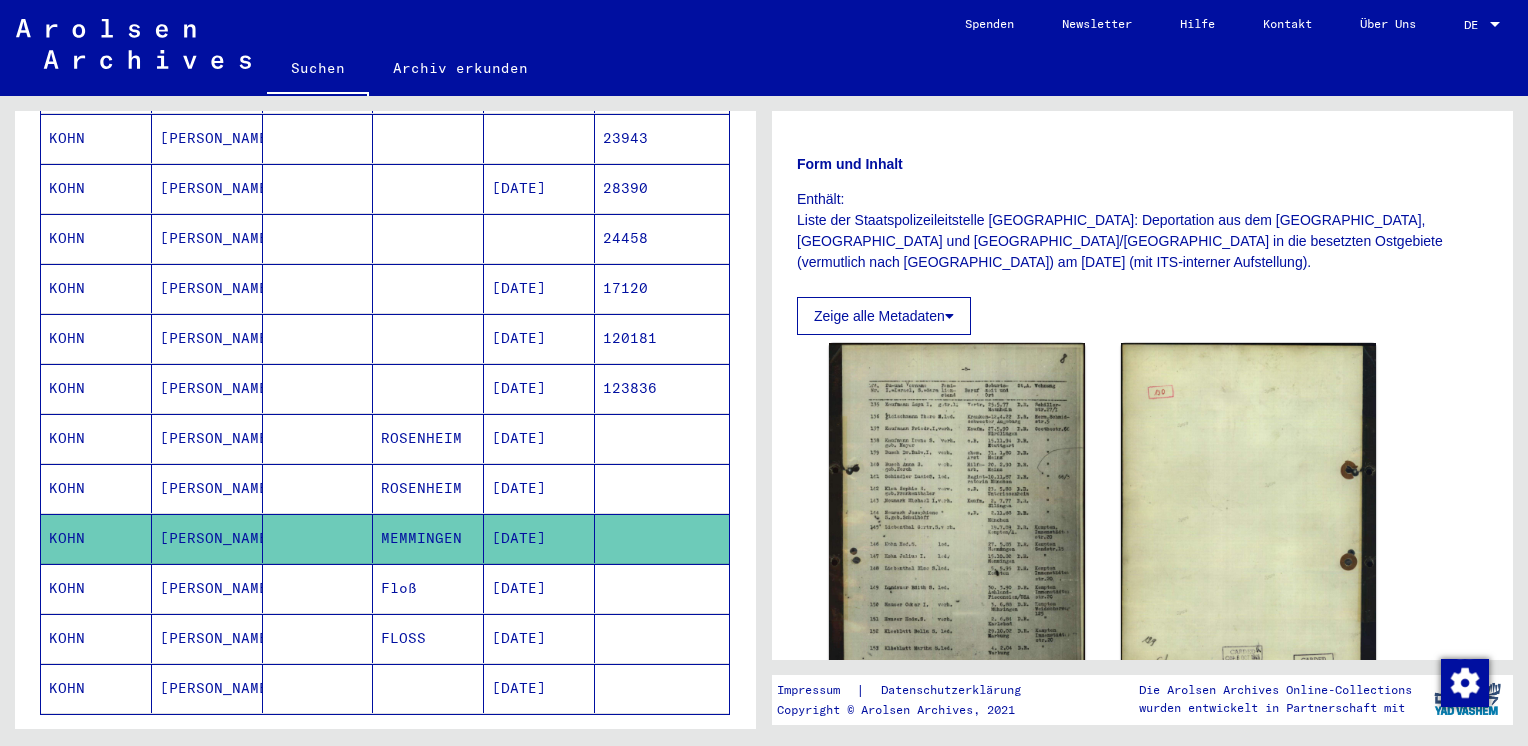 scroll, scrollTop: 440, scrollLeft: 0, axis: vertical 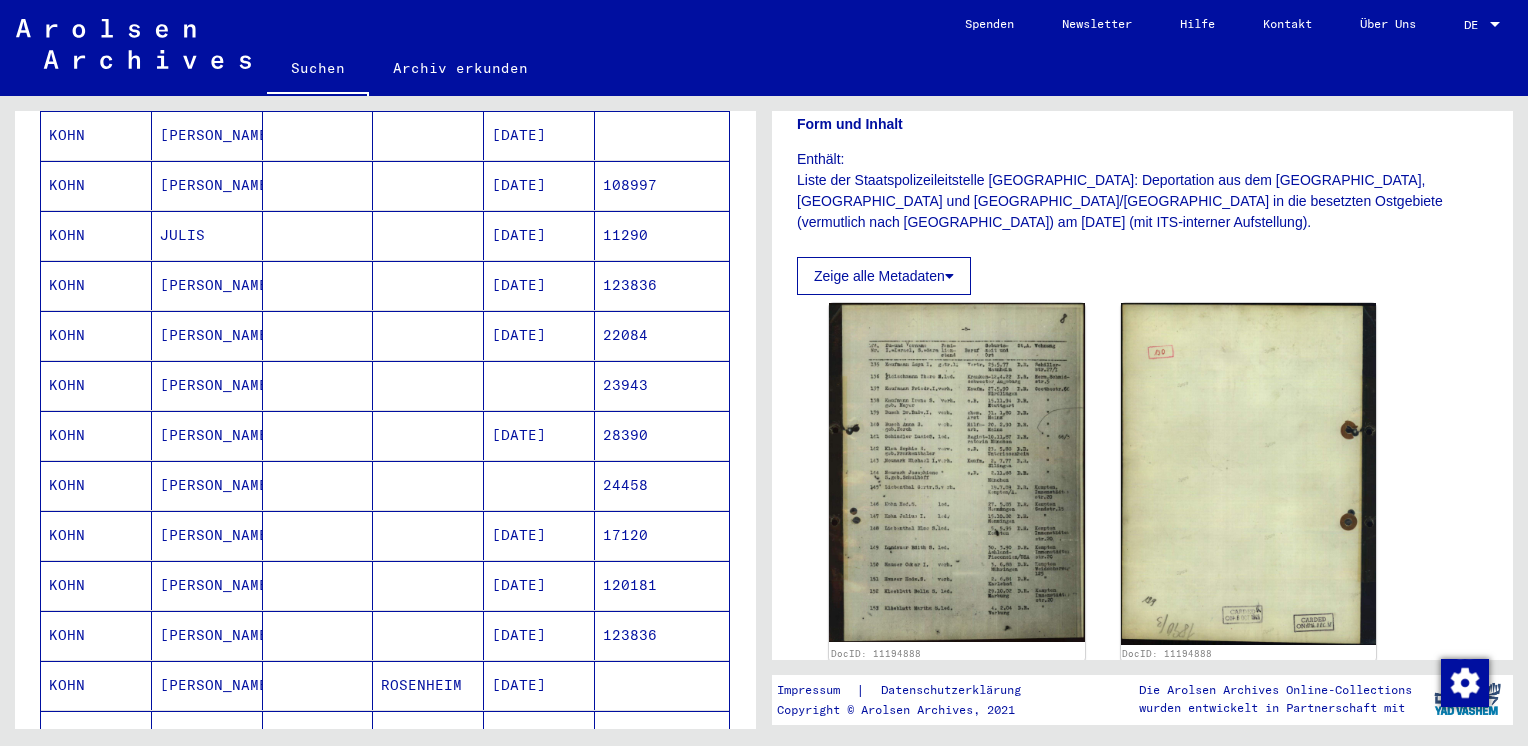 click at bounding box center (539, 435) 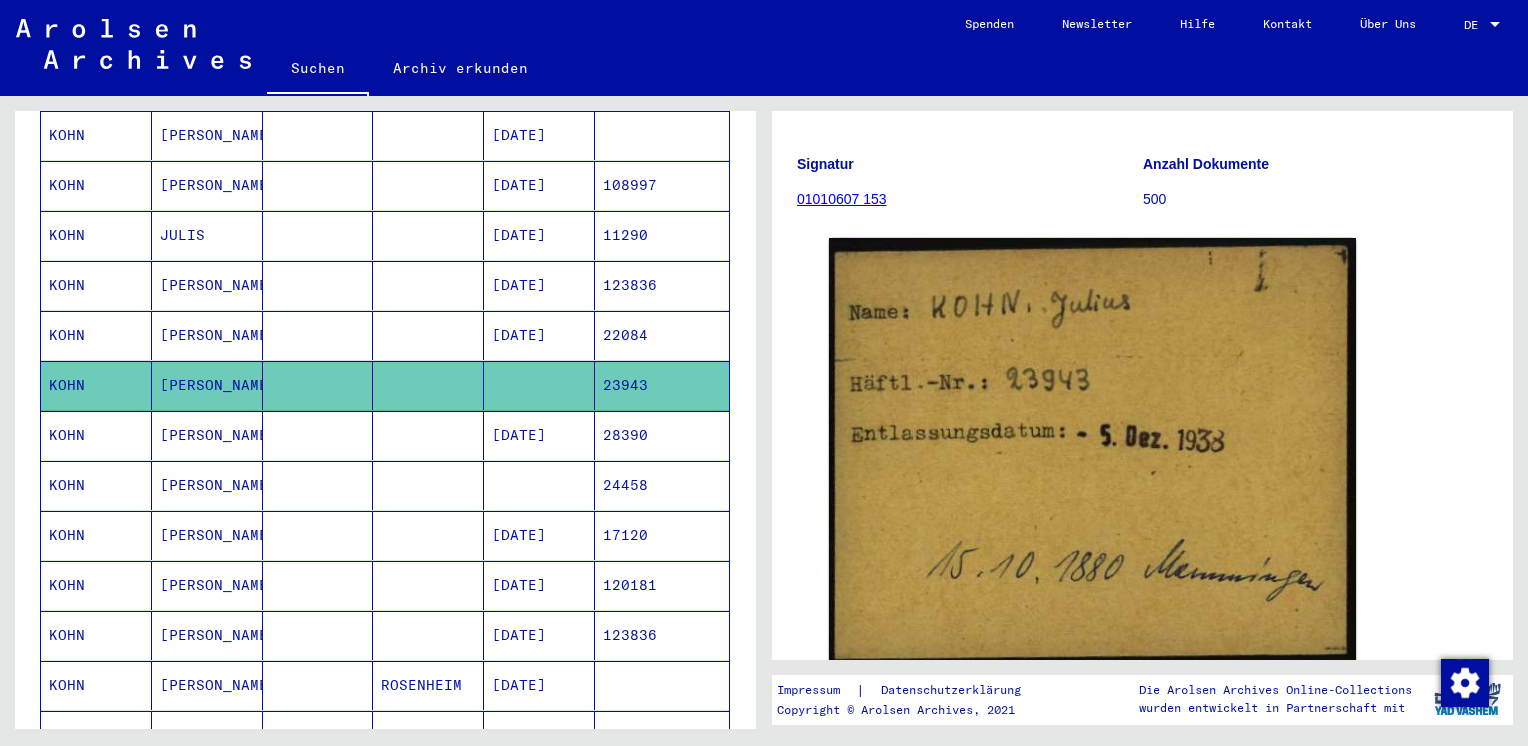 scroll, scrollTop: 172, scrollLeft: 0, axis: vertical 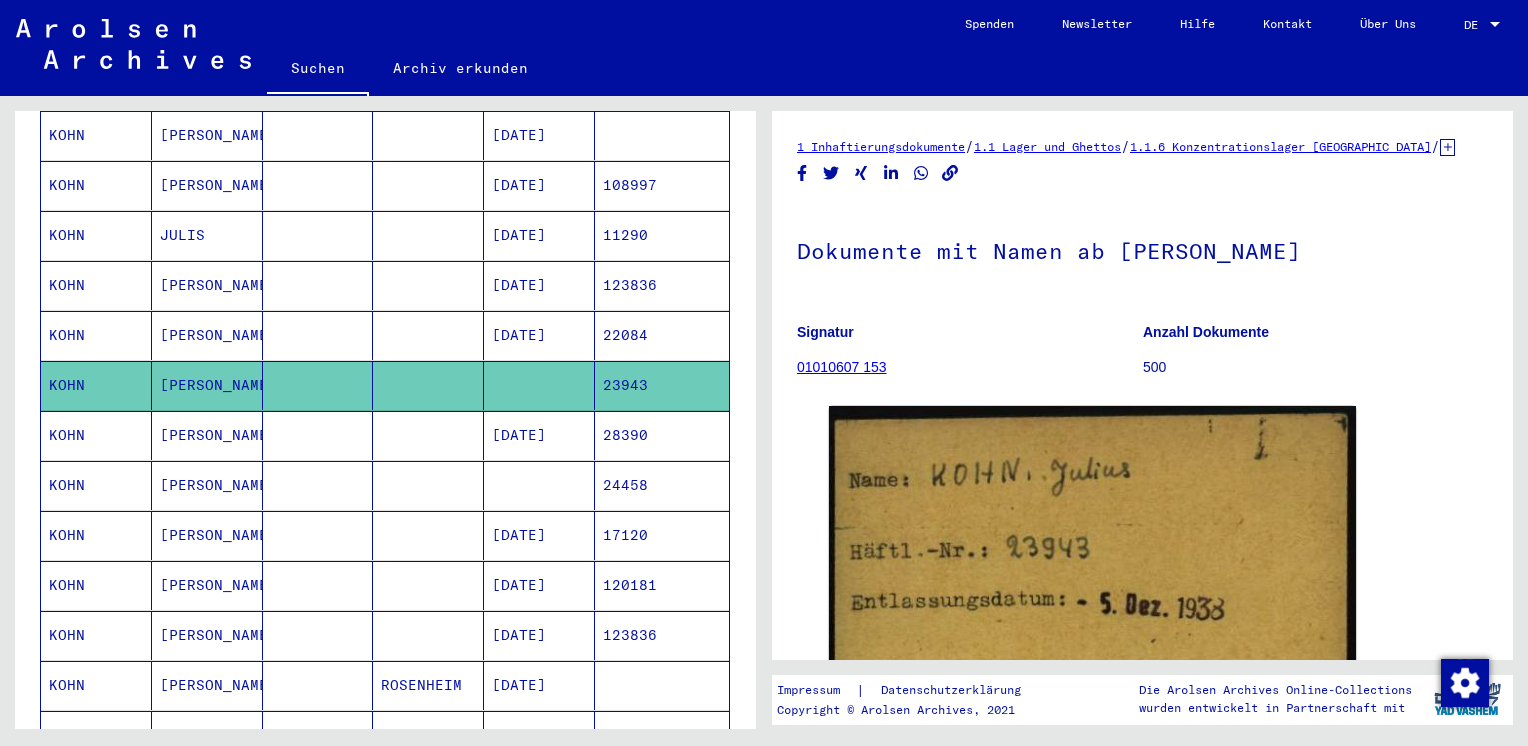 click 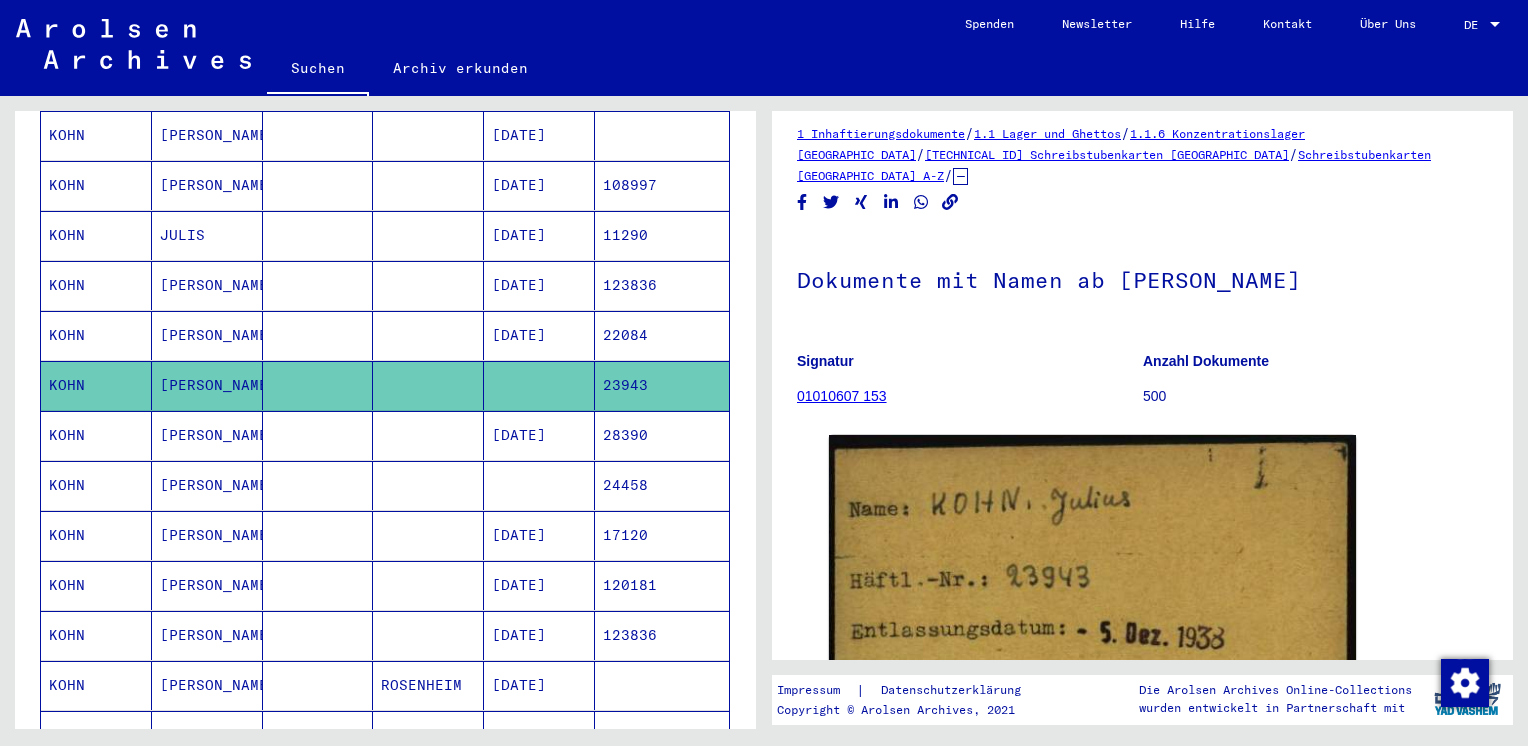 scroll, scrollTop: 0, scrollLeft: 0, axis: both 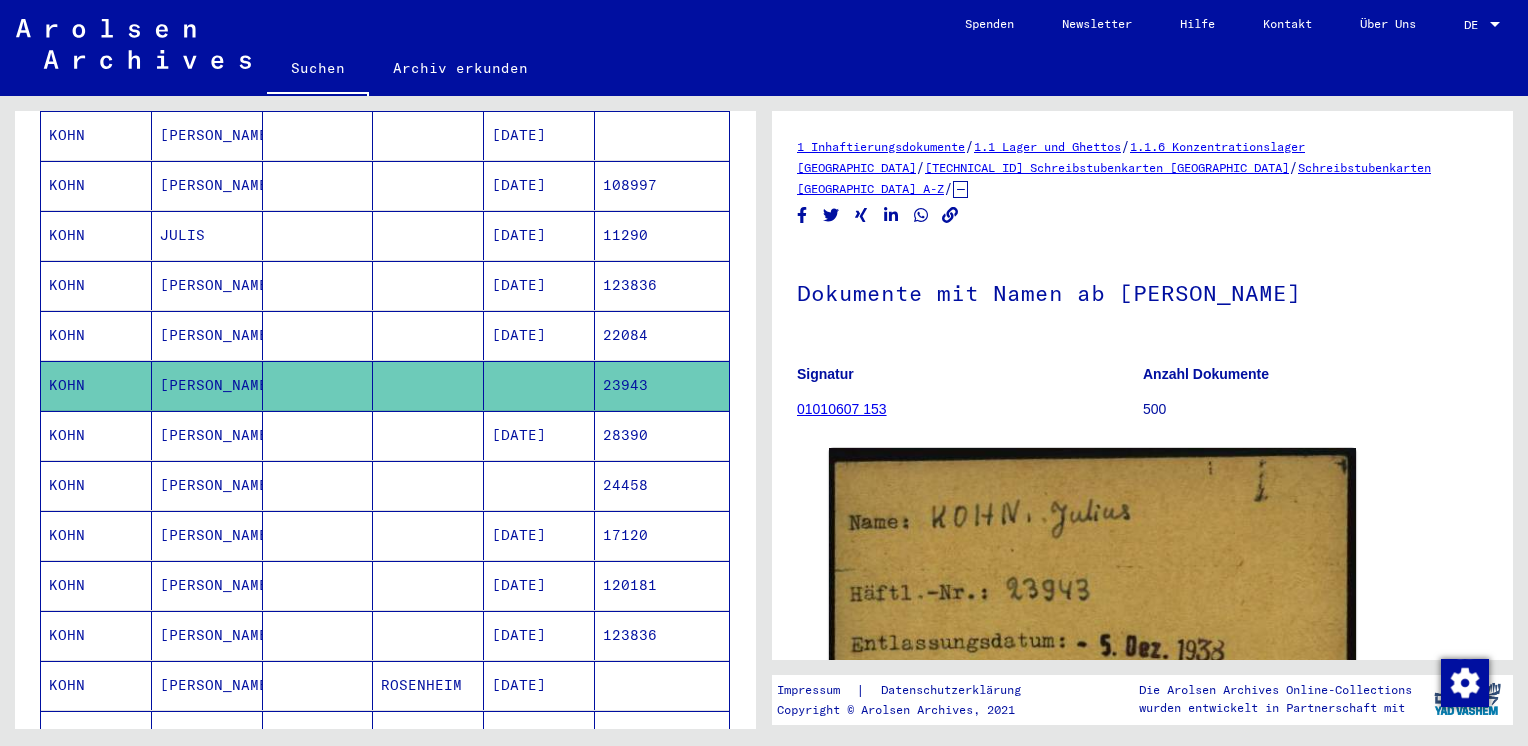 click on "01010607 153" 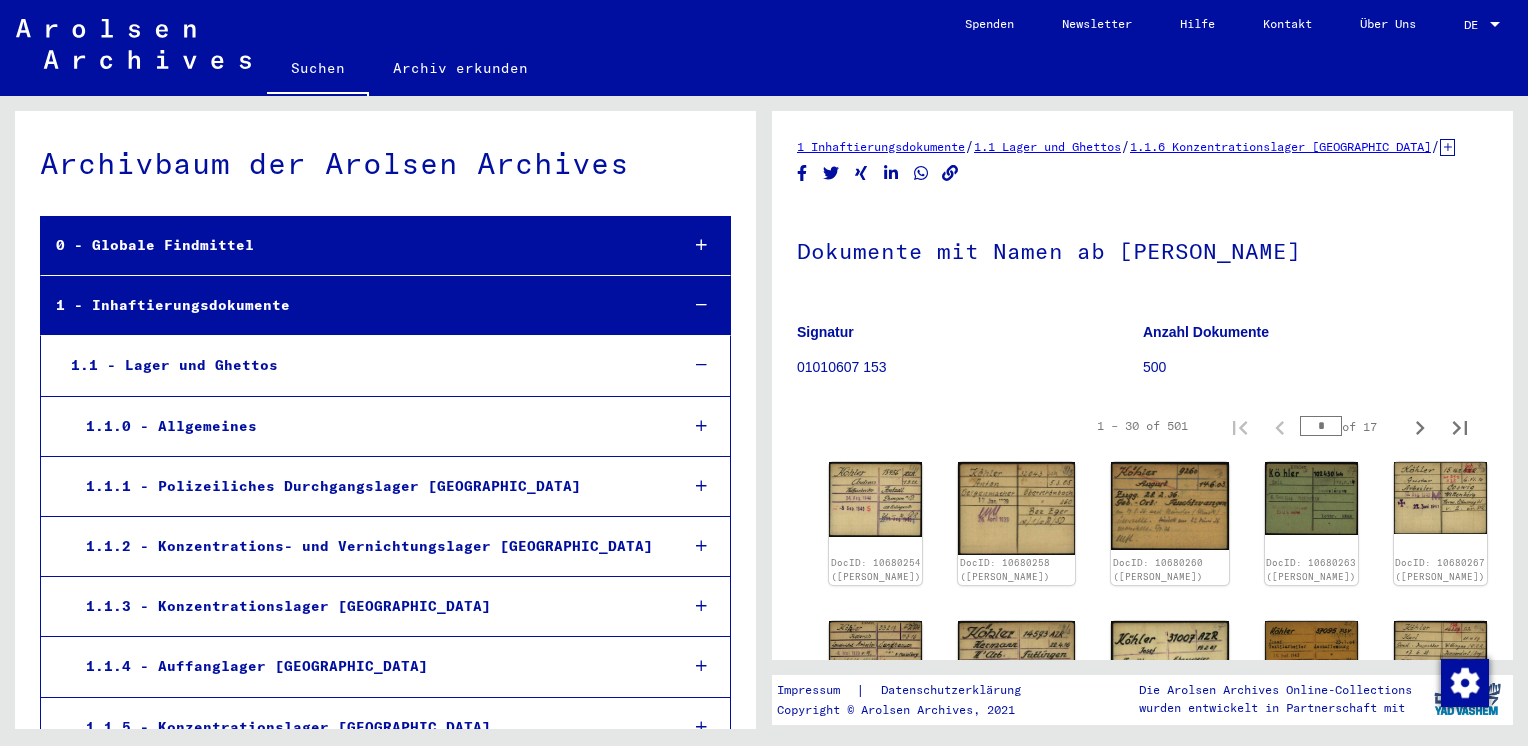 scroll, scrollTop: 15466, scrollLeft: 0, axis: vertical 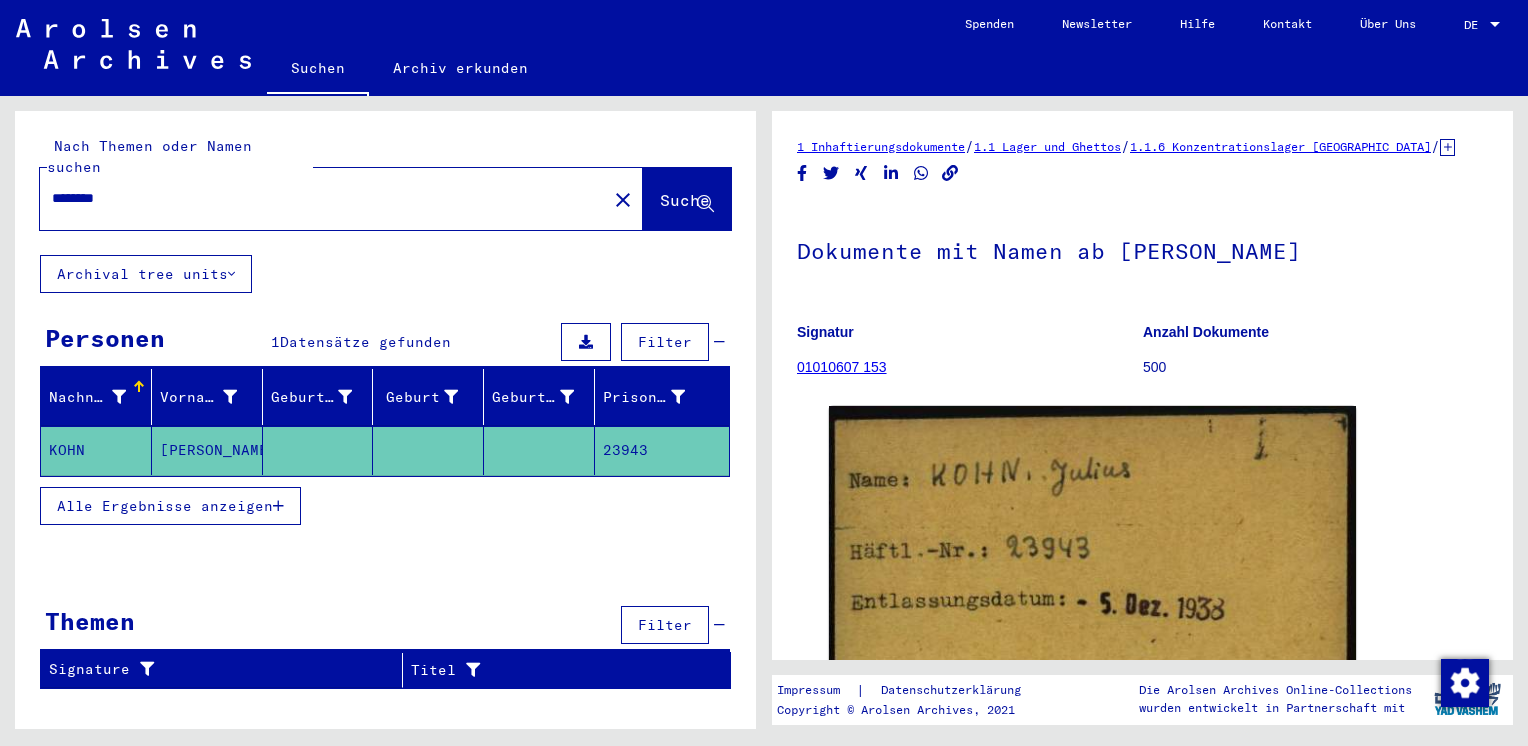click on "23943" 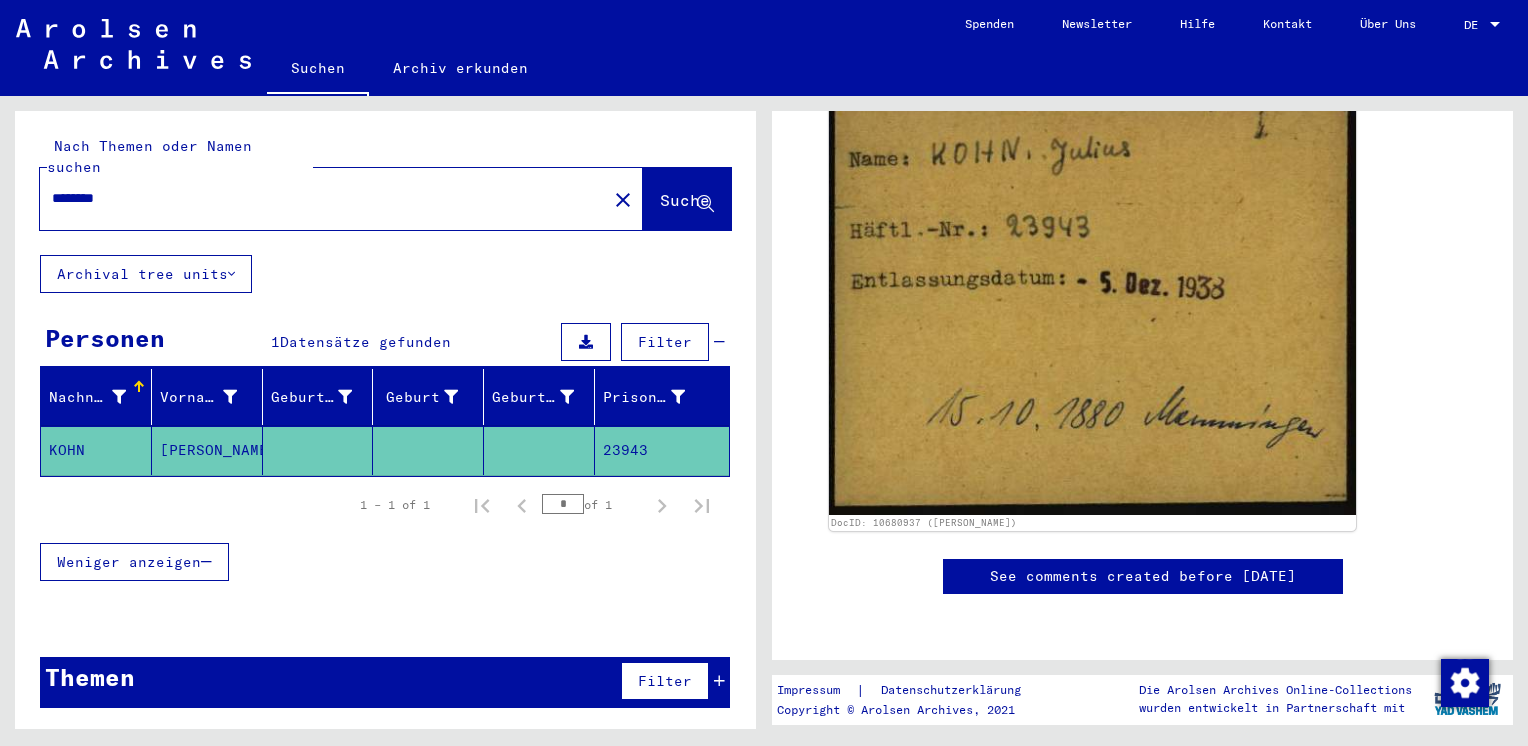 scroll, scrollTop: 0, scrollLeft: 0, axis: both 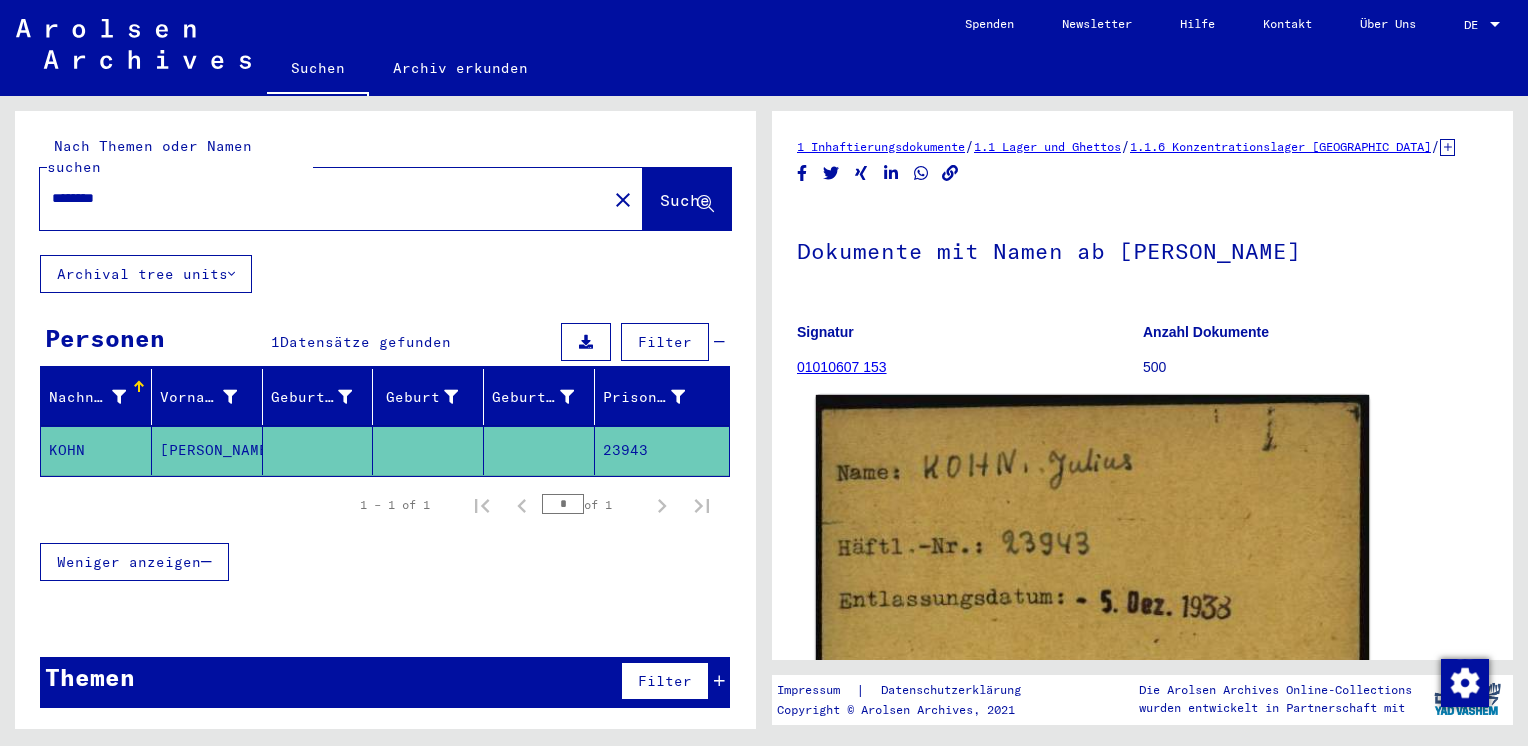 click 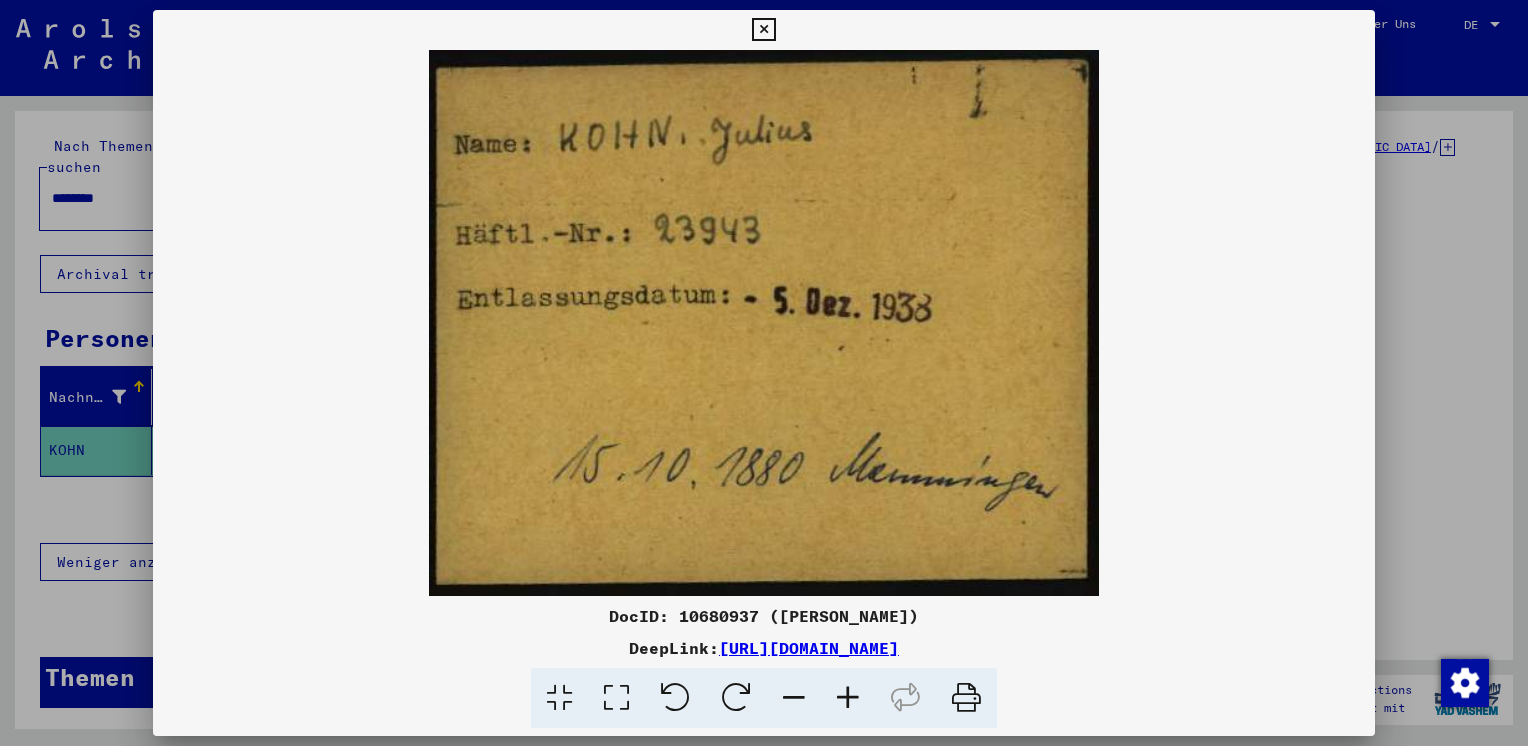 click at bounding box center (966, 698) 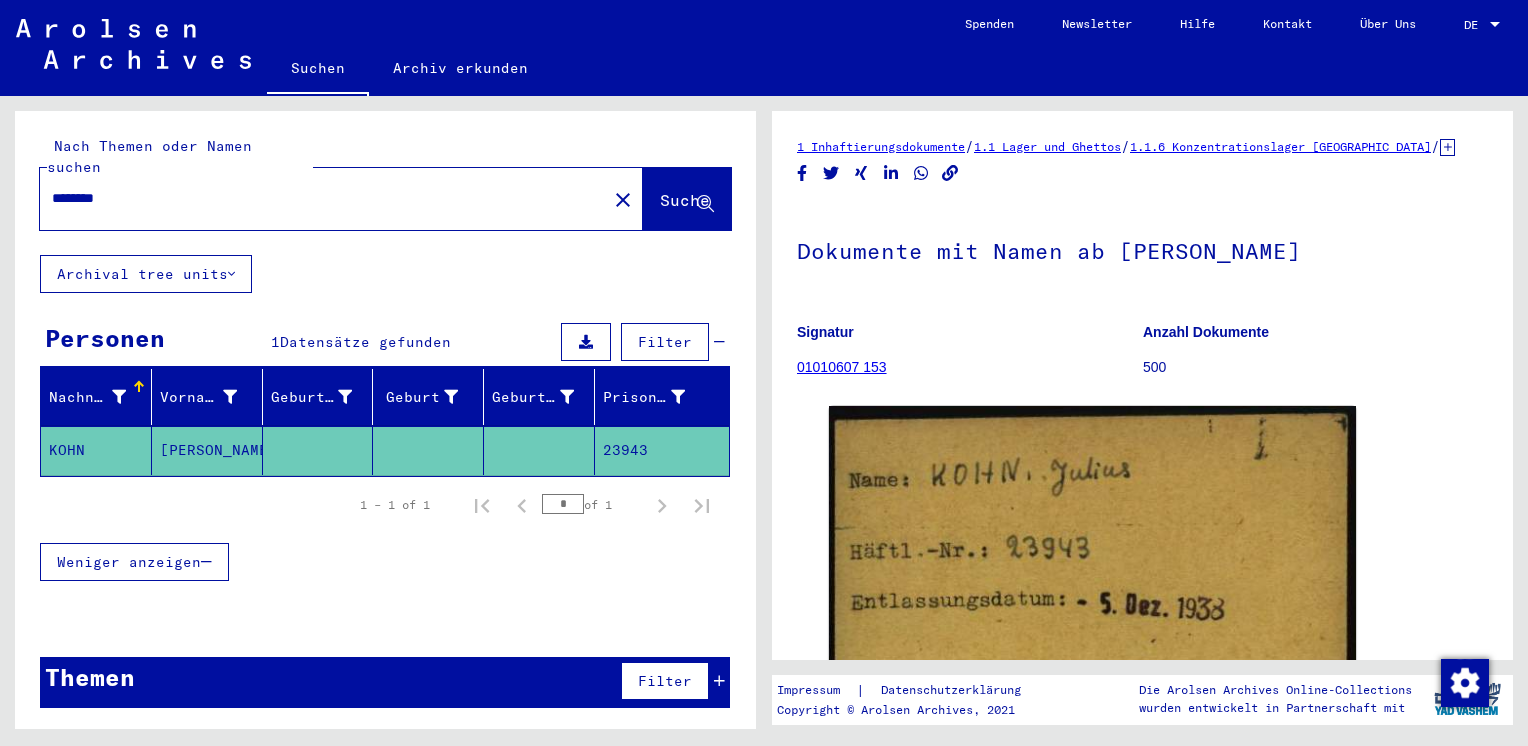 click on "Suchen   Archiv erkunden   Detailfragen/-infos zu den Dokumenten? Stelle hier einen kostenlosen Antrag.  Spenden Newsletter Hilfe Kontakt Über Uns DE DE" 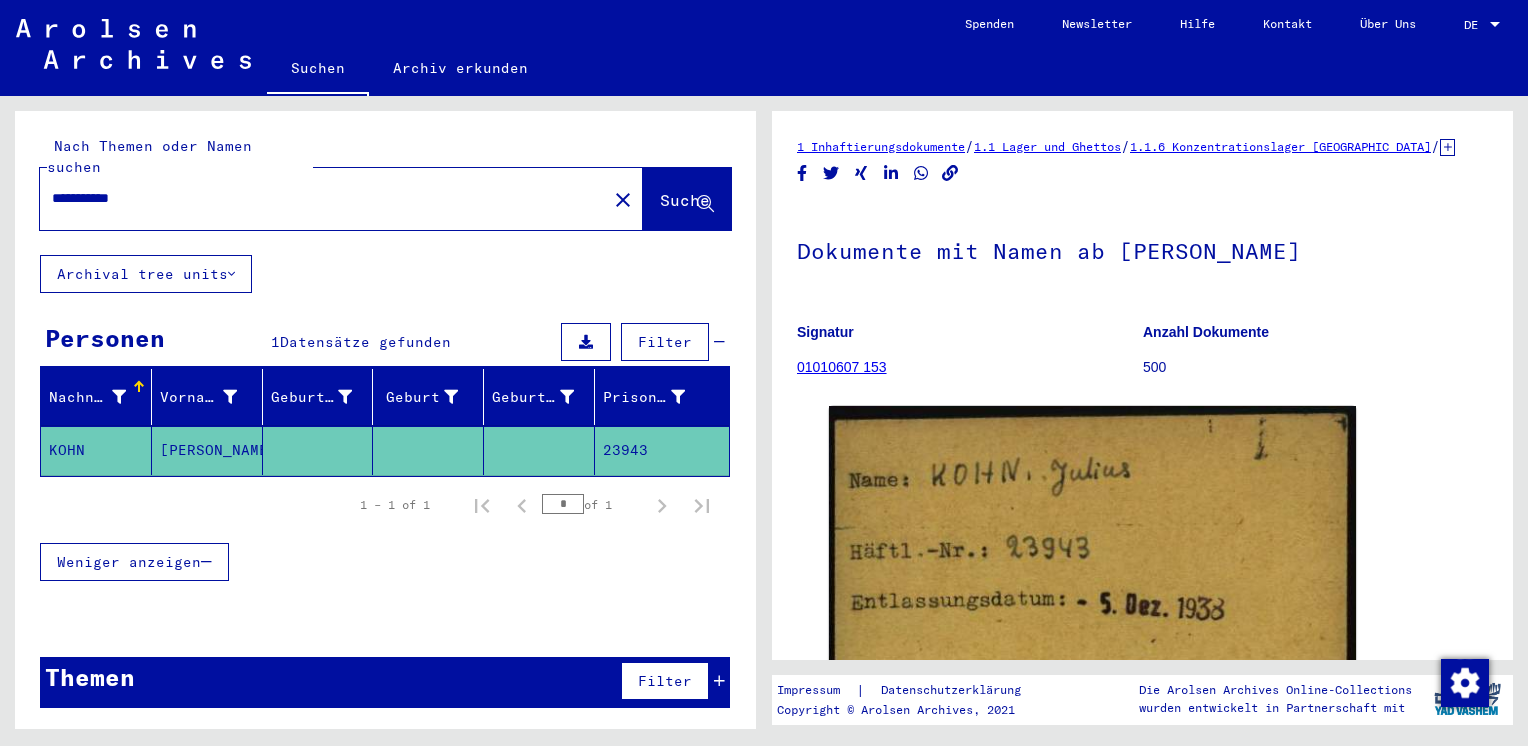 type on "**********" 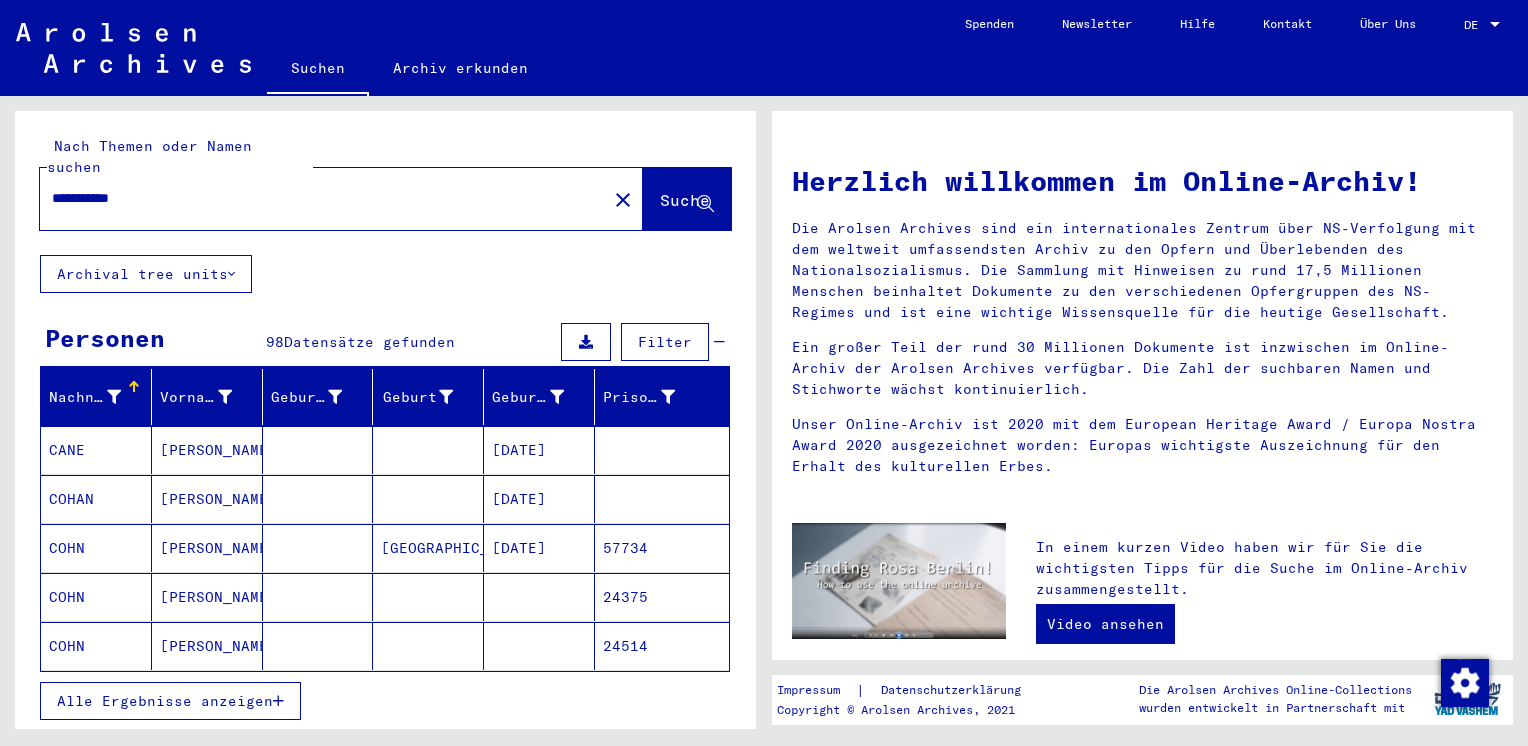 click at bounding box center [278, 701] 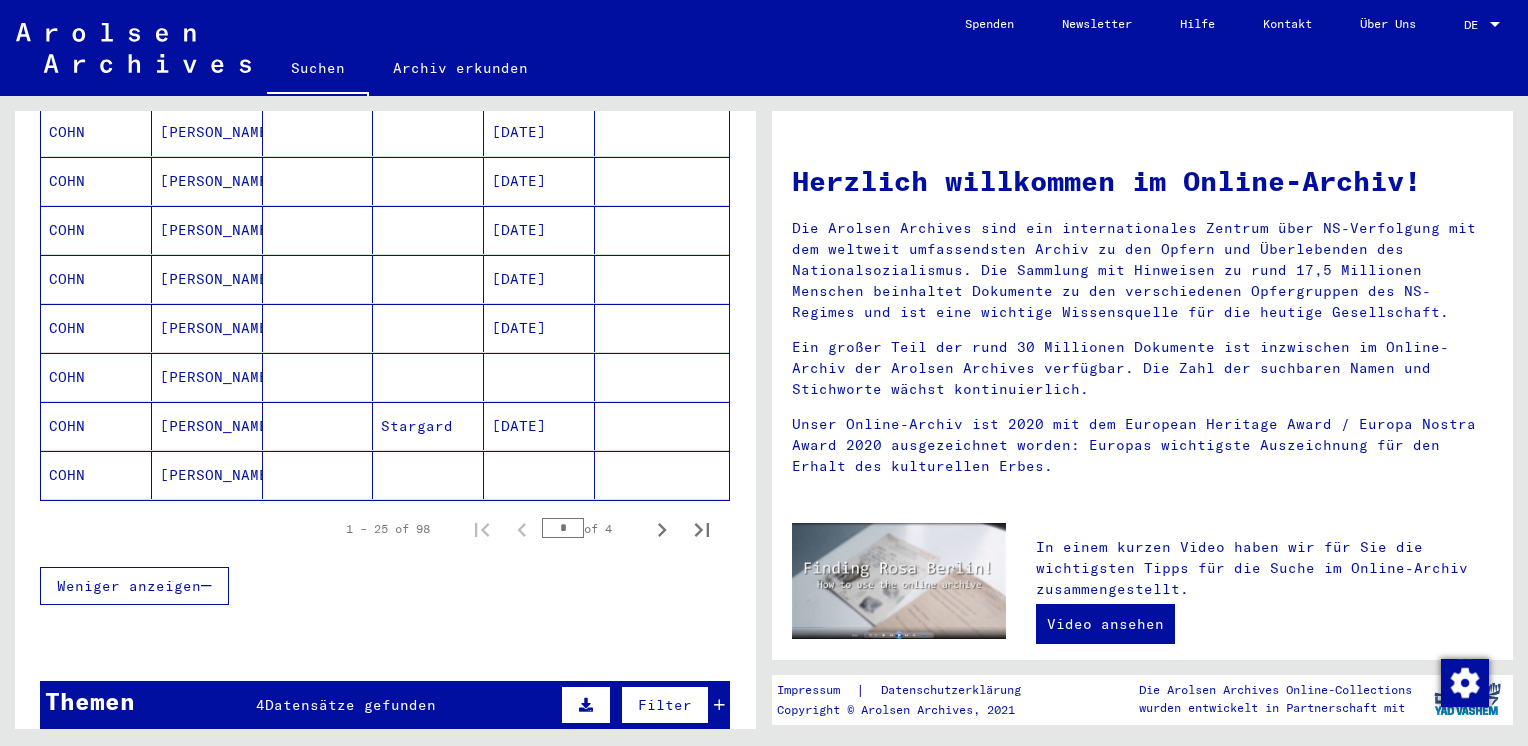 scroll, scrollTop: 1160, scrollLeft: 0, axis: vertical 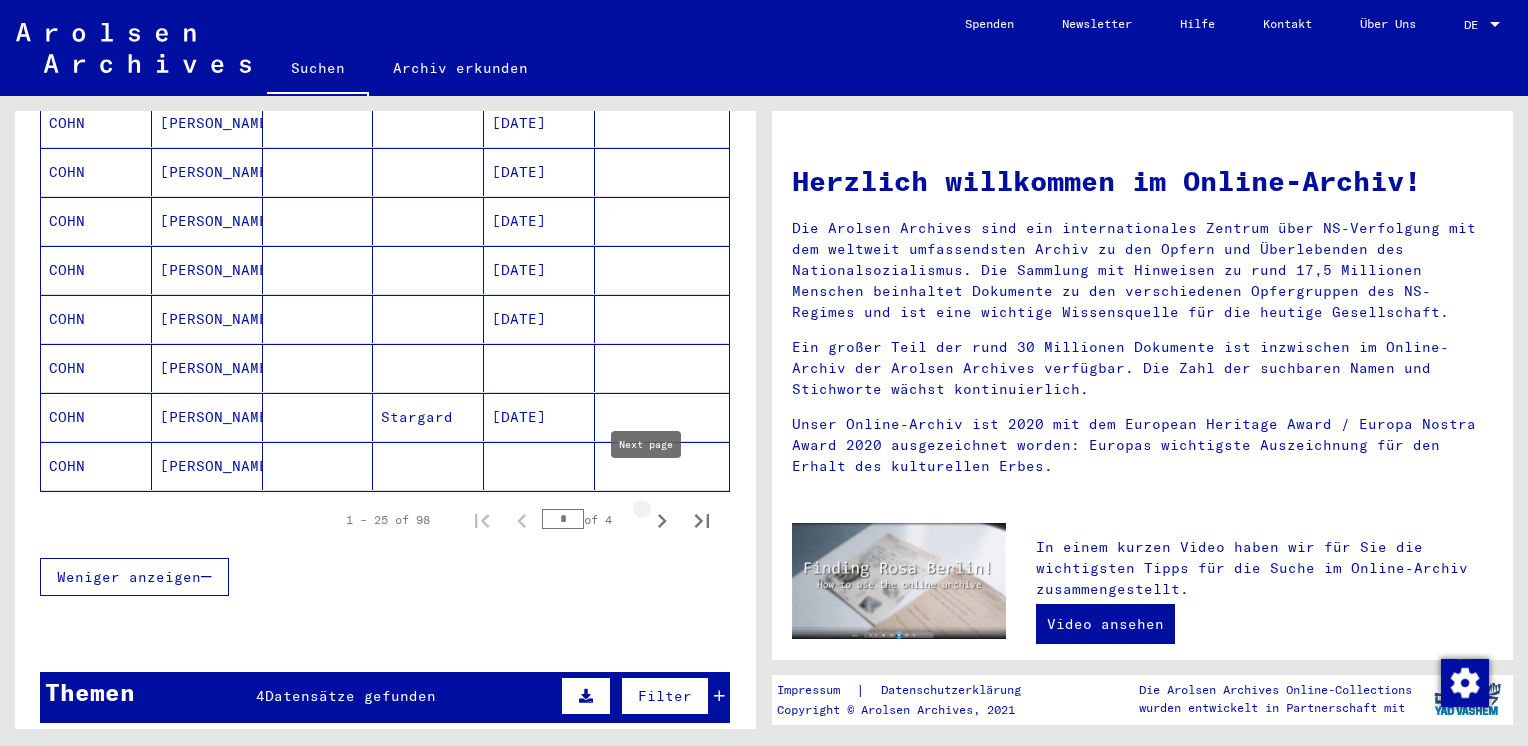 click 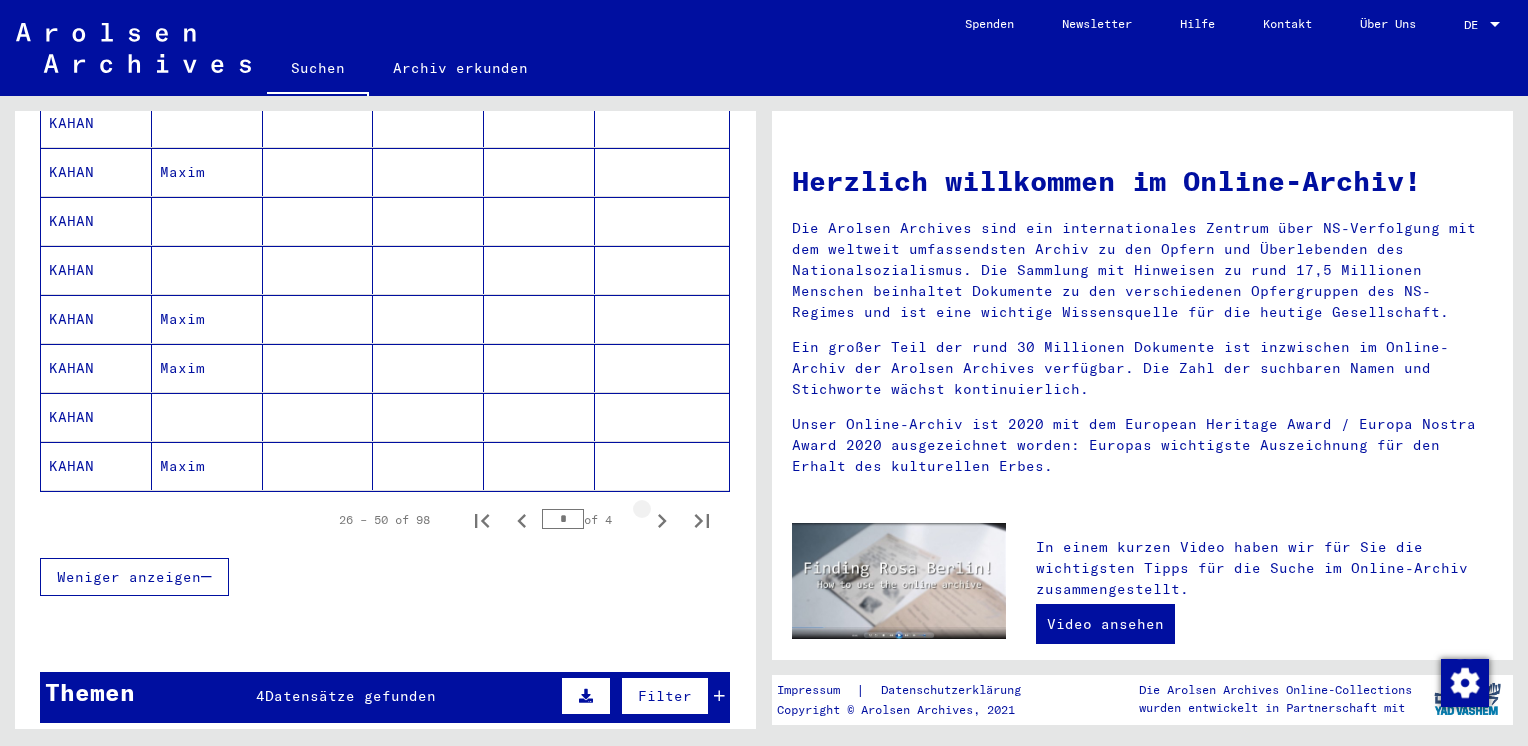 click 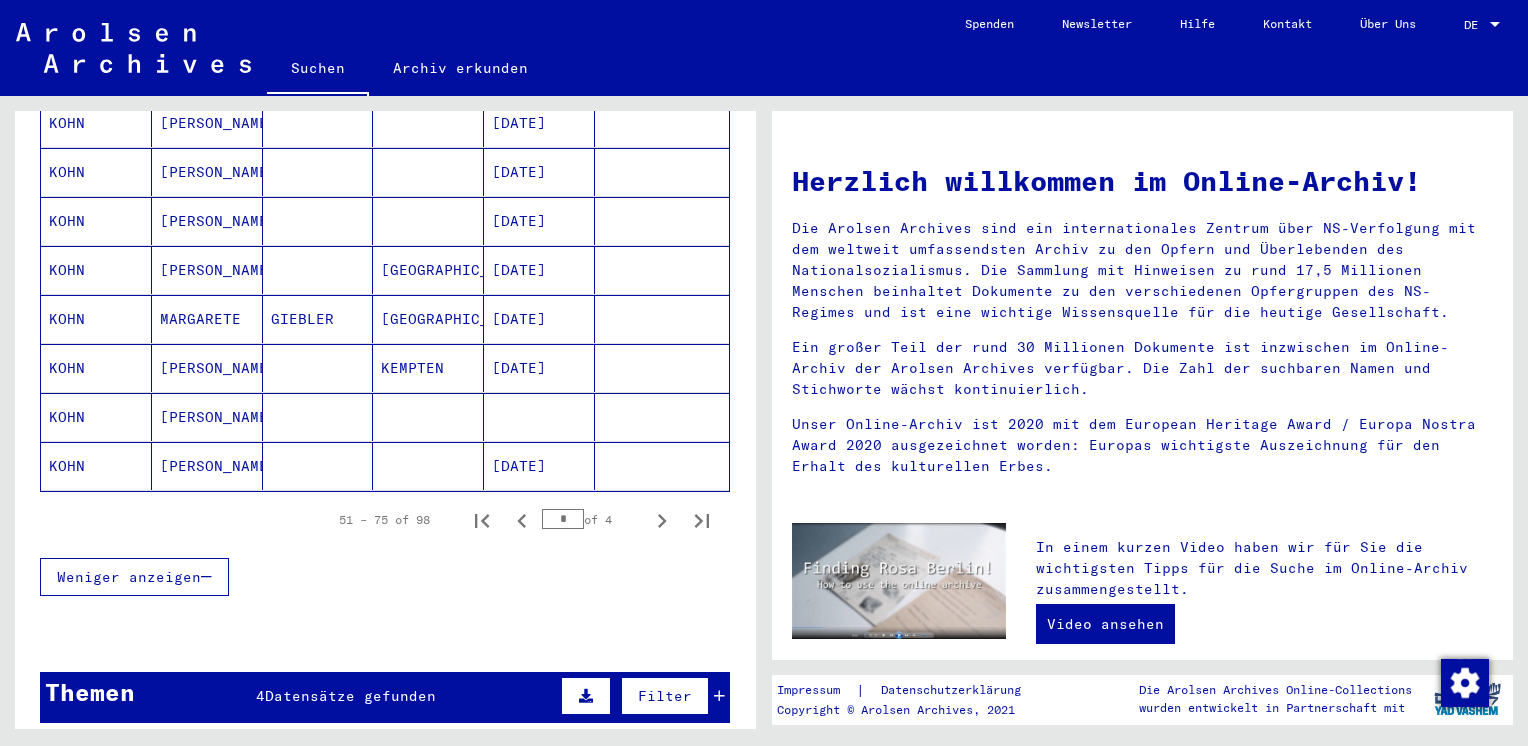 click on "[DATE]" 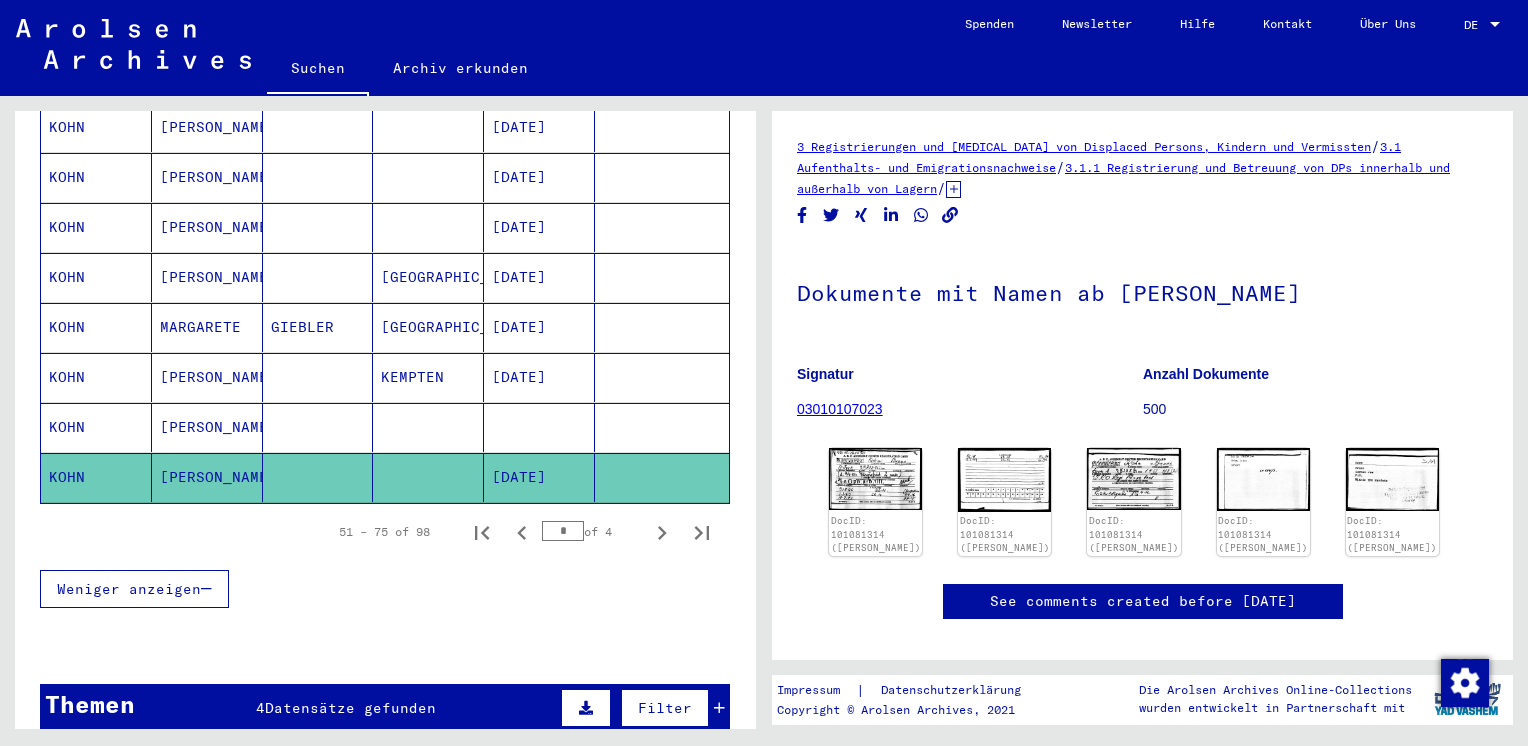 scroll, scrollTop: 0, scrollLeft: 0, axis: both 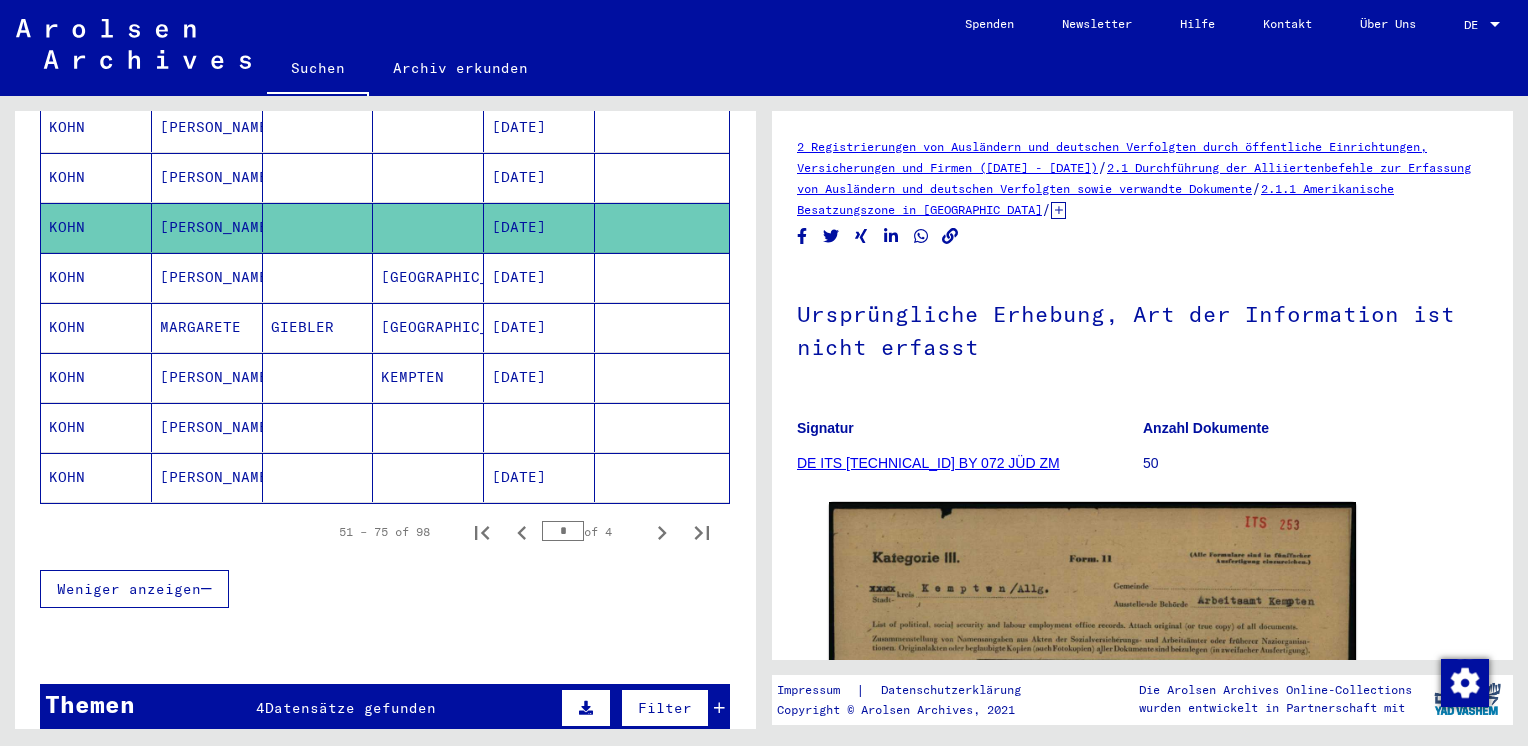 click on "KEMPTEN" at bounding box center (428, 427) 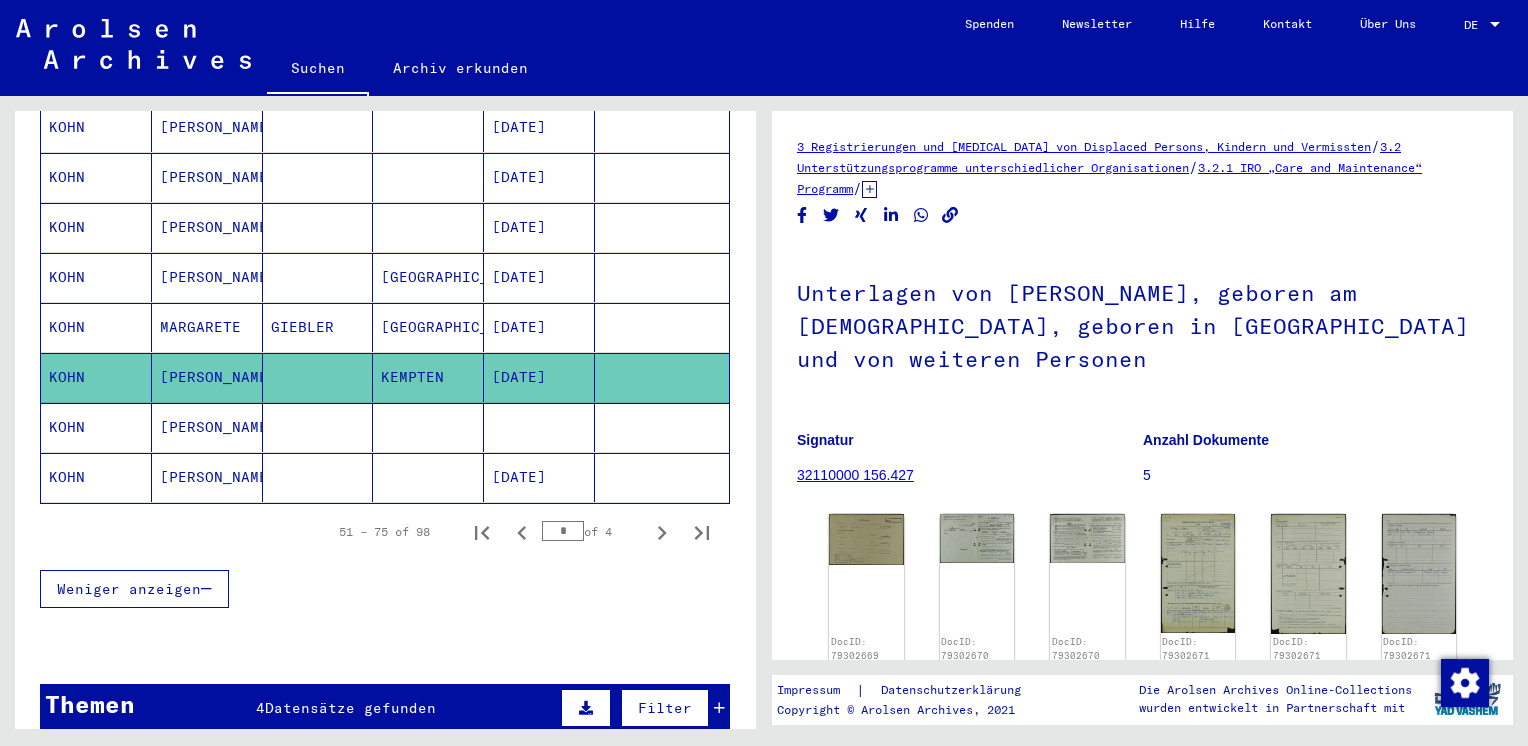 scroll, scrollTop: 0, scrollLeft: 0, axis: both 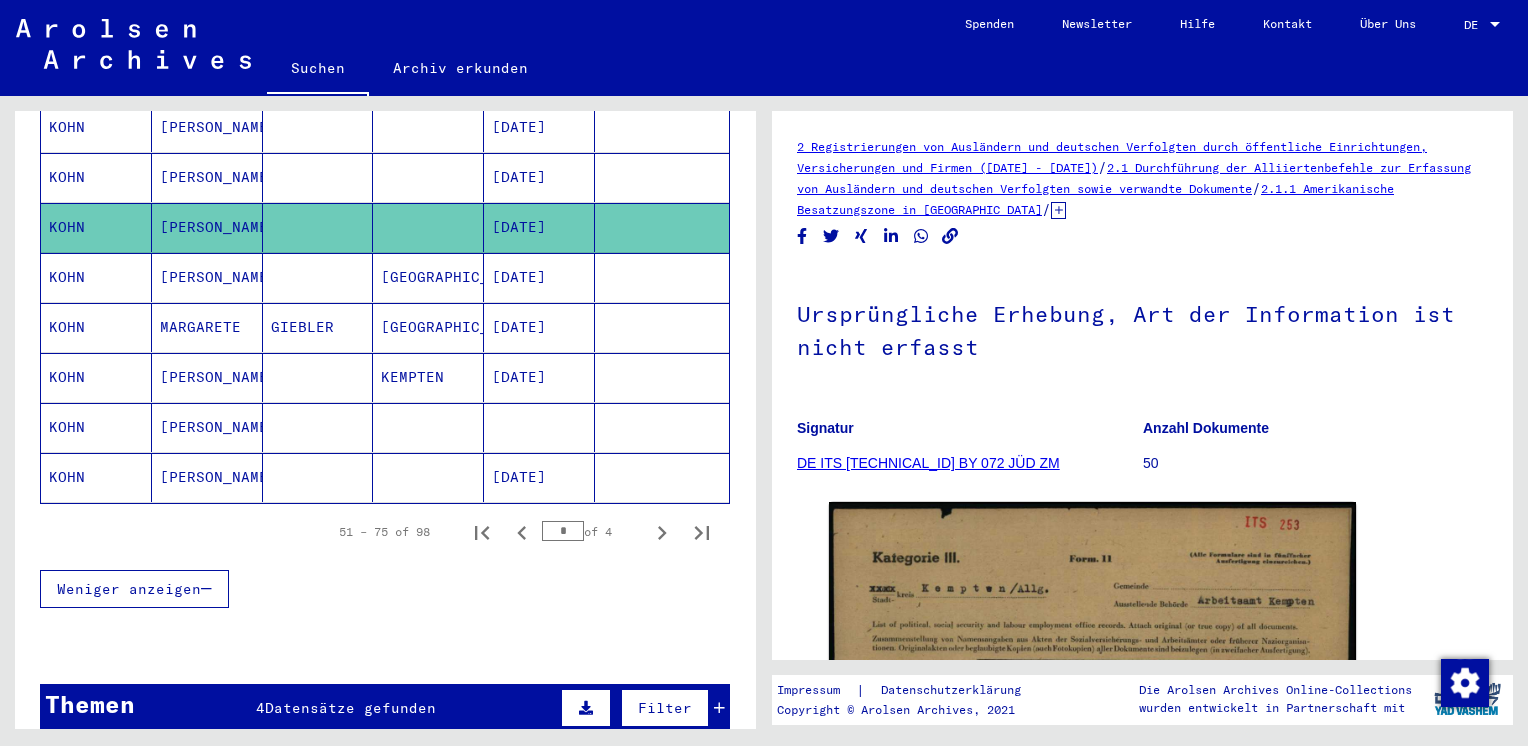 click on "[DATE]" at bounding box center (539, 227) 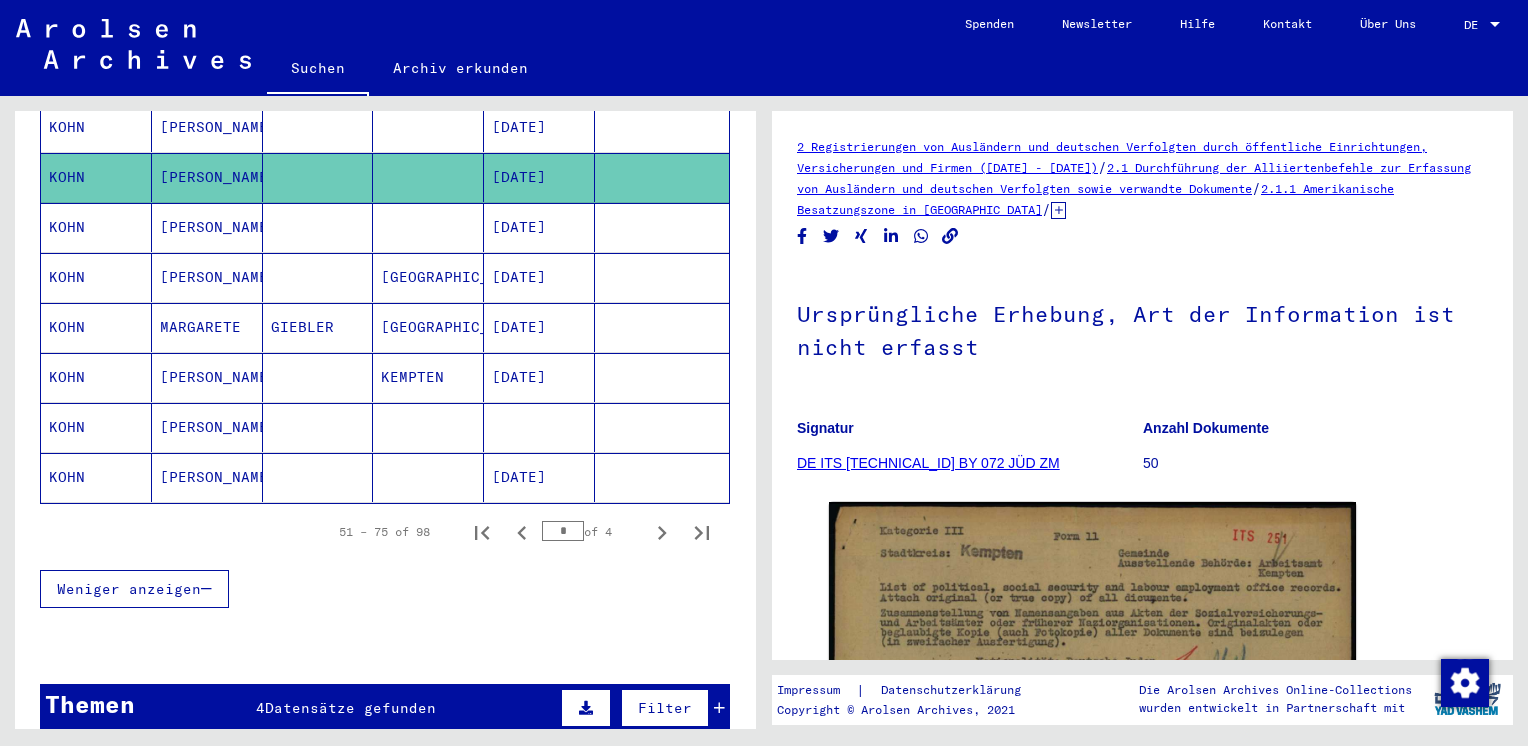 scroll, scrollTop: 0, scrollLeft: 0, axis: both 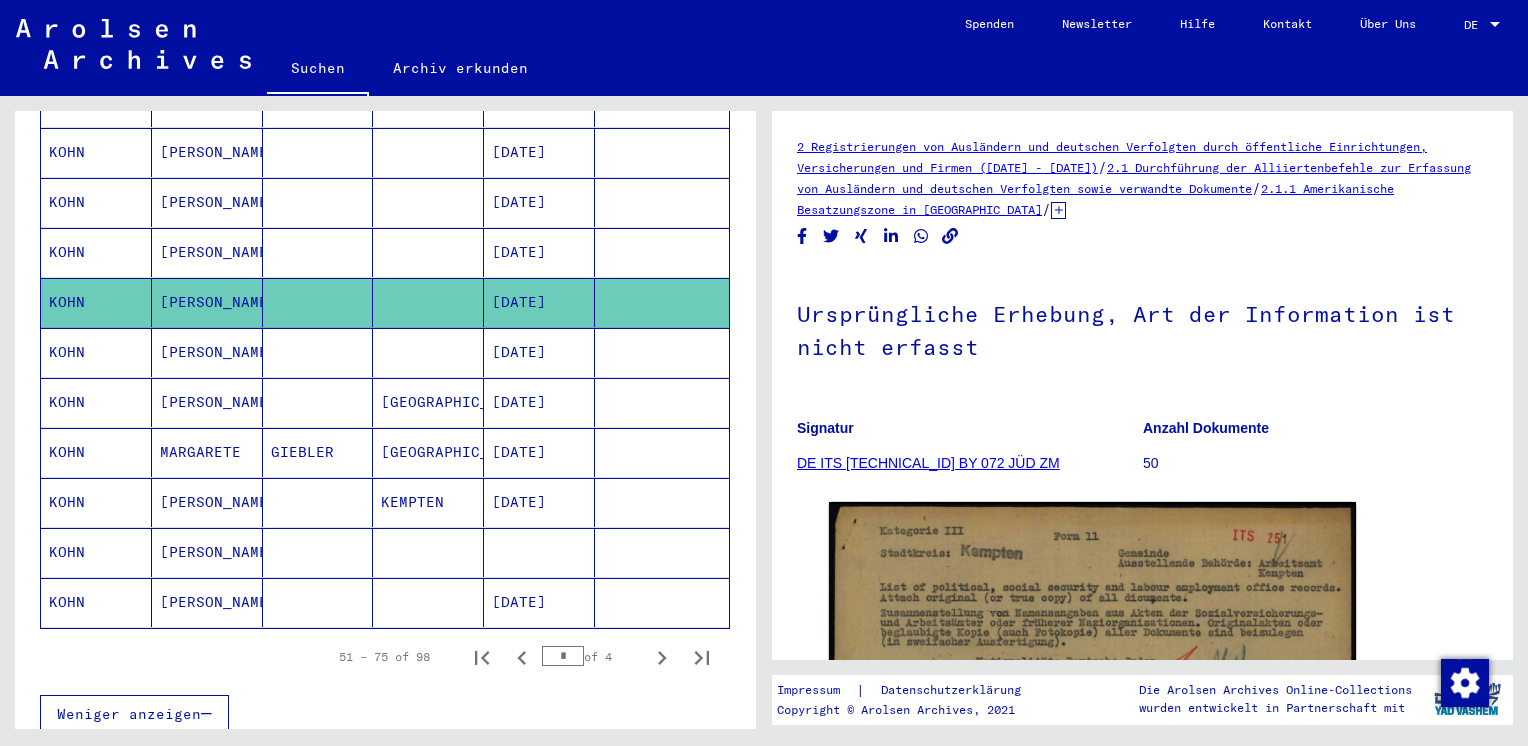 click on "[DATE]" at bounding box center (539, 302) 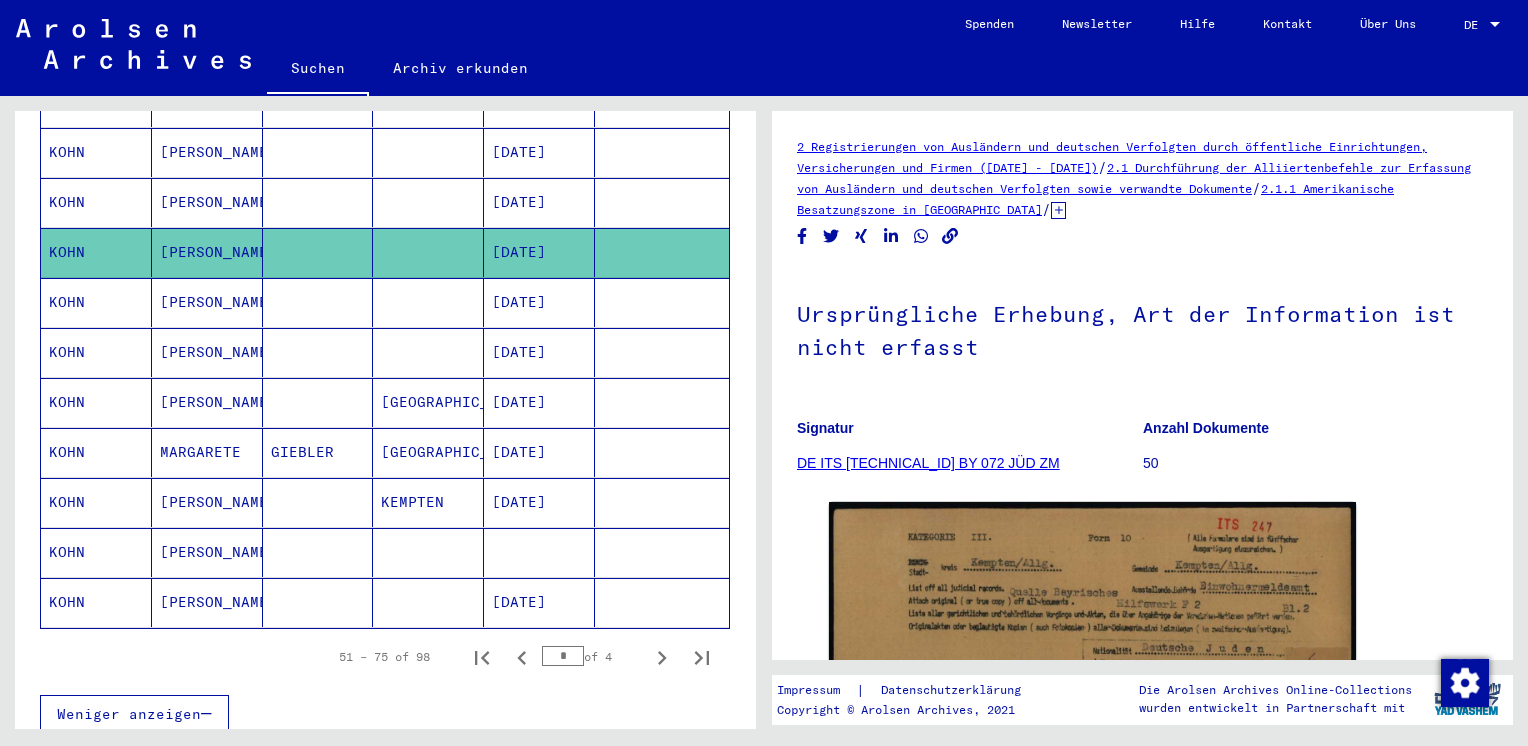 scroll, scrollTop: 0, scrollLeft: 0, axis: both 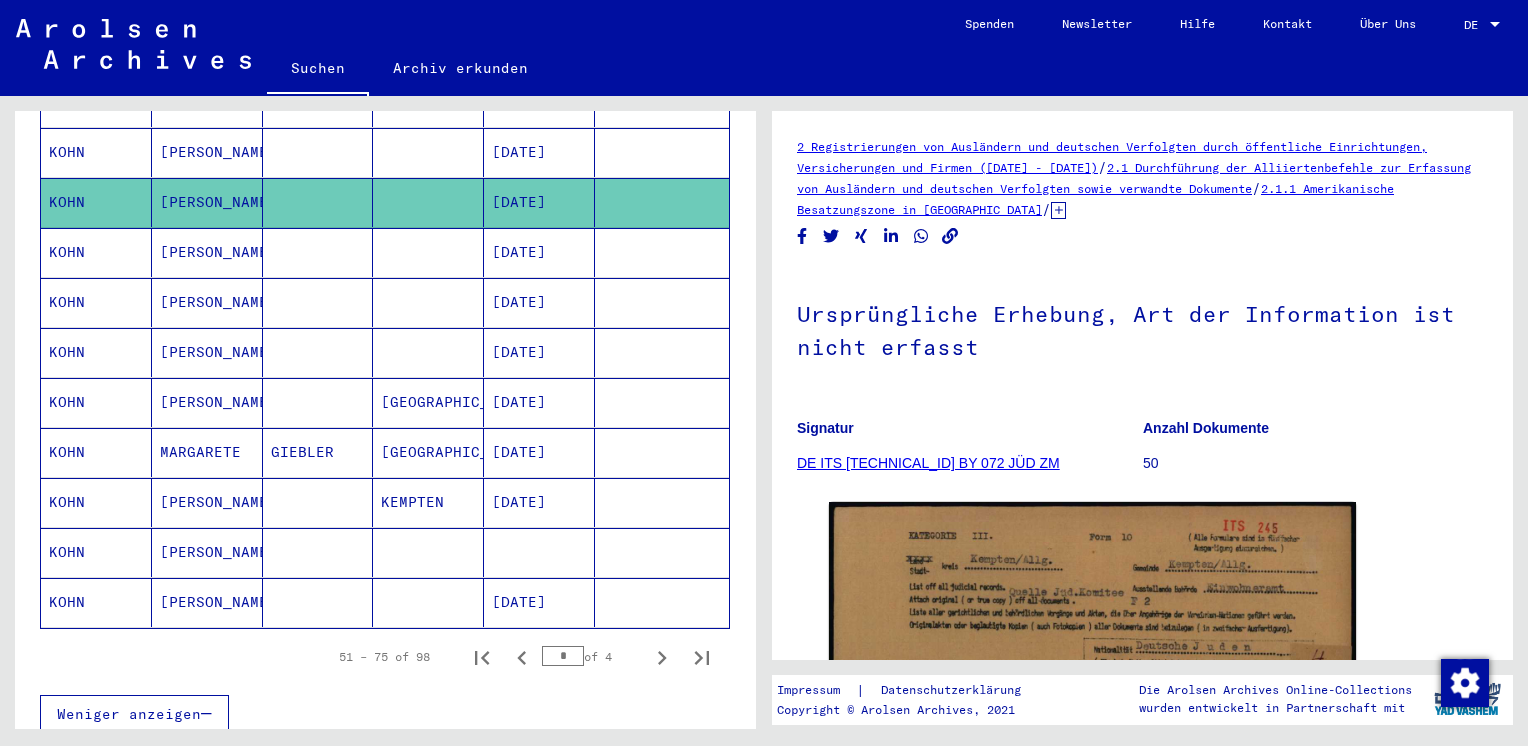 click on "[DATE]" at bounding box center (539, 202) 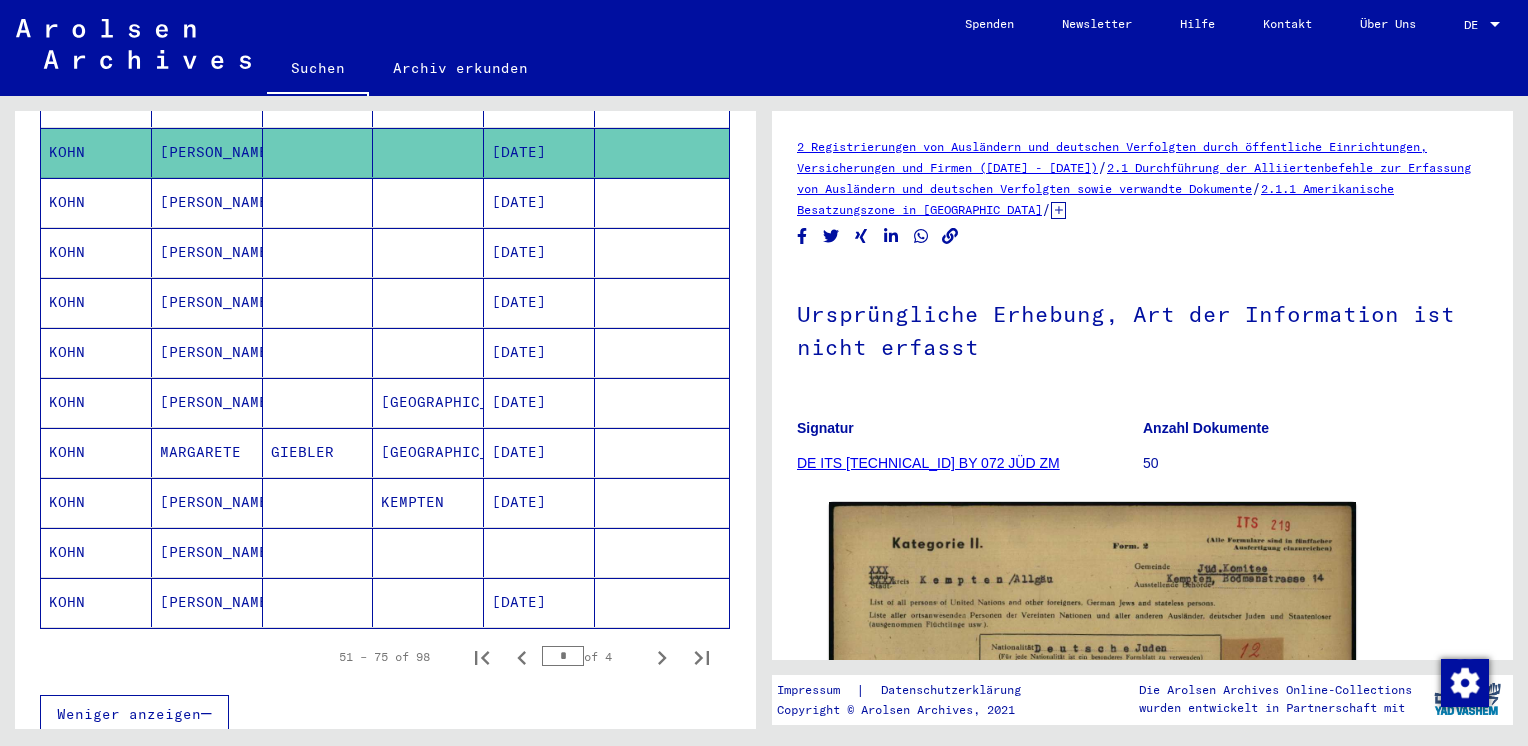 scroll, scrollTop: 0, scrollLeft: 0, axis: both 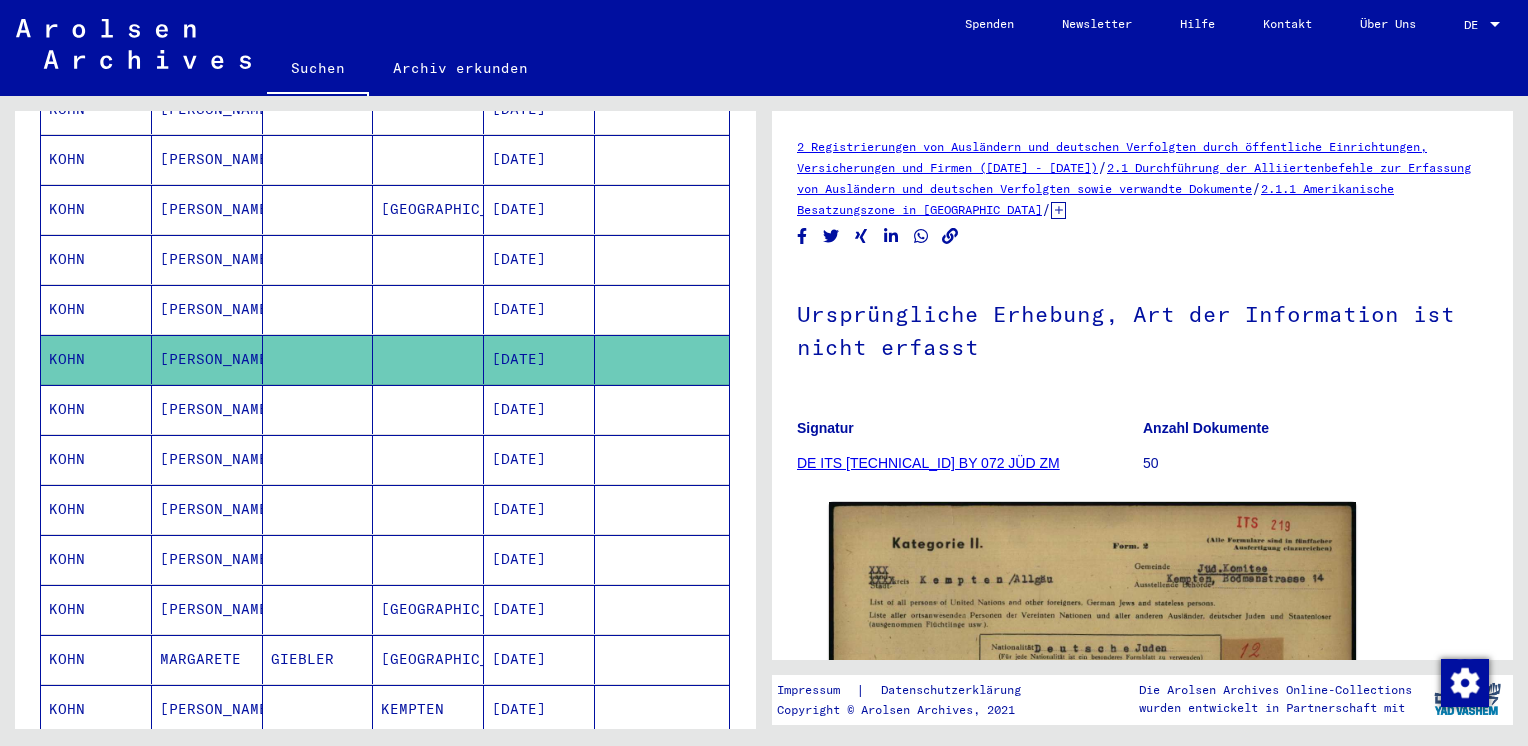 click on "[DATE]" at bounding box center [539, 359] 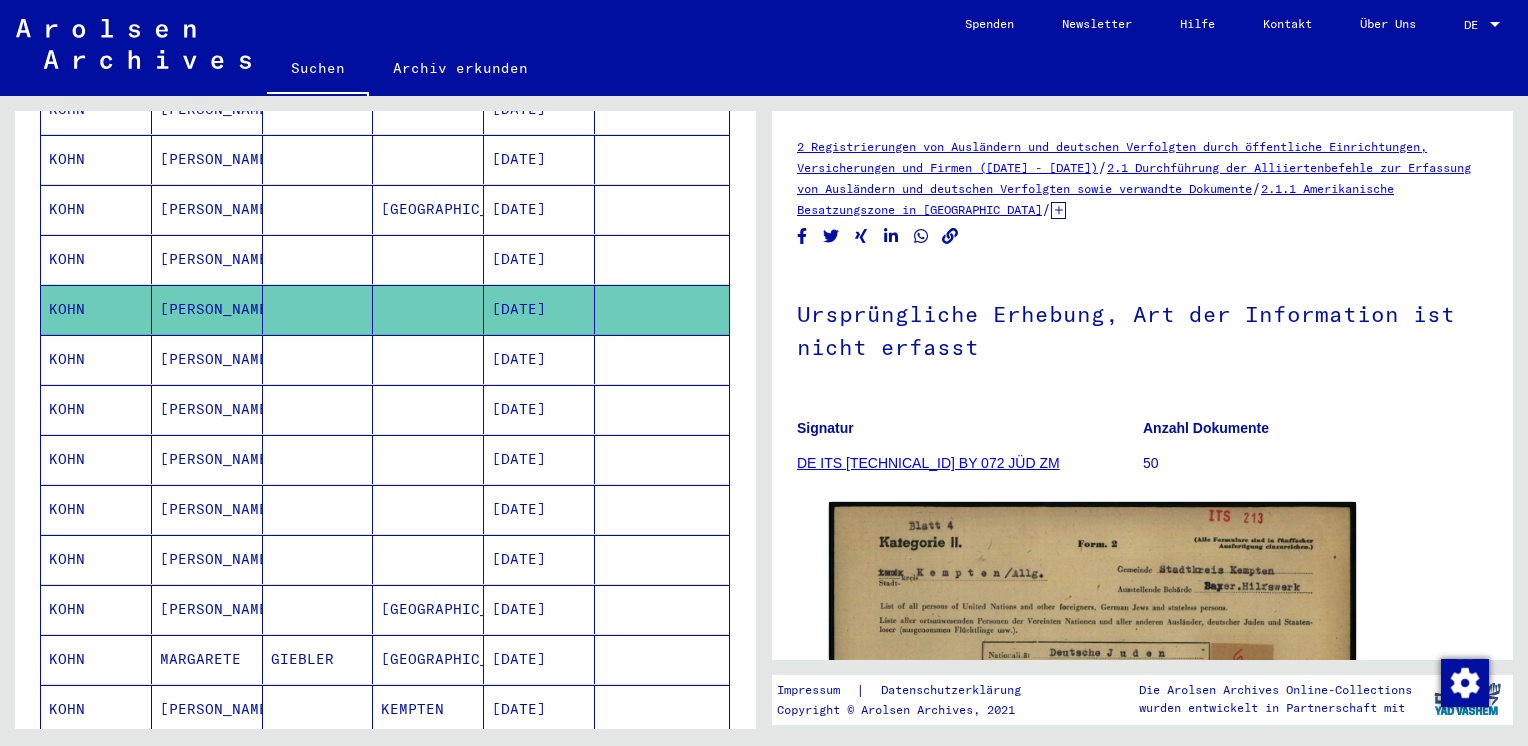 scroll, scrollTop: 0, scrollLeft: 0, axis: both 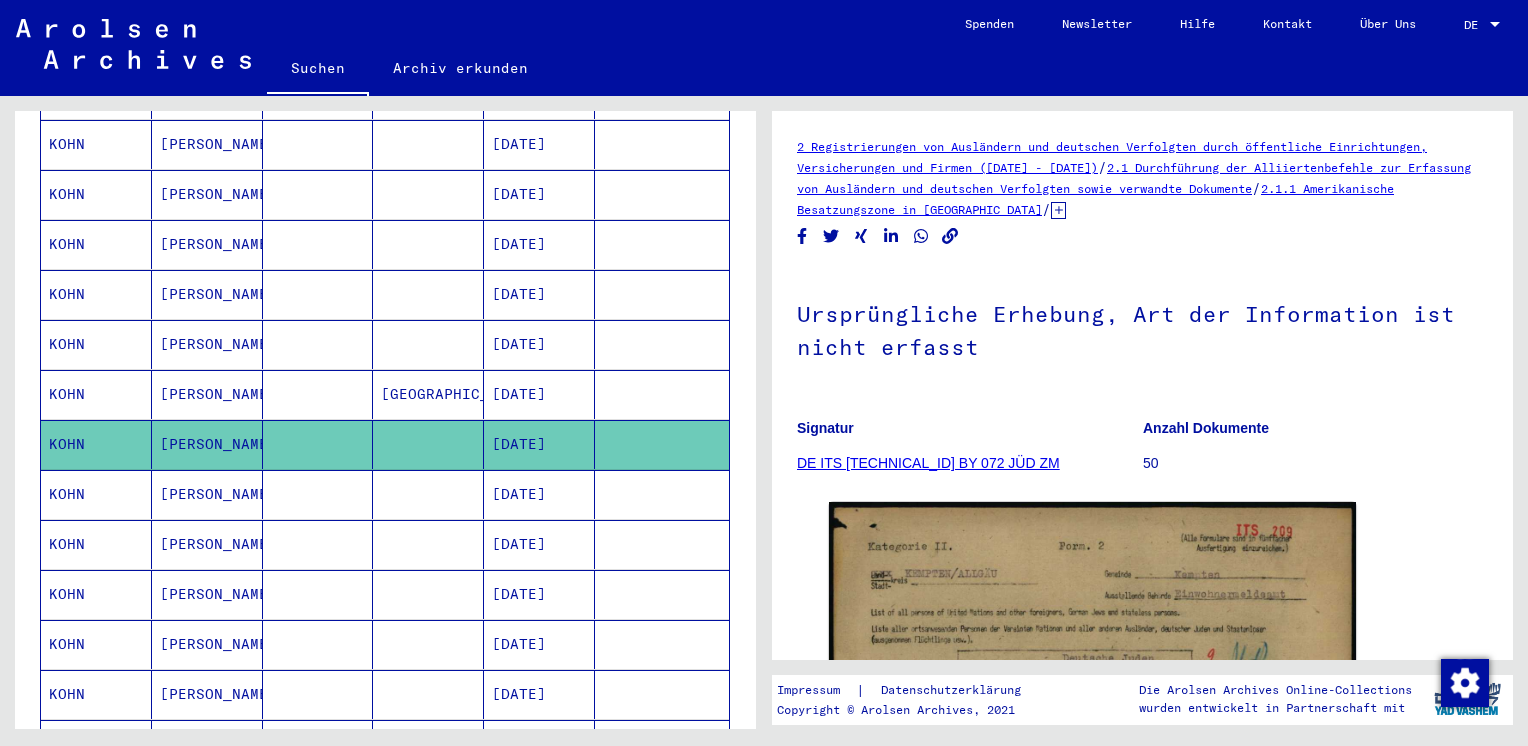 click on "[DATE]" at bounding box center [539, 344] 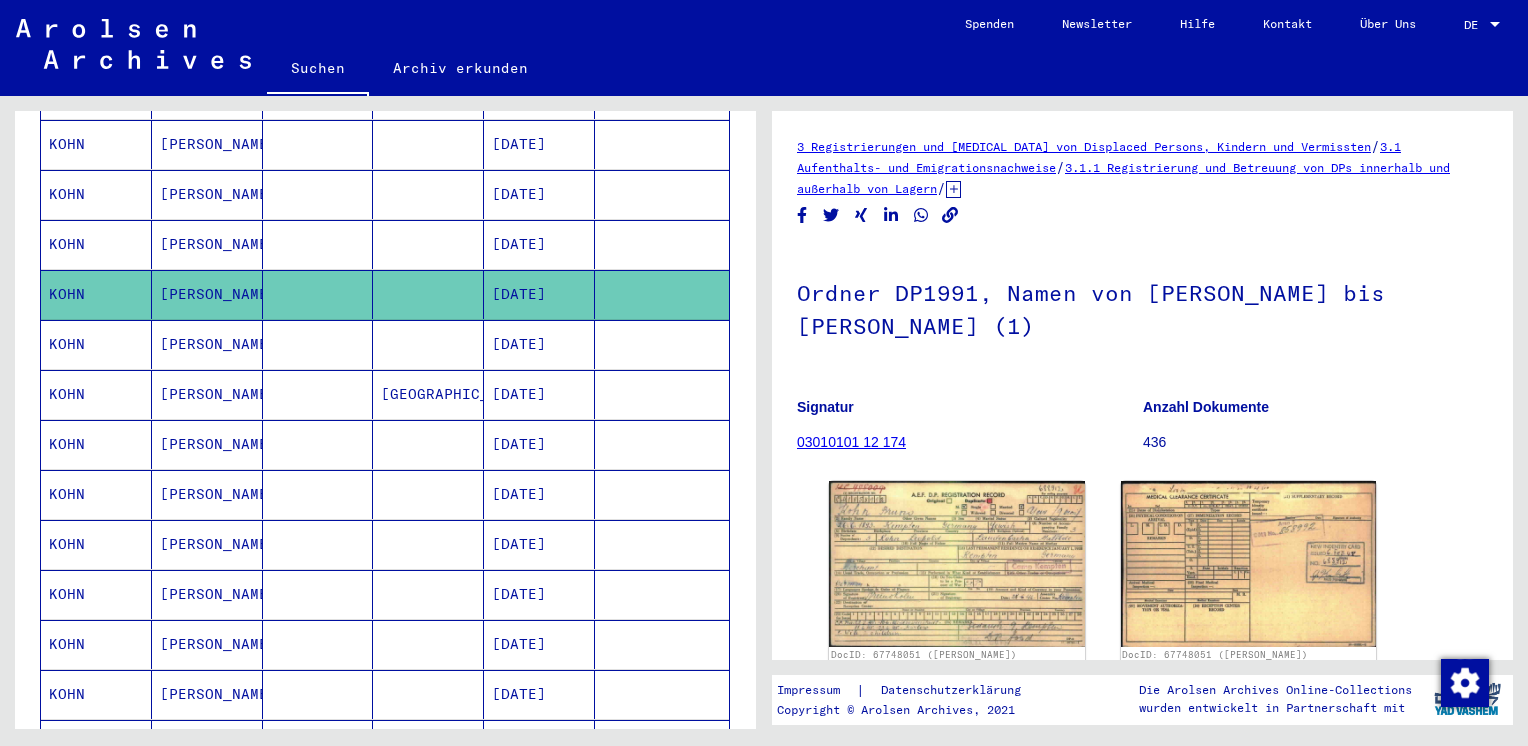 scroll, scrollTop: 0, scrollLeft: 0, axis: both 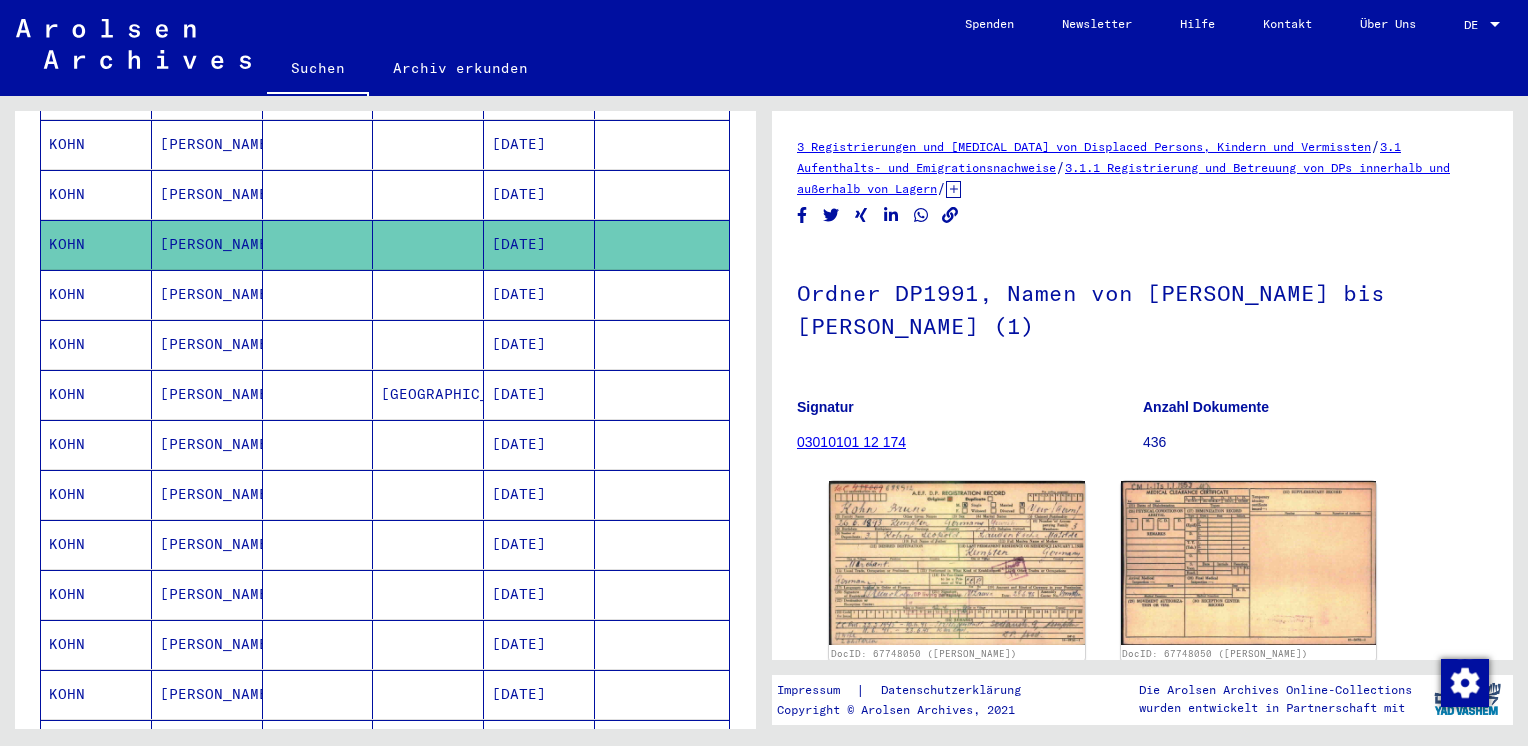 click at bounding box center (662, 244) 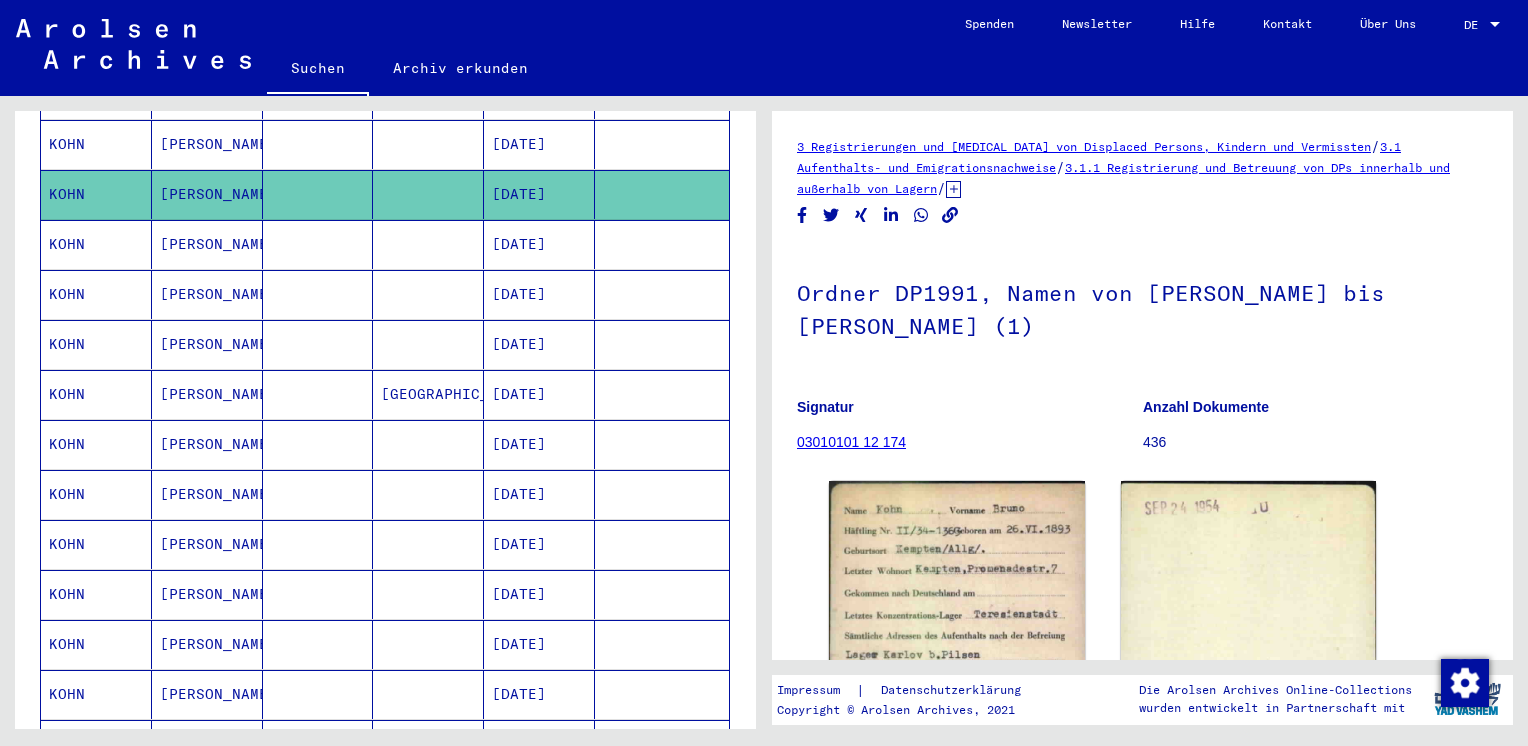 scroll, scrollTop: 0, scrollLeft: 0, axis: both 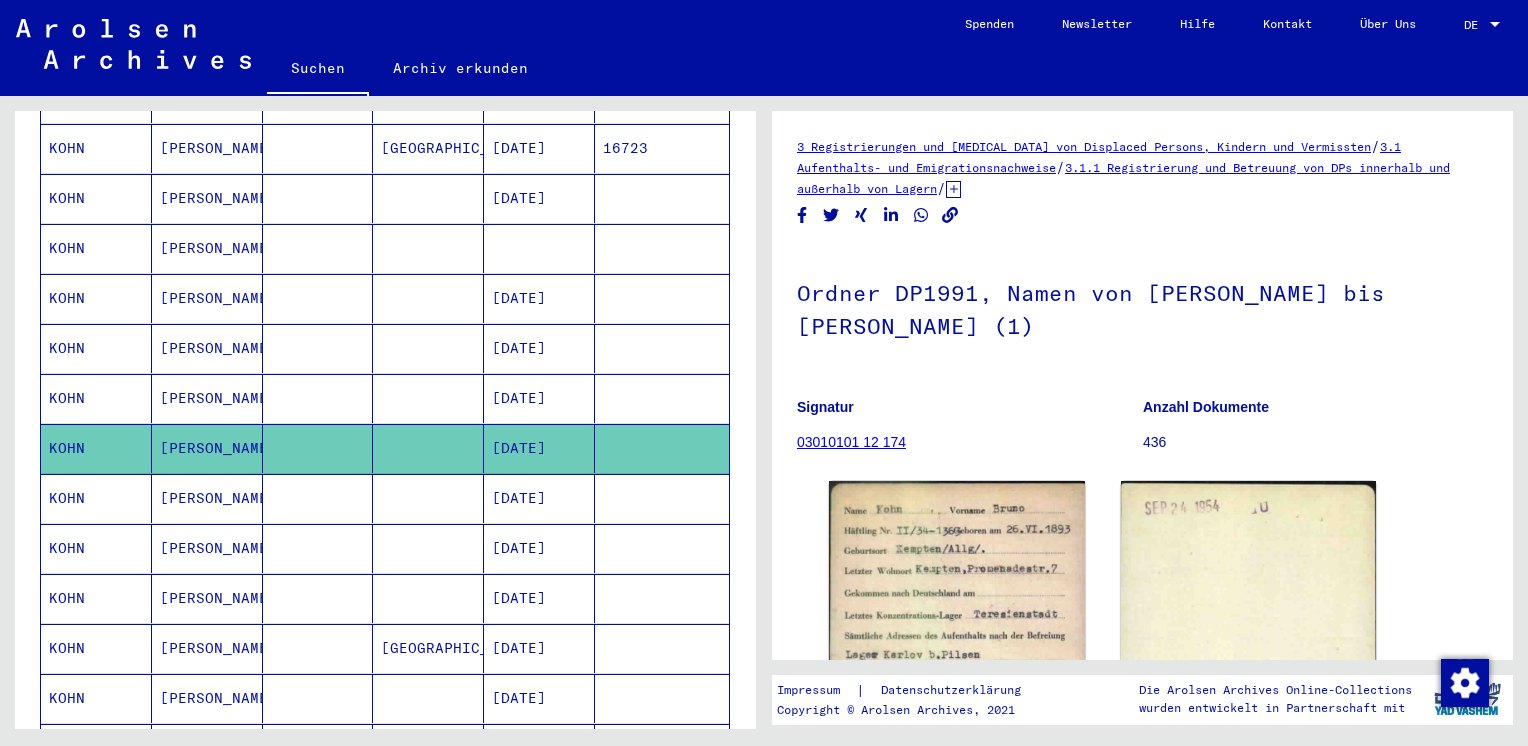 click at bounding box center [662, 248] 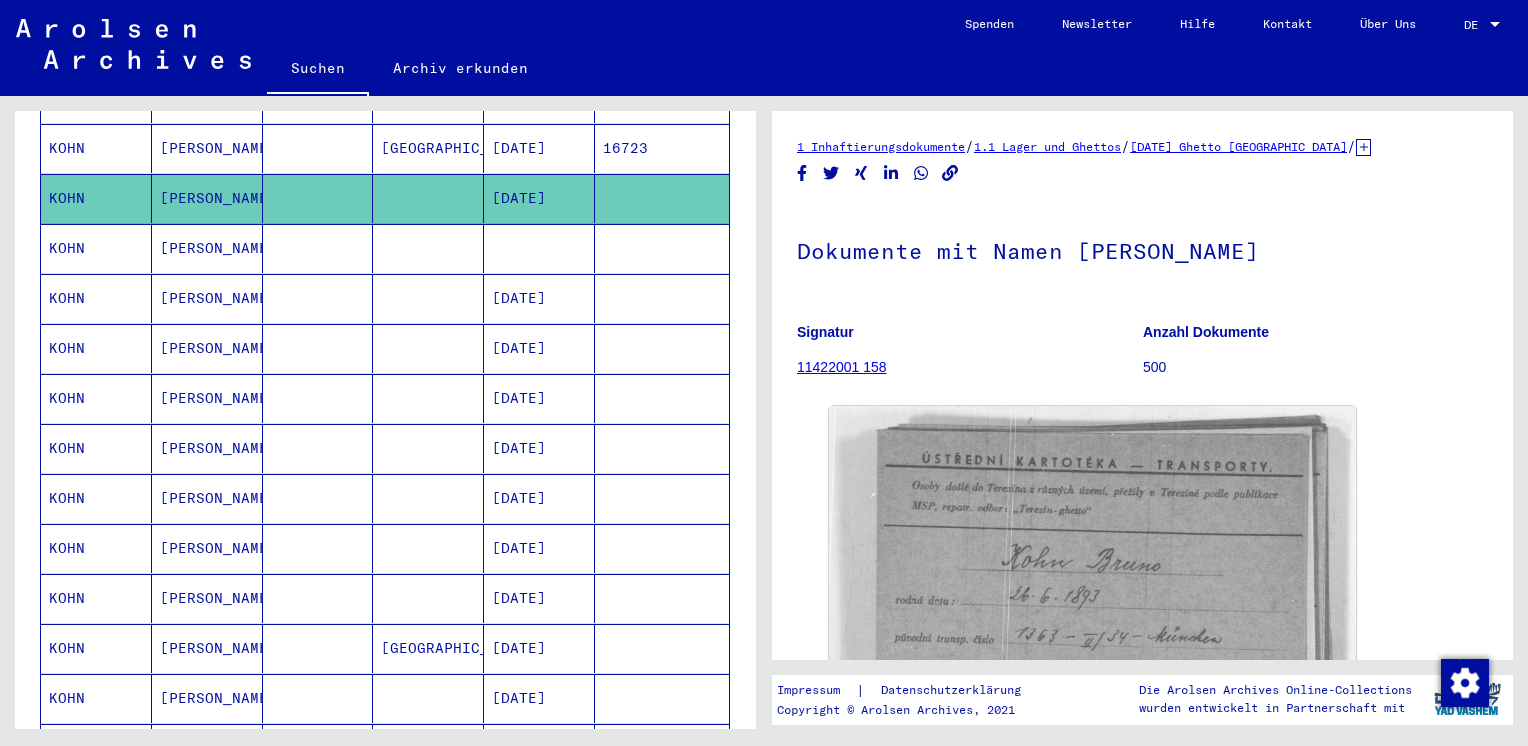 scroll, scrollTop: 0, scrollLeft: 0, axis: both 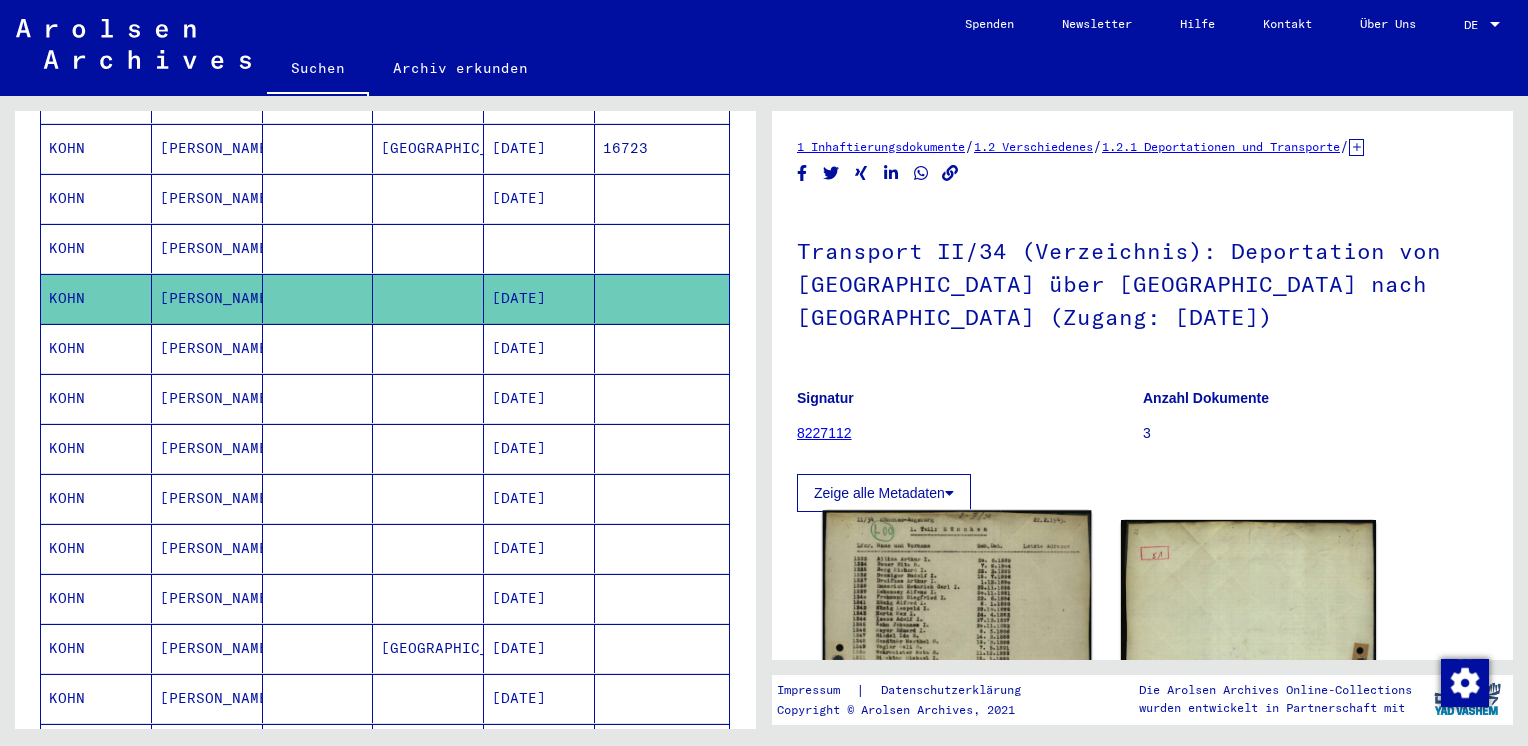 click 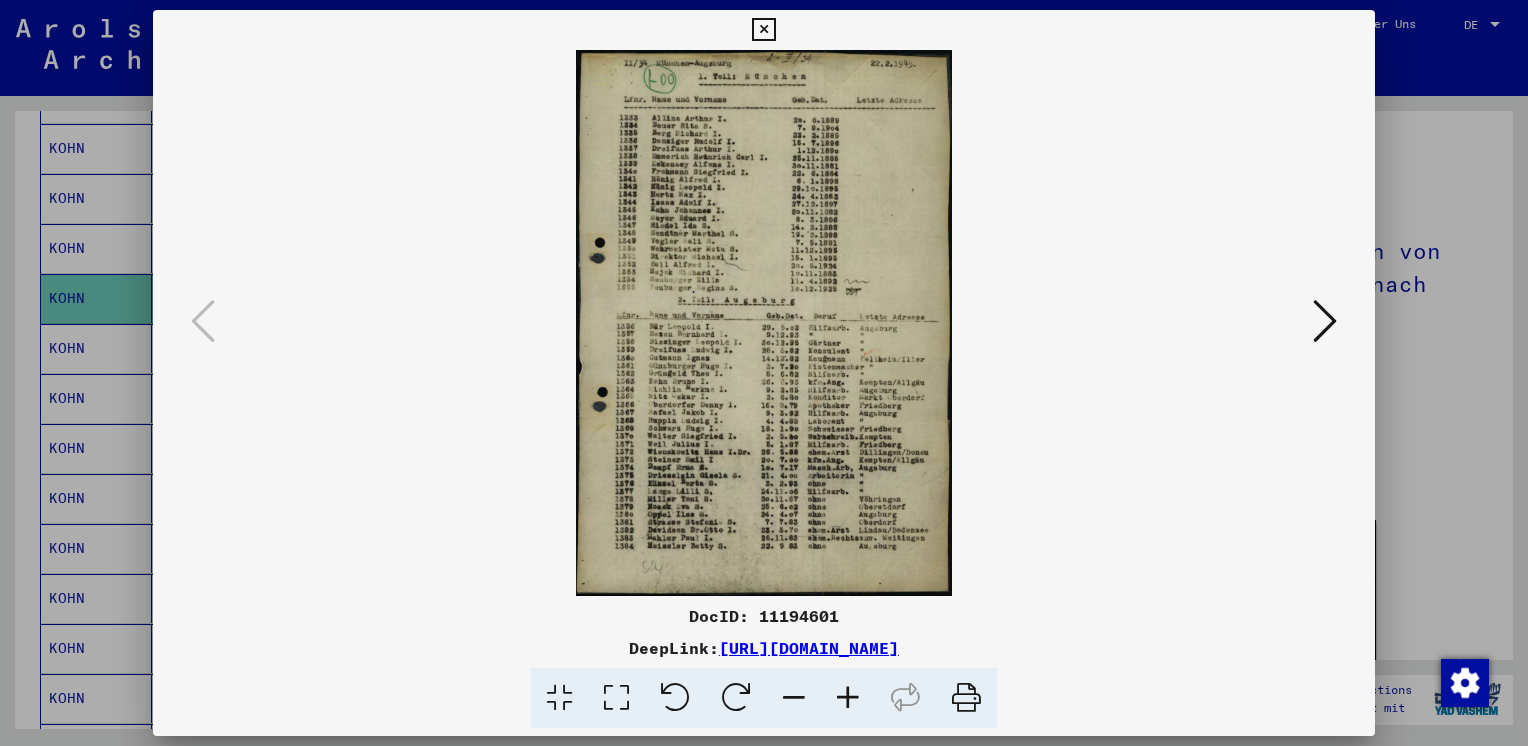 click at bounding box center (763, 30) 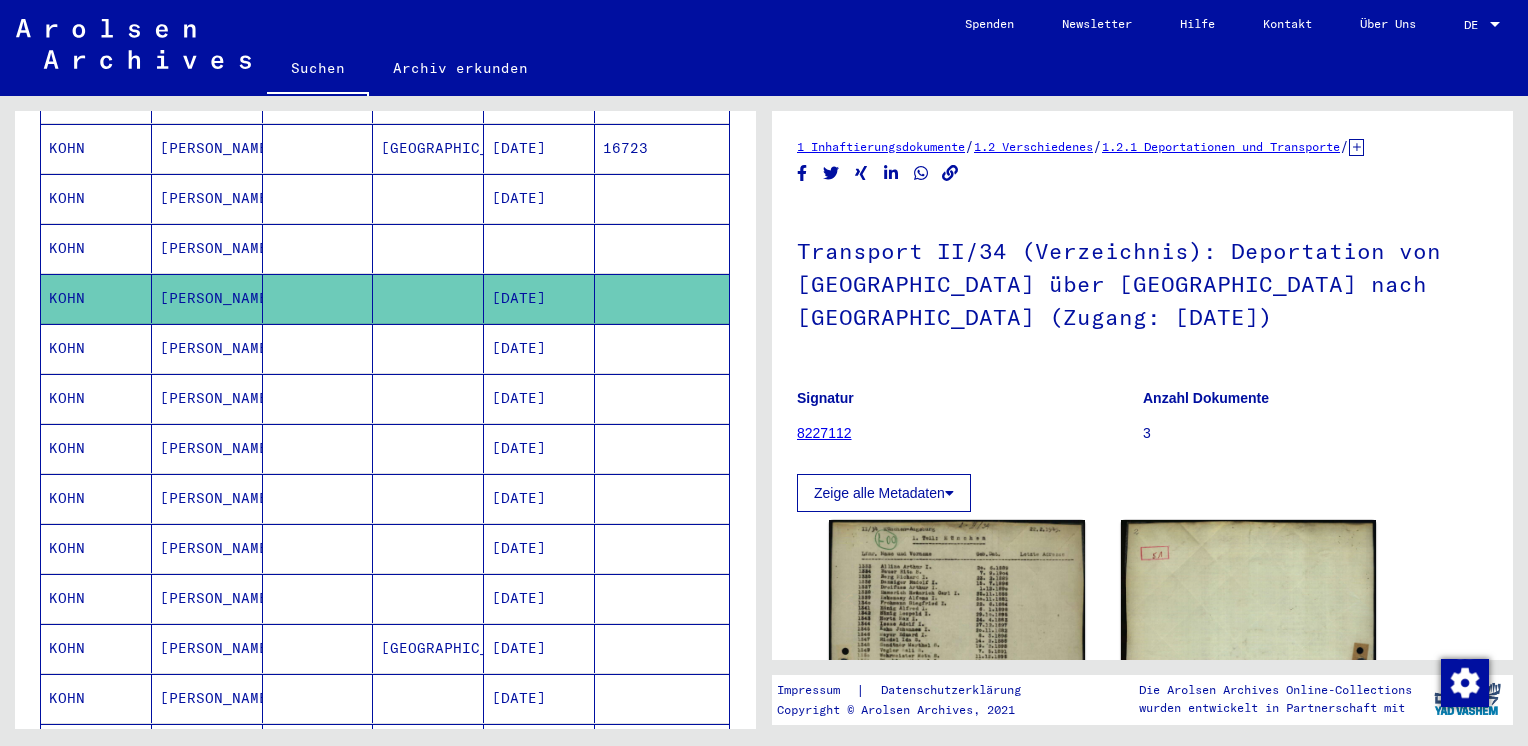 click at bounding box center (662, 248) 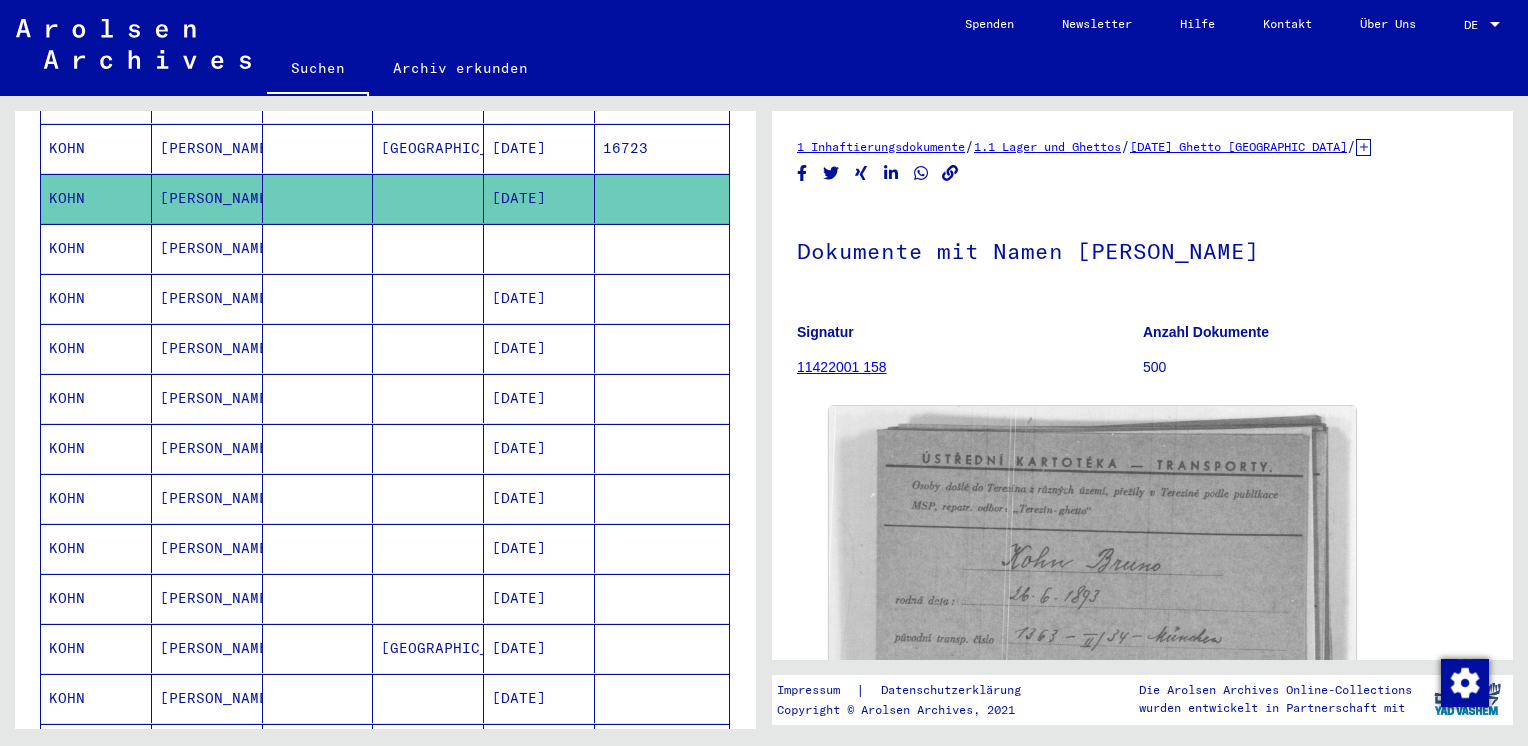 scroll, scrollTop: 0, scrollLeft: 0, axis: both 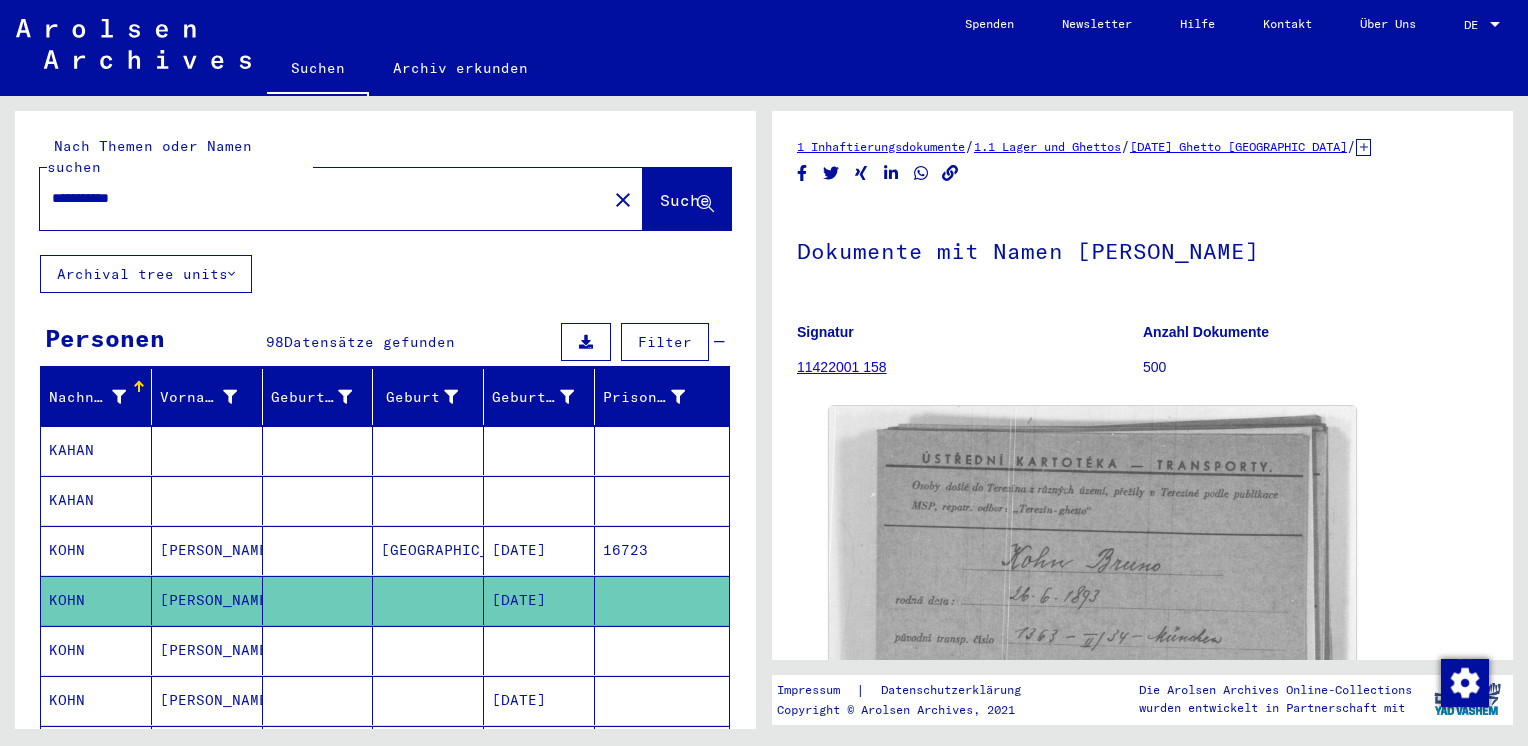 click on "**********" at bounding box center [323, 198] 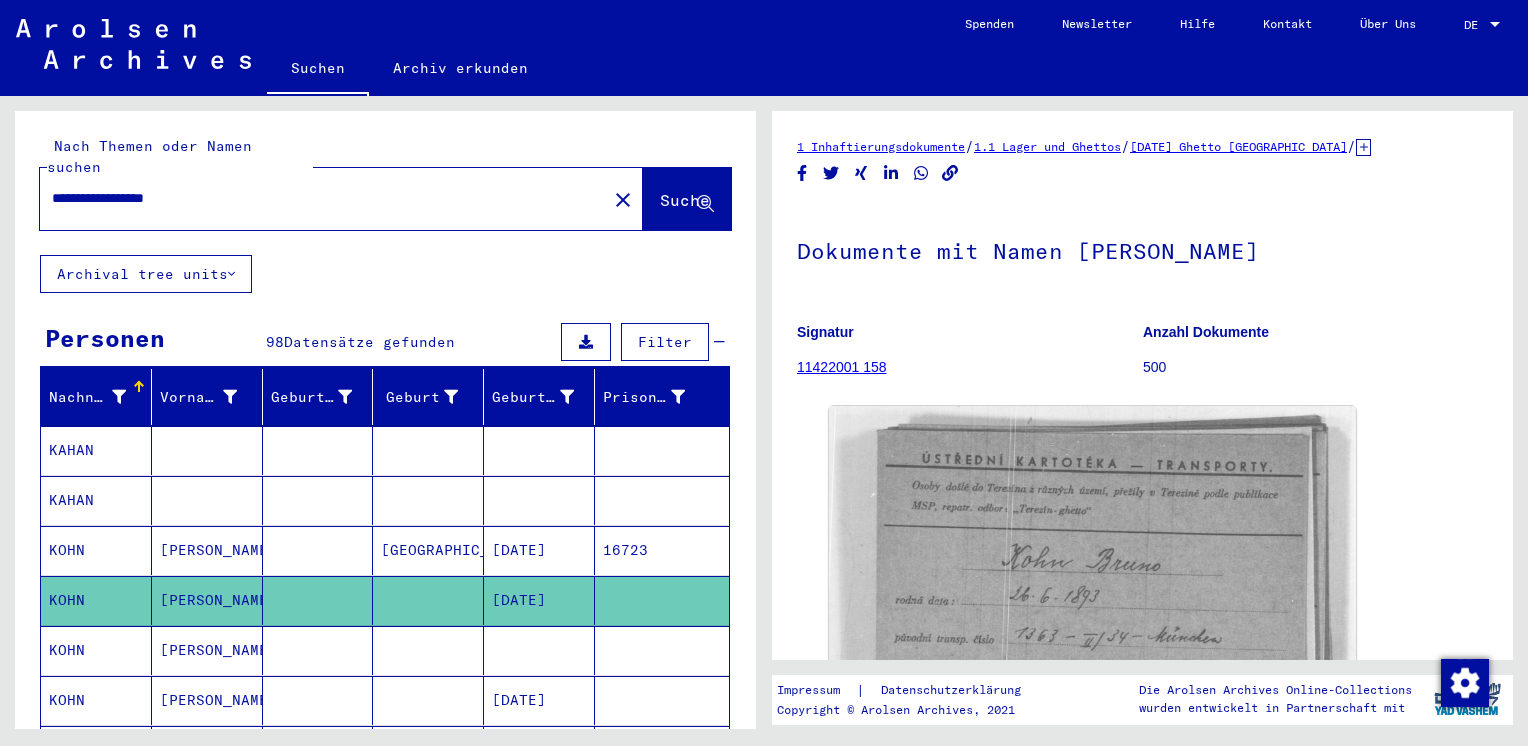 type on "**********" 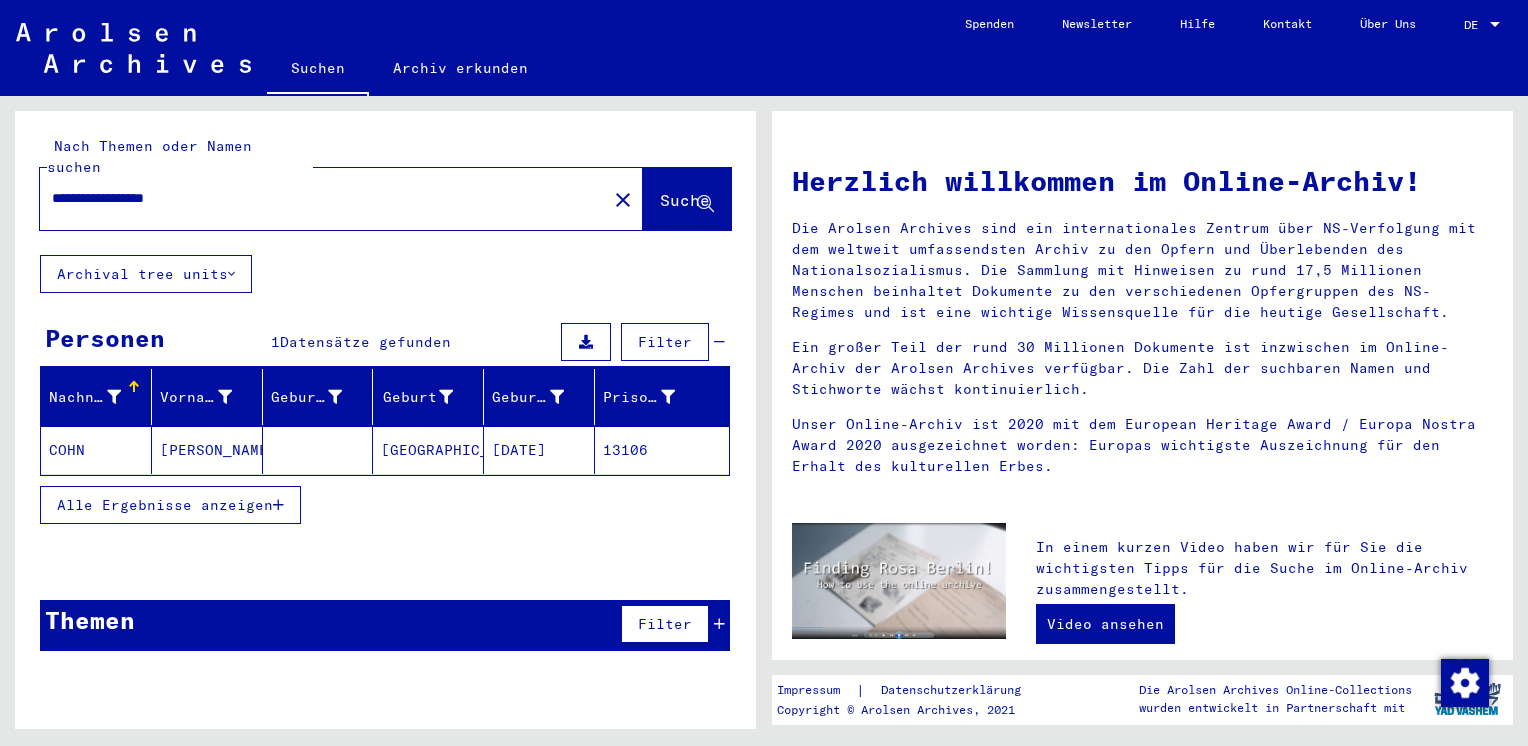 click on "**********" at bounding box center [317, 198] 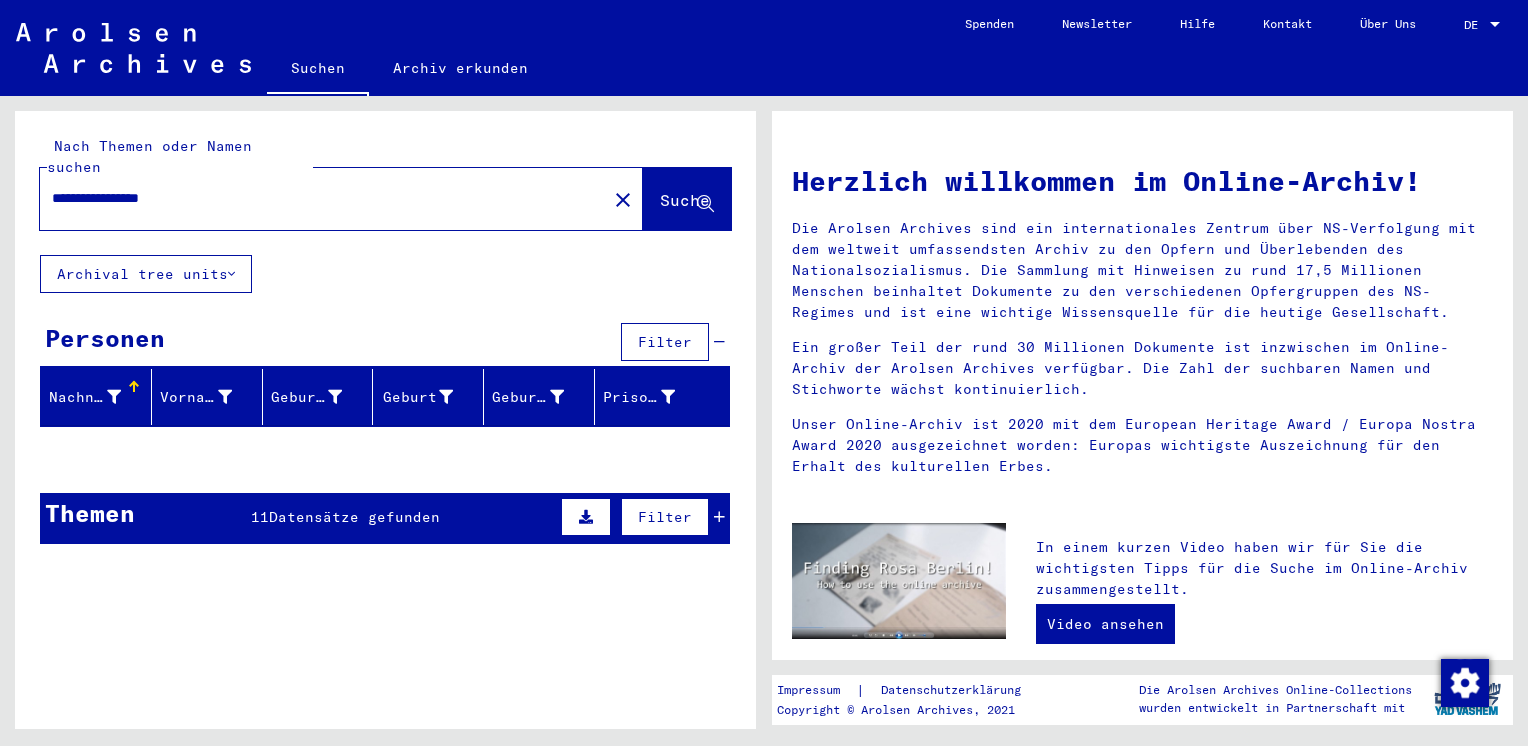 click on "**********" at bounding box center (317, 198) 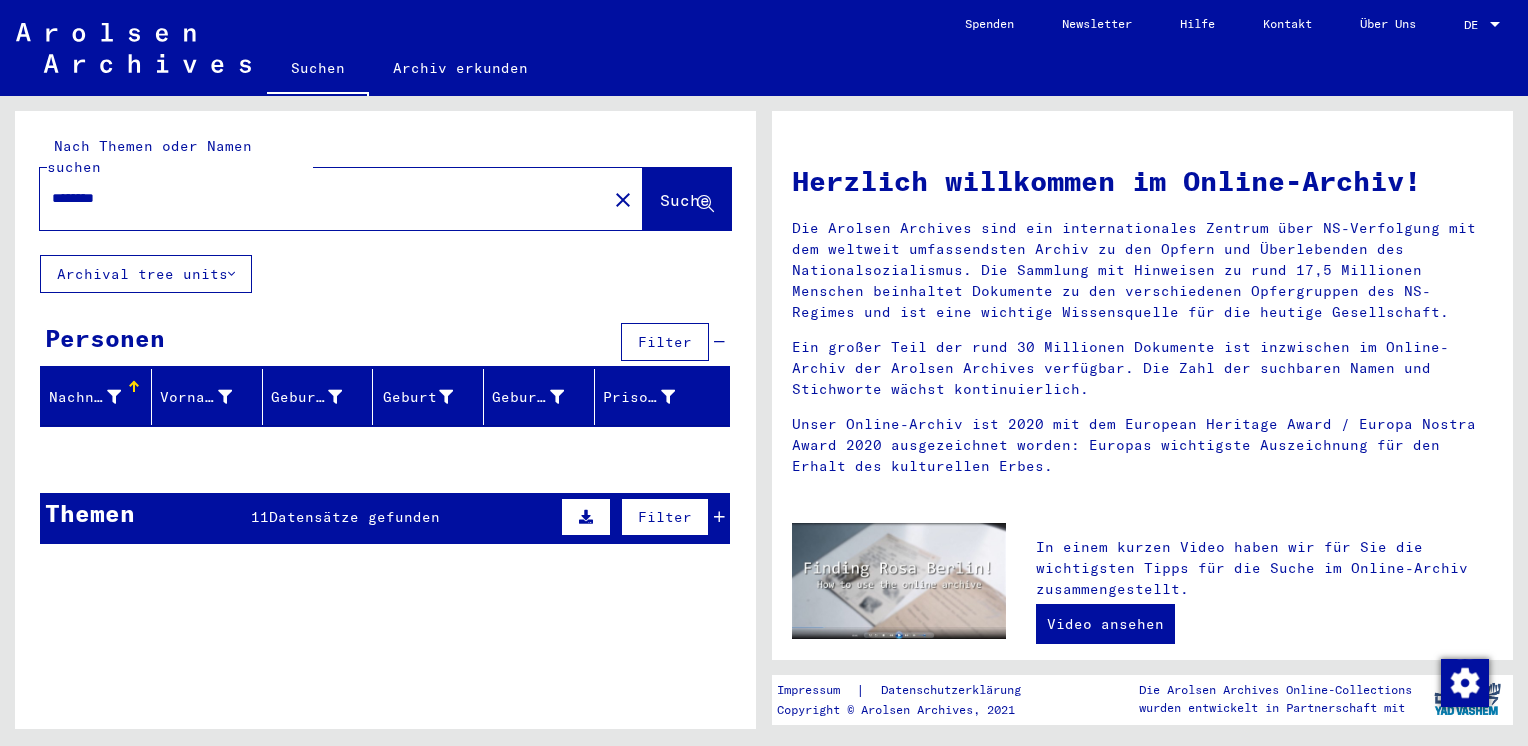 type on "*******" 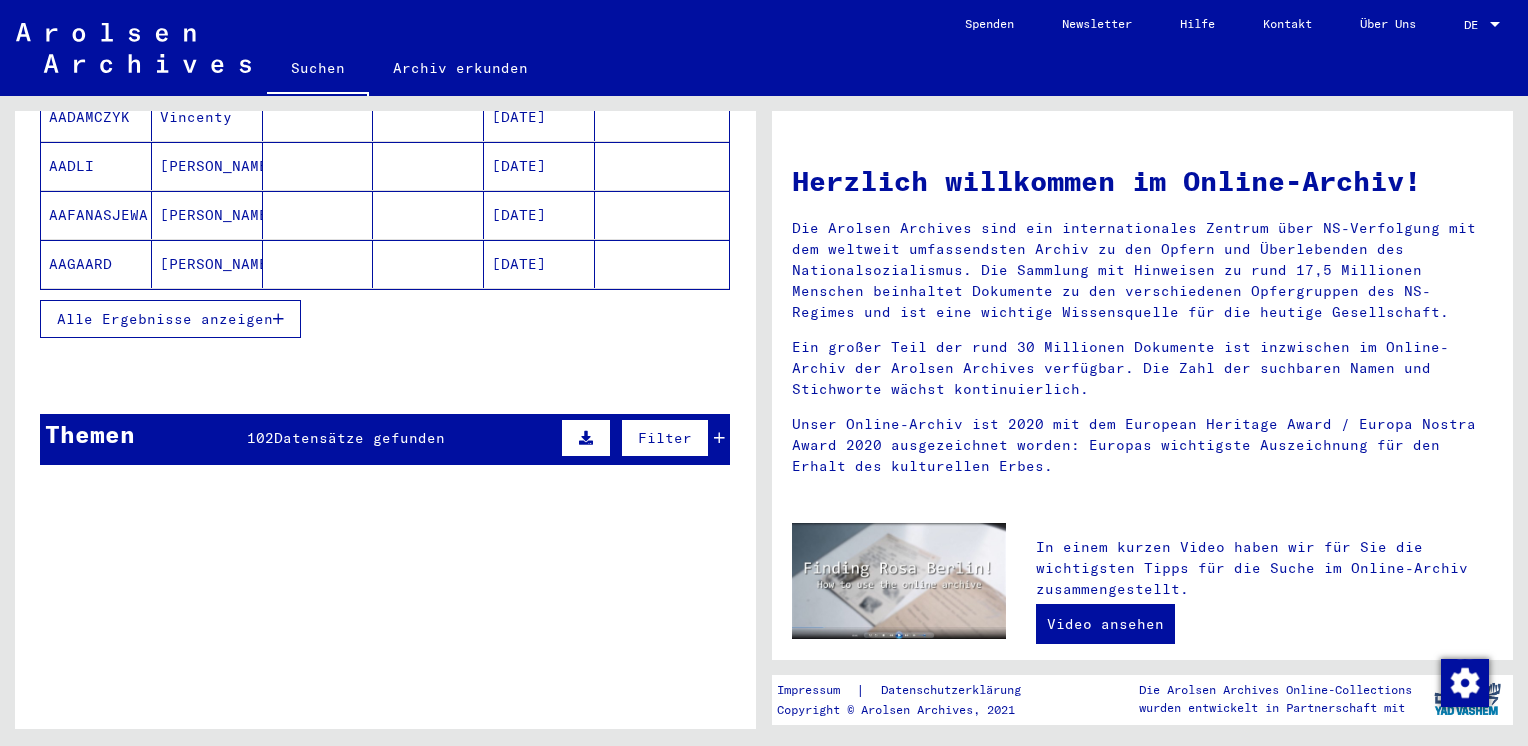 scroll, scrollTop: 408, scrollLeft: 0, axis: vertical 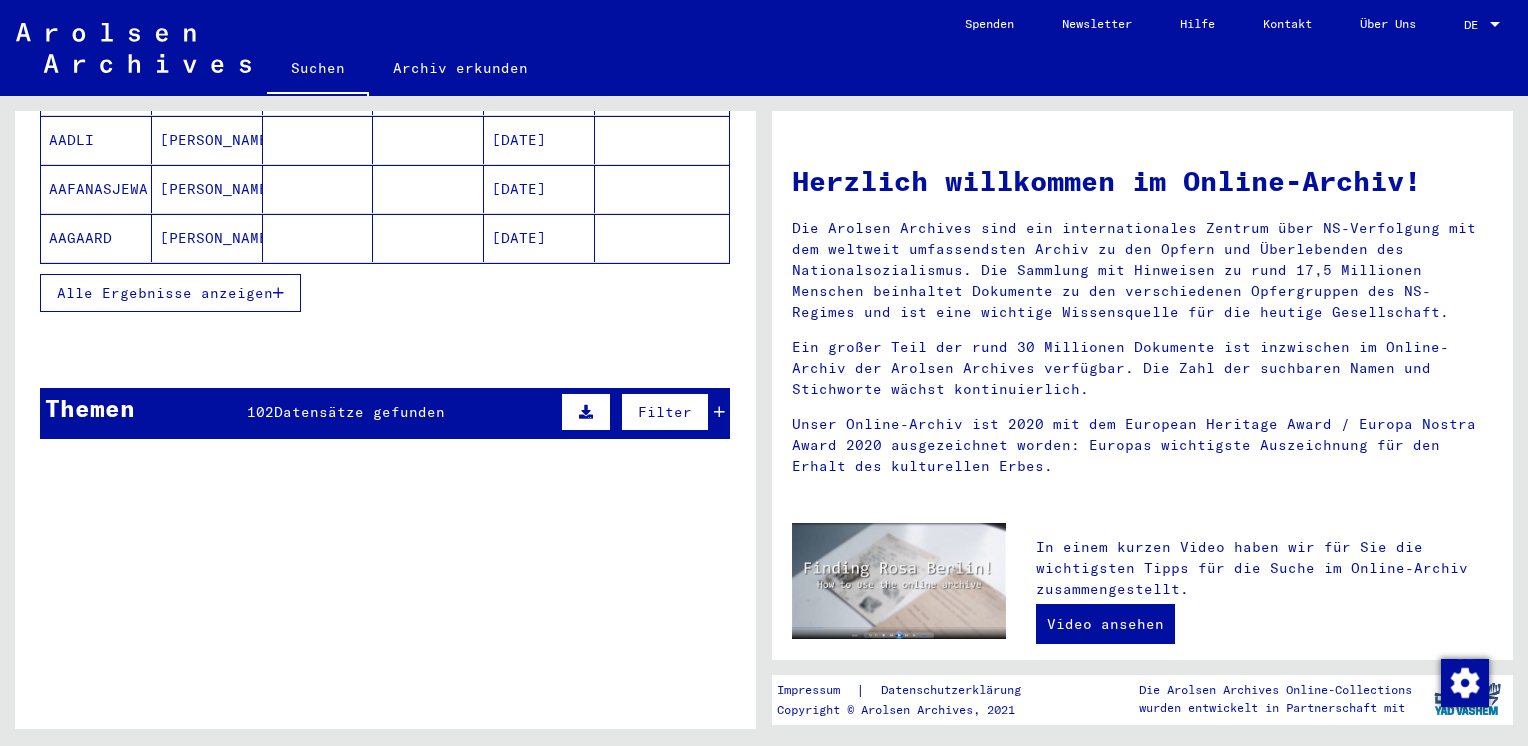click on "Themen 102  Datensätze gefunden  Filter" at bounding box center [385, 413] 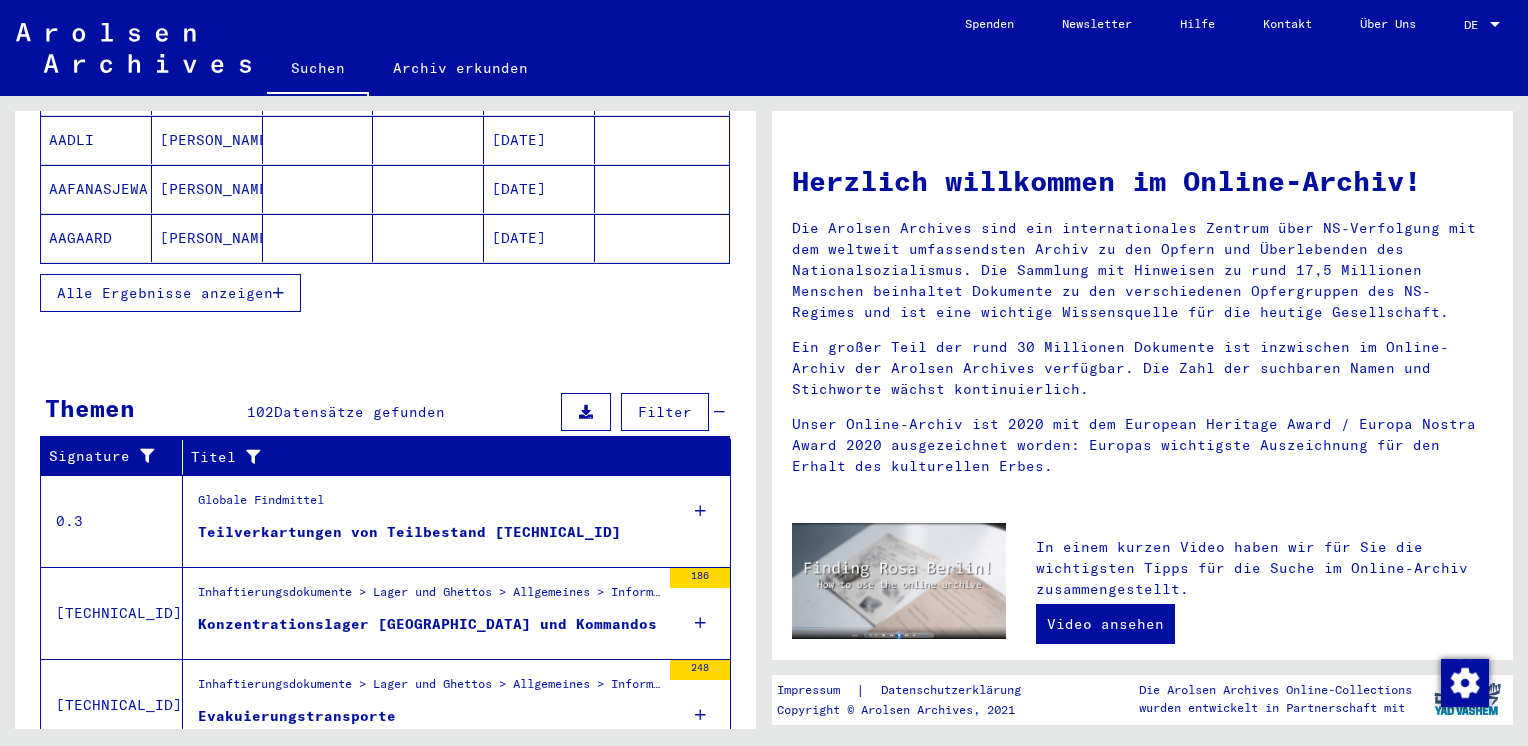click on "Inhaftierungsdokumente > Lager und Ghettos > Allgemeines > Informationssammlung des ITS zu verschiedenen Haftstätten und Lagern" at bounding box center (429, 597) 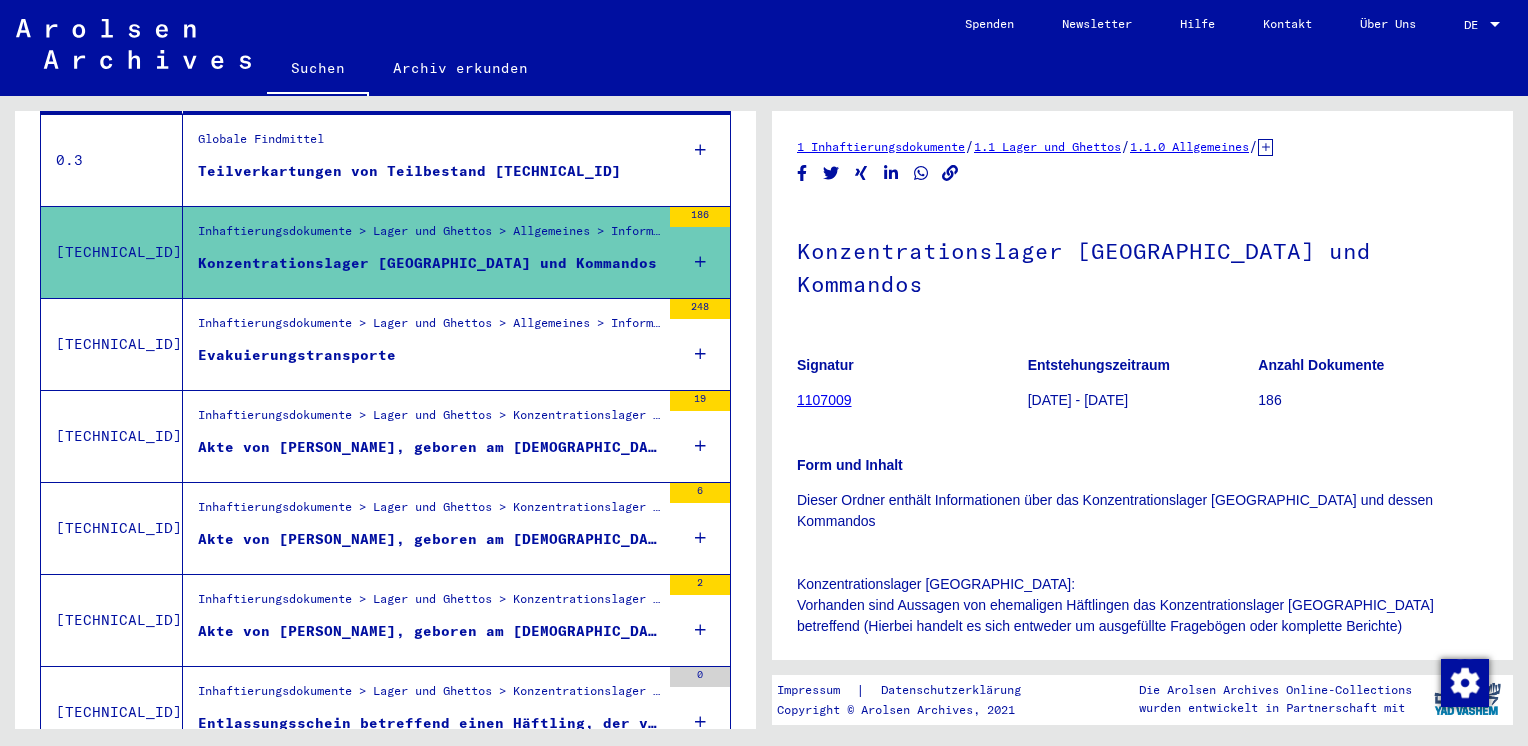 scroll, scrollTop: 0, scrollLeft: 0, axis: both 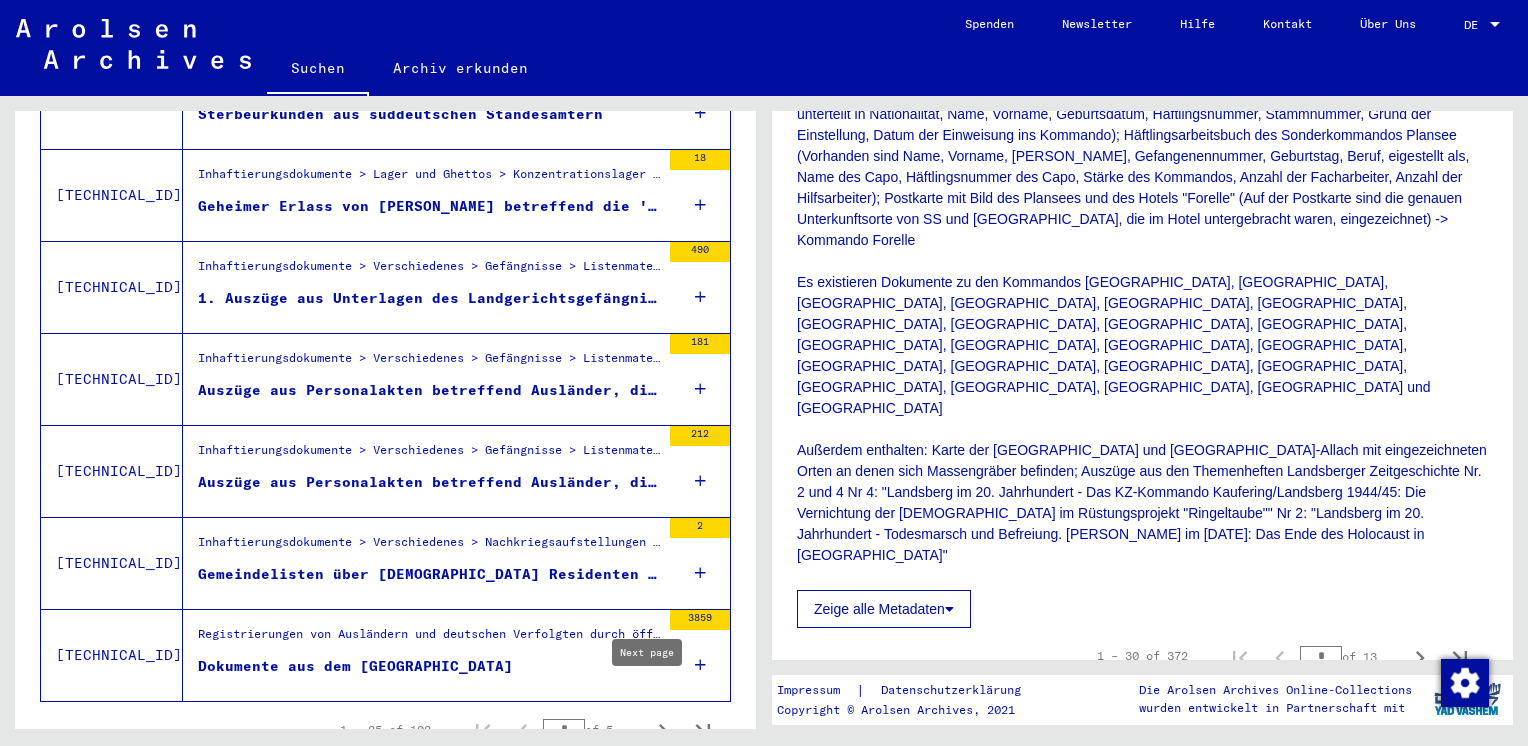 click 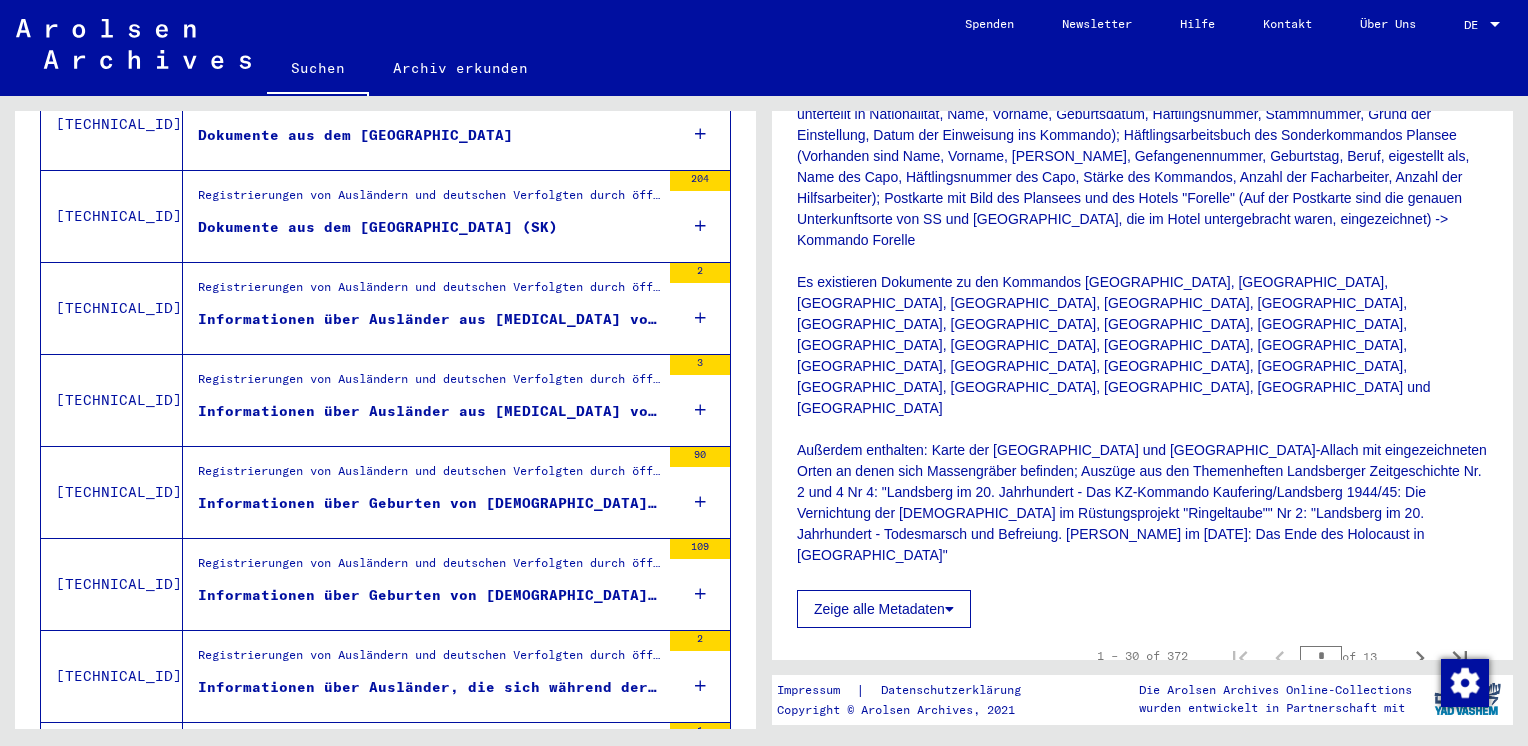 scroll, scrollTop: 2178, scrollLeft: 0, axis: vertical 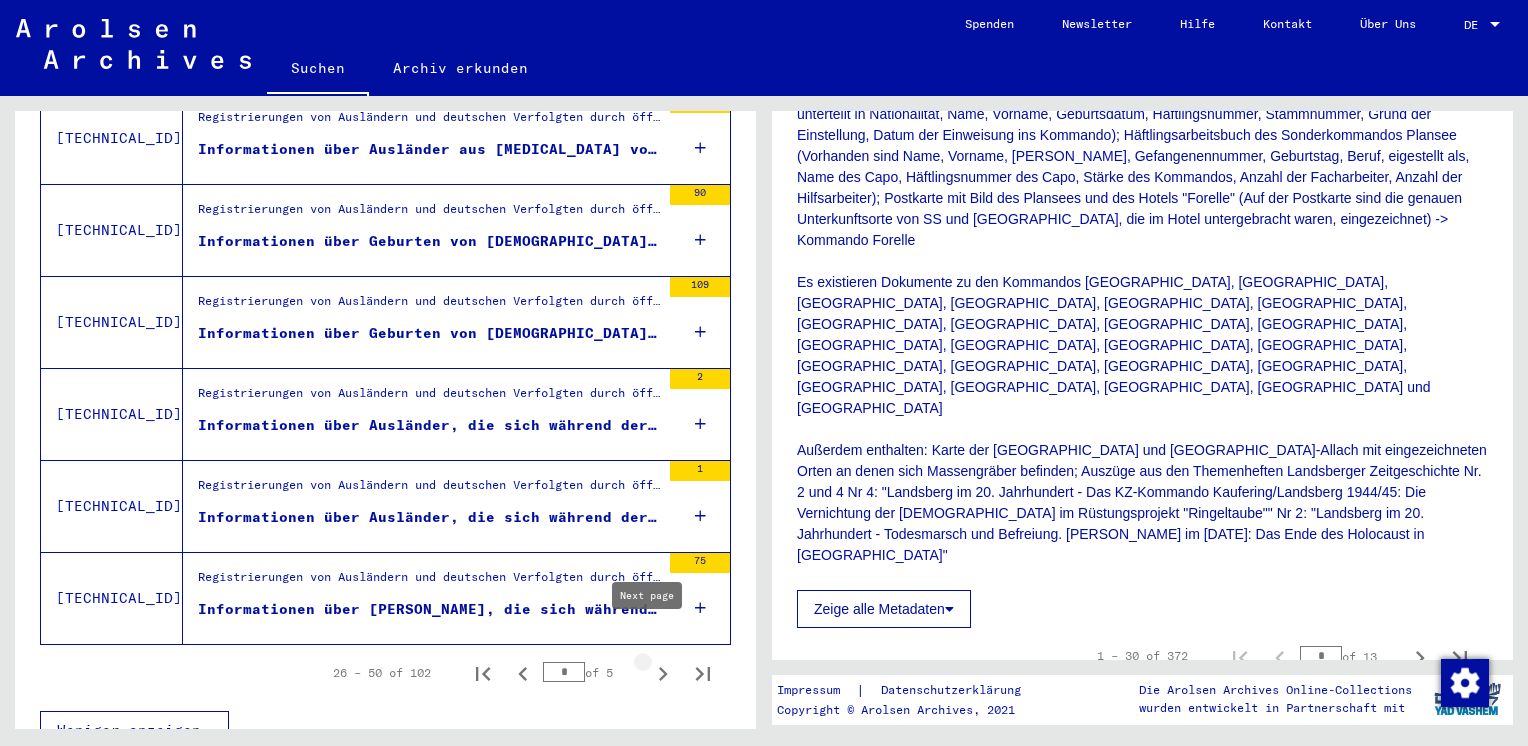 click 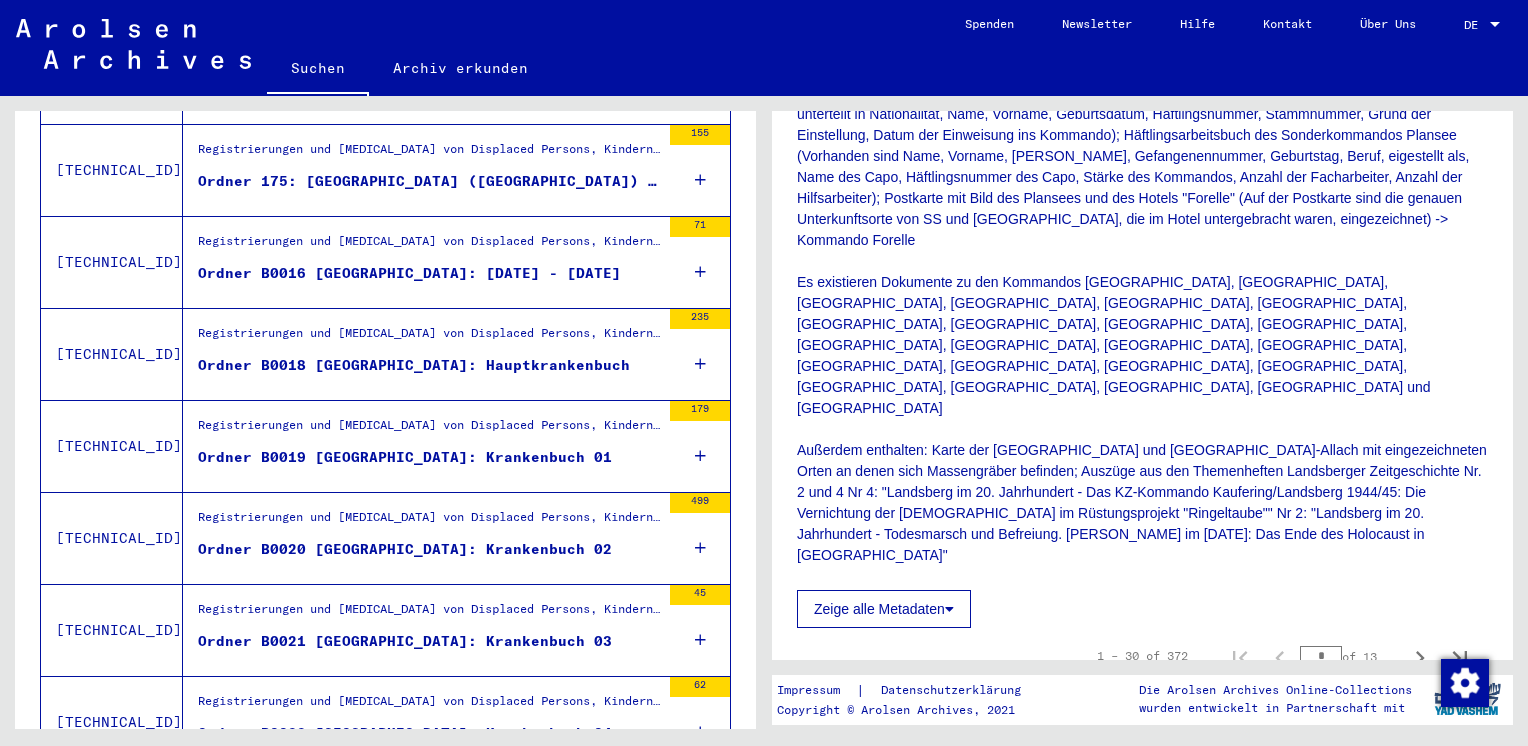 scroll, scrollTop: 2178, scrollLeft: 0, axis: vertical 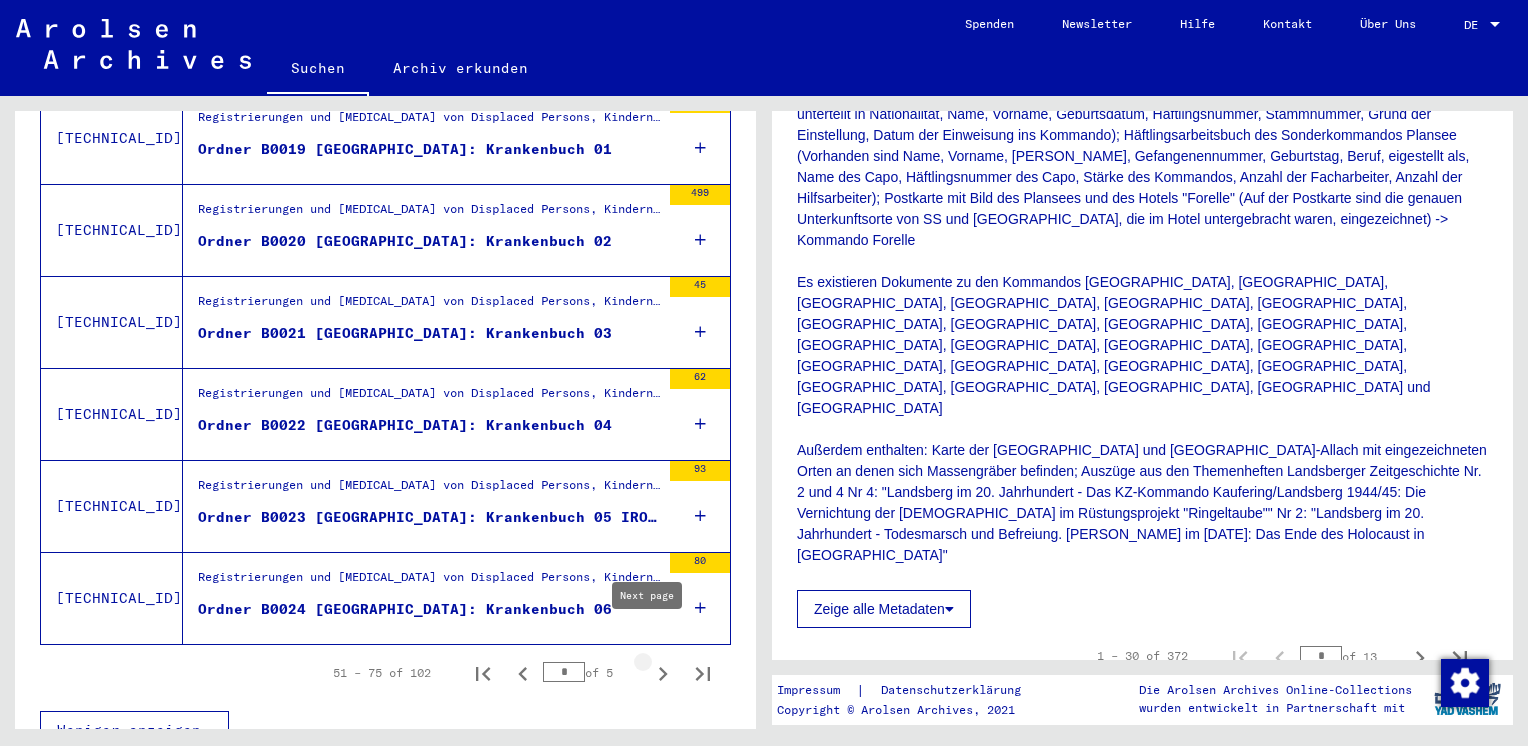 click 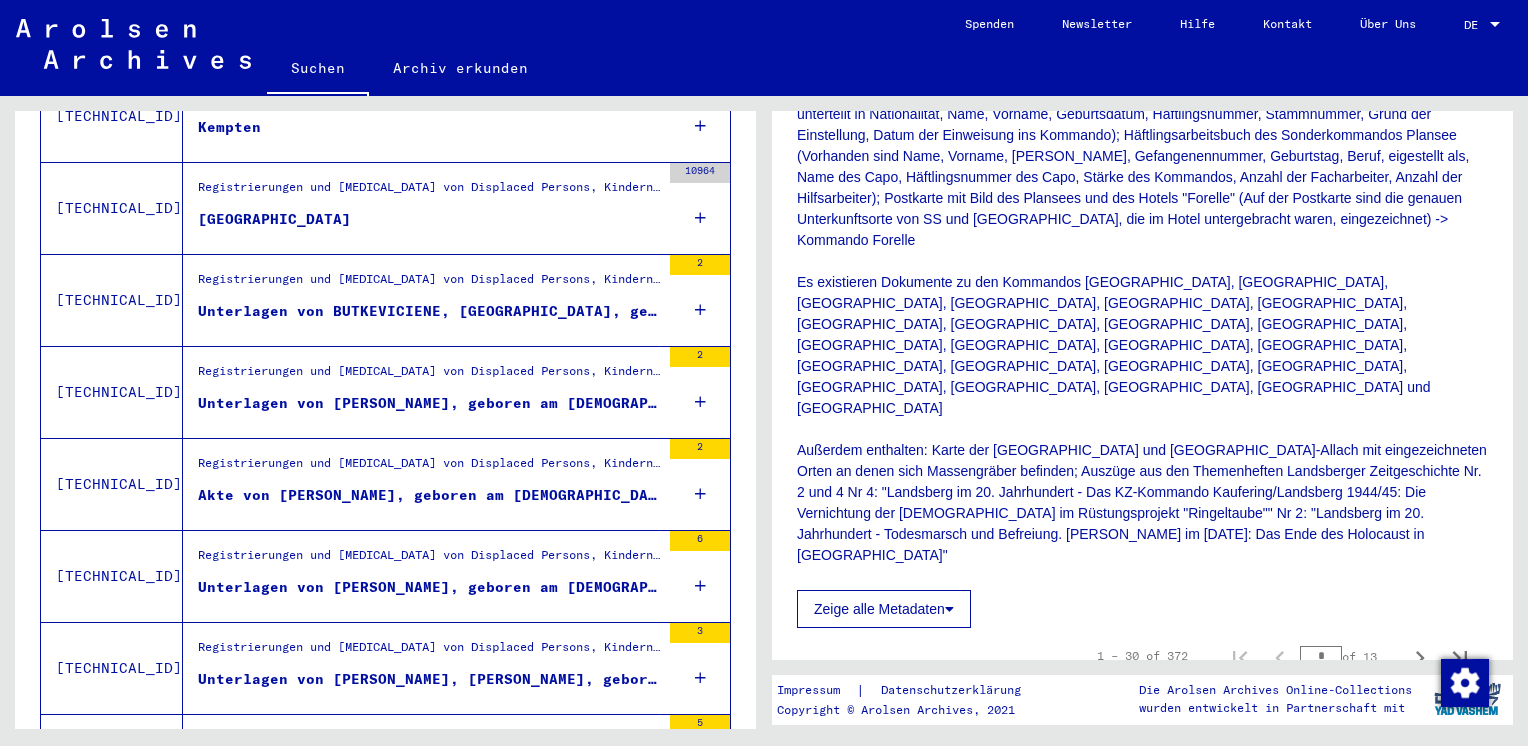 scroll, scrollTop: 2178, scrollLeft: 0, axis: vertical 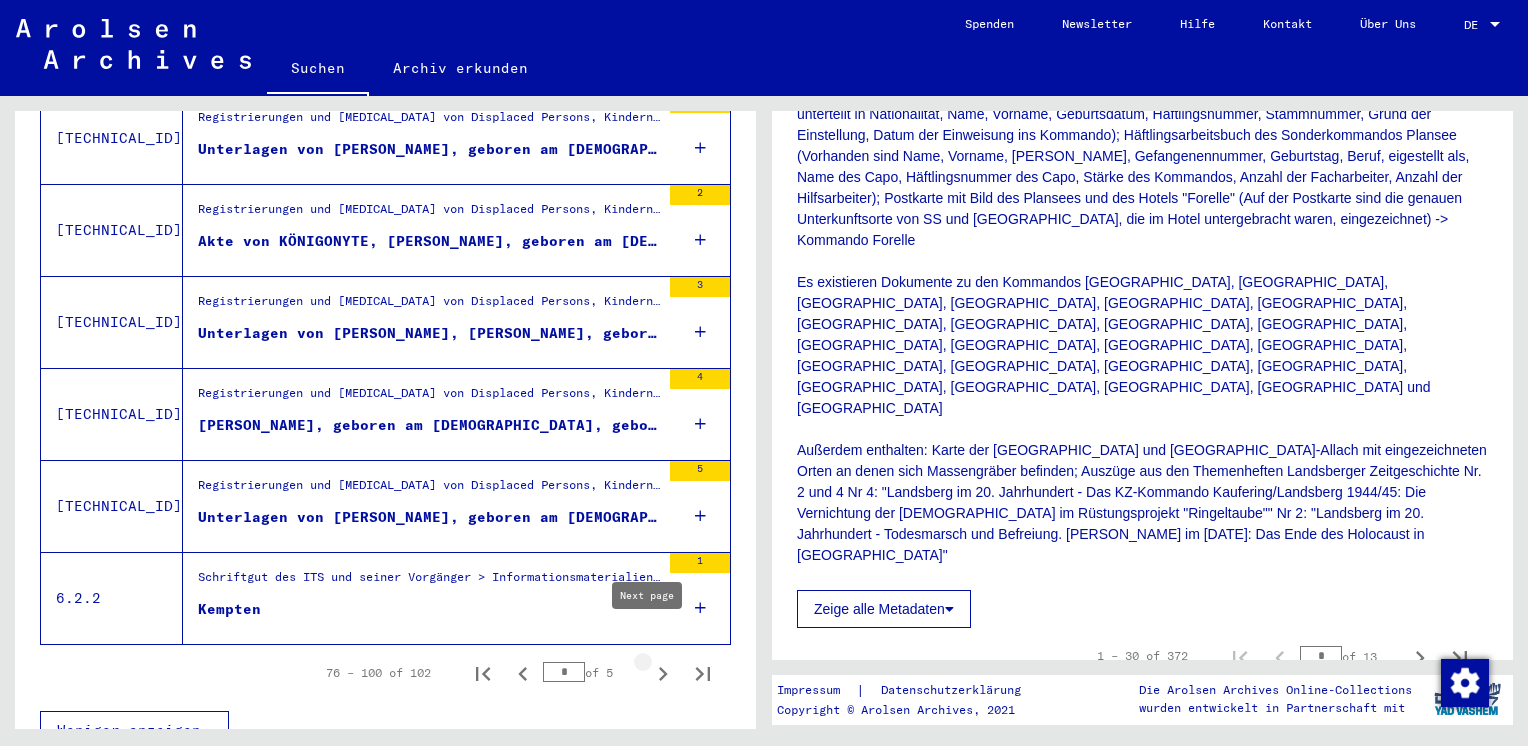 click 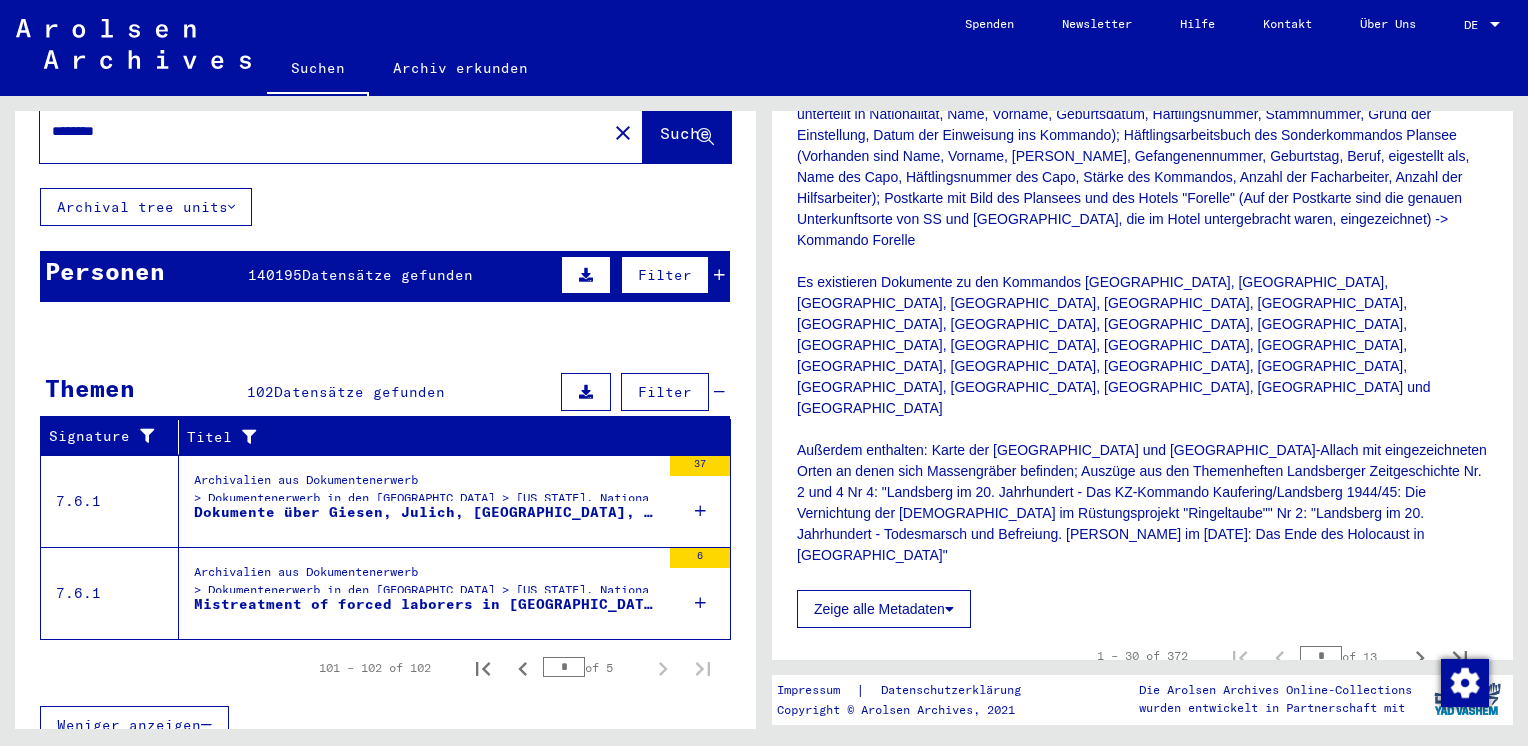 click on "Dokumente über Giesen, Julich, [GEOGRAPHIC_DATA], Luftabstürze." at bounding box center [427, 512] 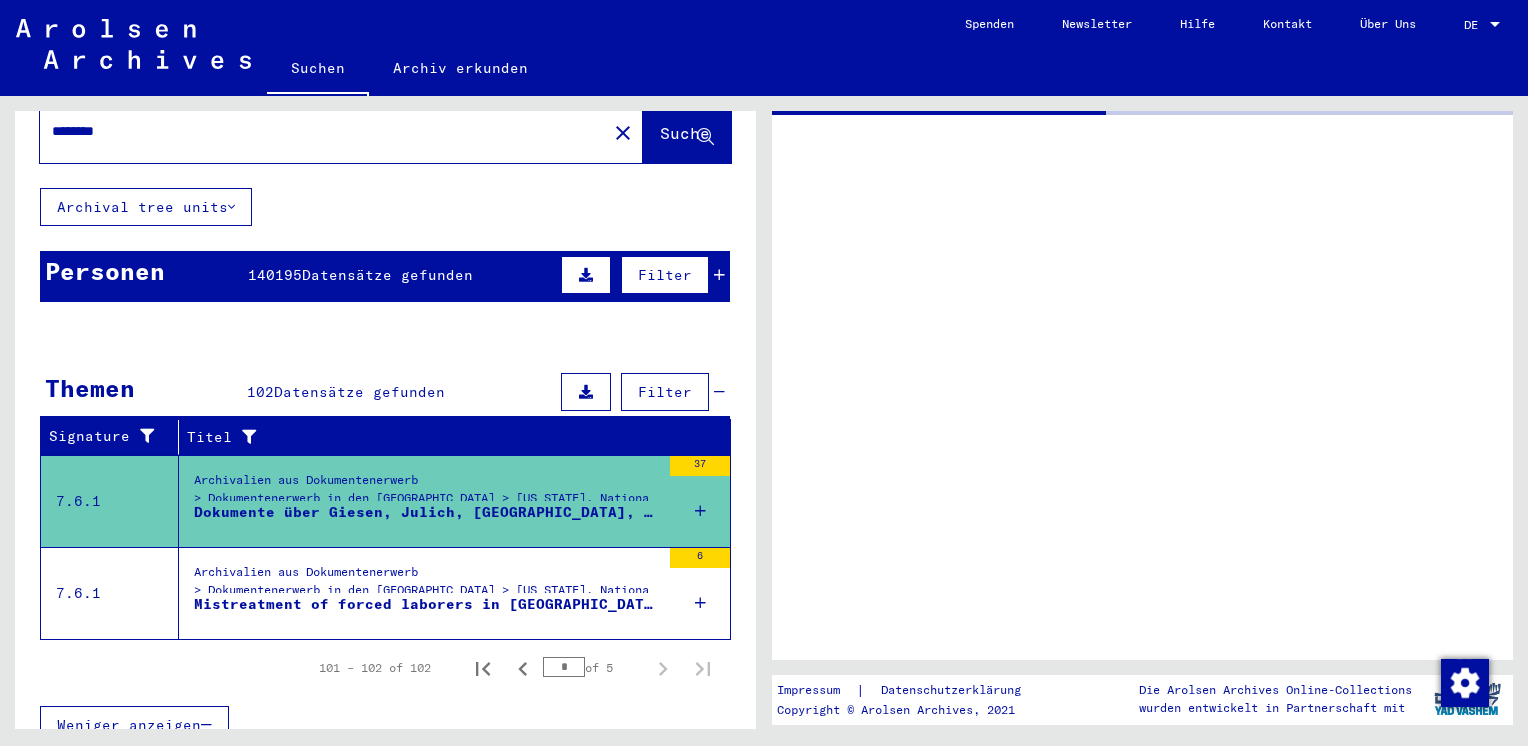 scroll, scrollTop: 0, scrollLeft: 0, axis: both 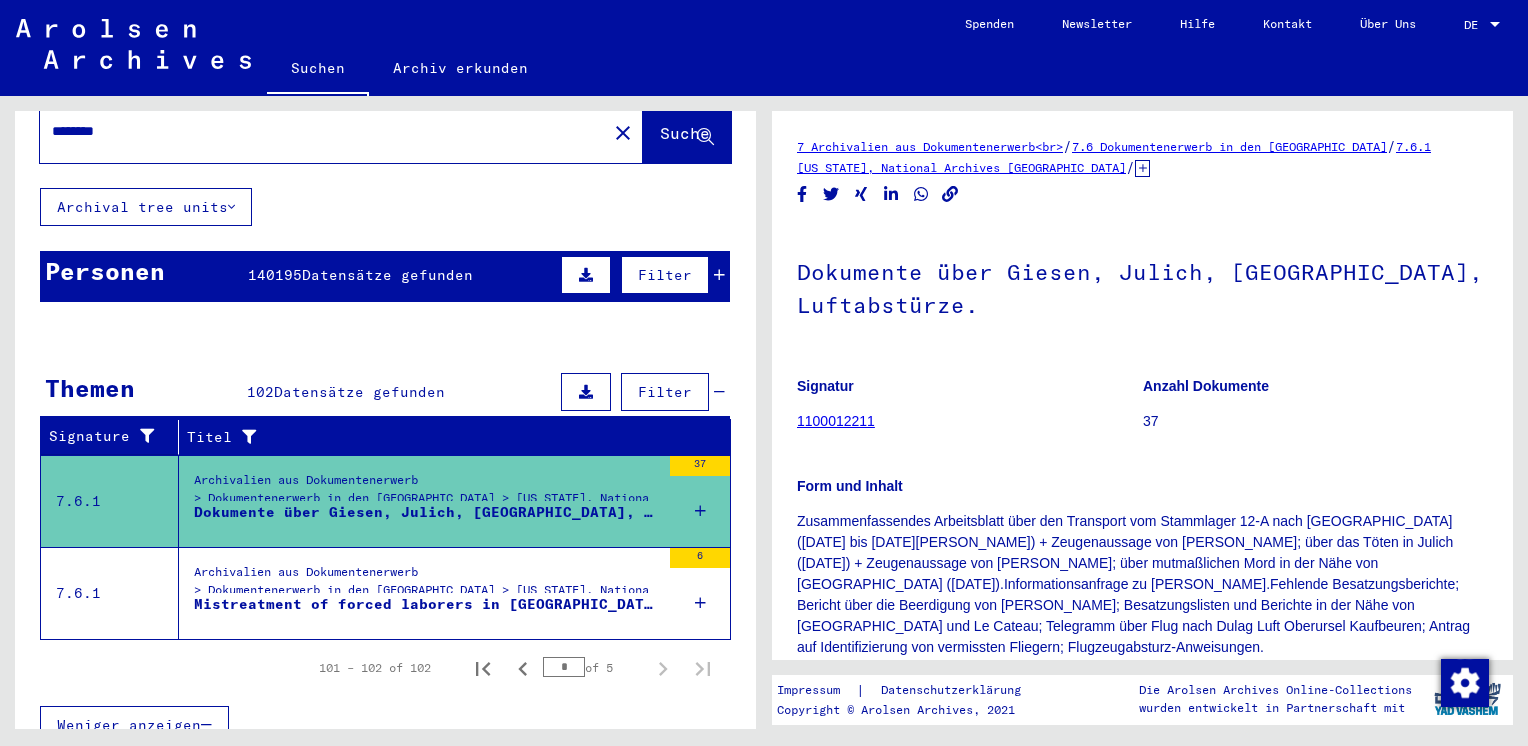 click on "Zusammenfassendes Arbeitsblatt über den Transport vom Stammlager 12-A nach      [GEOGRAPHIC_DATA] ([DATE] bis [DATE][PERSON_NAME]) + Zeugenaussage von [PERSON_NAME]; über das      Töten in Julich ([DATE]) + Zeugenaussage von [PERSON_NAME];      über mutmaßlichen Mord in der Nähe von [GEOGRAPHIC_DATA] ([DATE]).Informationsanfrage zu [PERSON_NAME].Fehlende      Besatzungsberichte; Bericht über die Beerdigung von [PERSON_NAME];      Besatzungslisten und Berichte in der Nähe von [GEOGRAPHIC_DATA] und Le Cateau;      Telegramm über Flug nach Dulag Luft Oberursel Kaufbeuren; Antrag auf      Identifizierung von vermissten Fliegern; Flugzeugabsturz-Anweisungen." 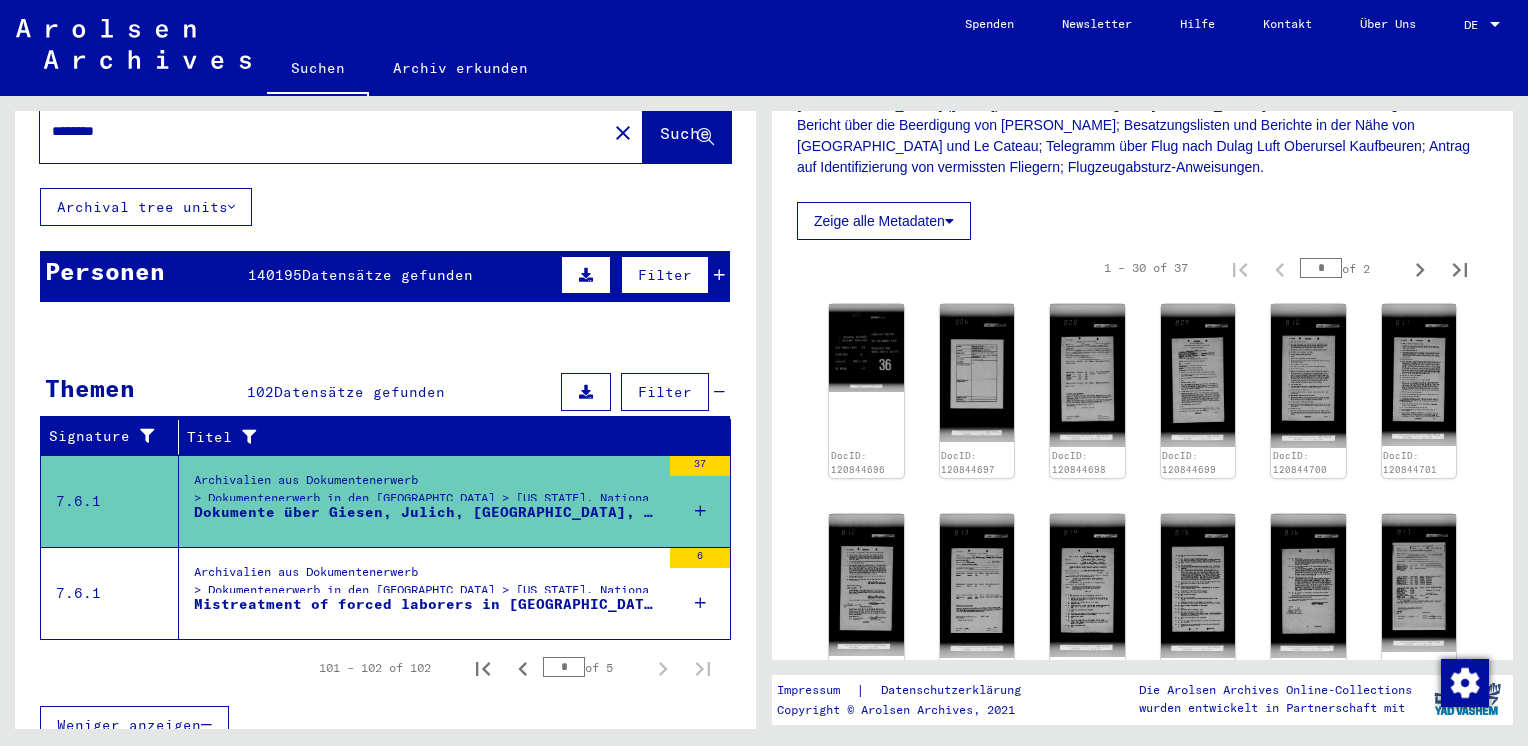 scroll, scrollTop: 520, scrollLeft: 0, axis: vertical 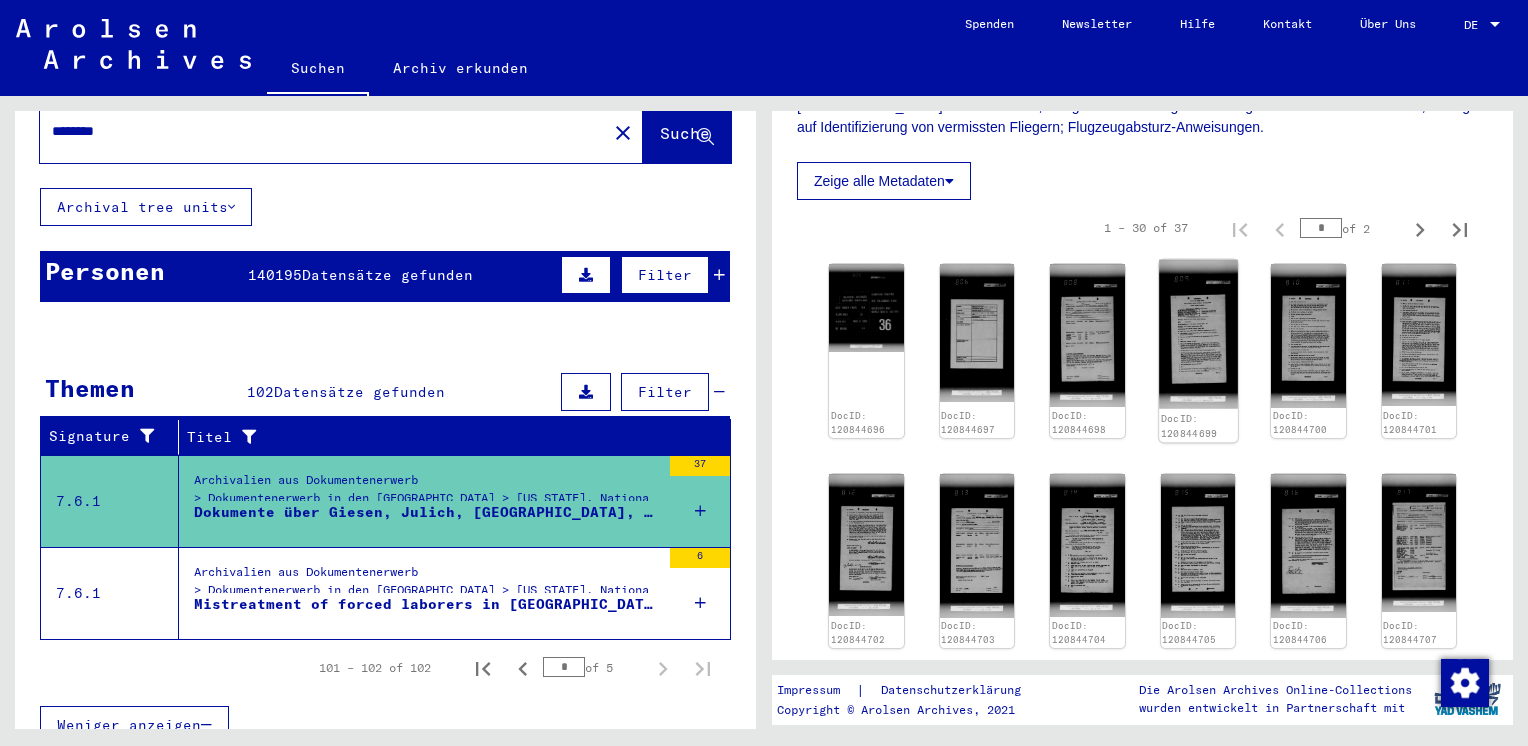 click 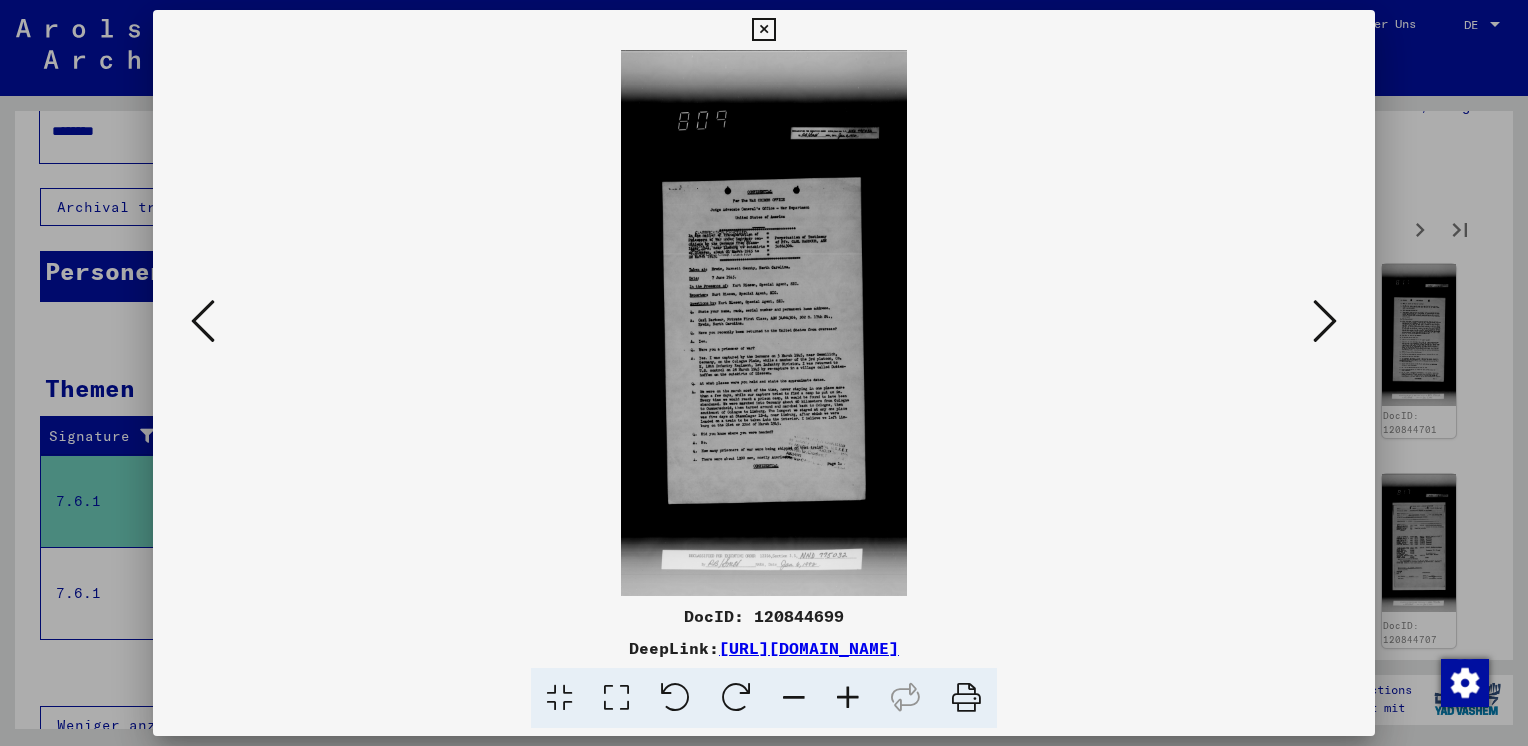 click at bounding box center [764, 323] 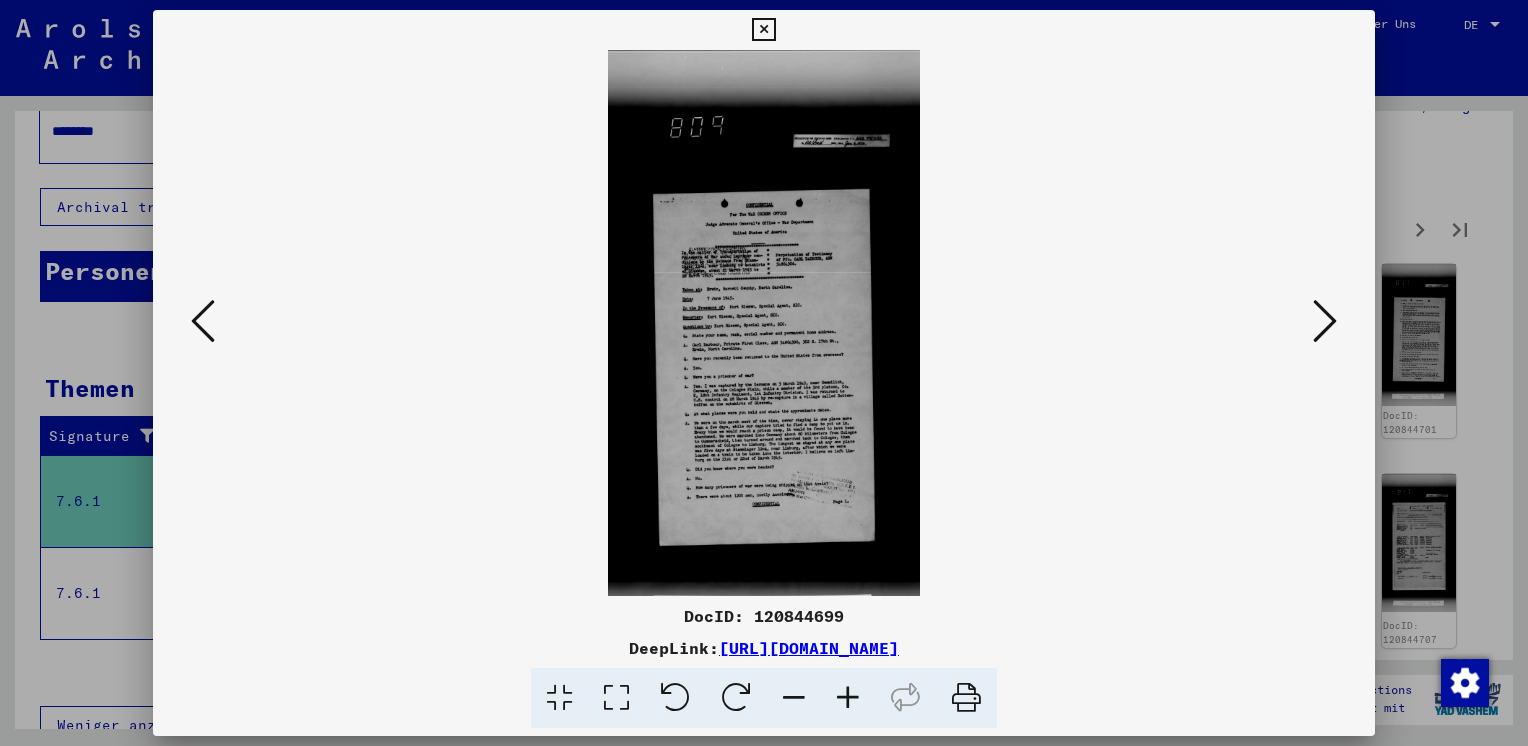 click at bounding box center [848, 698] 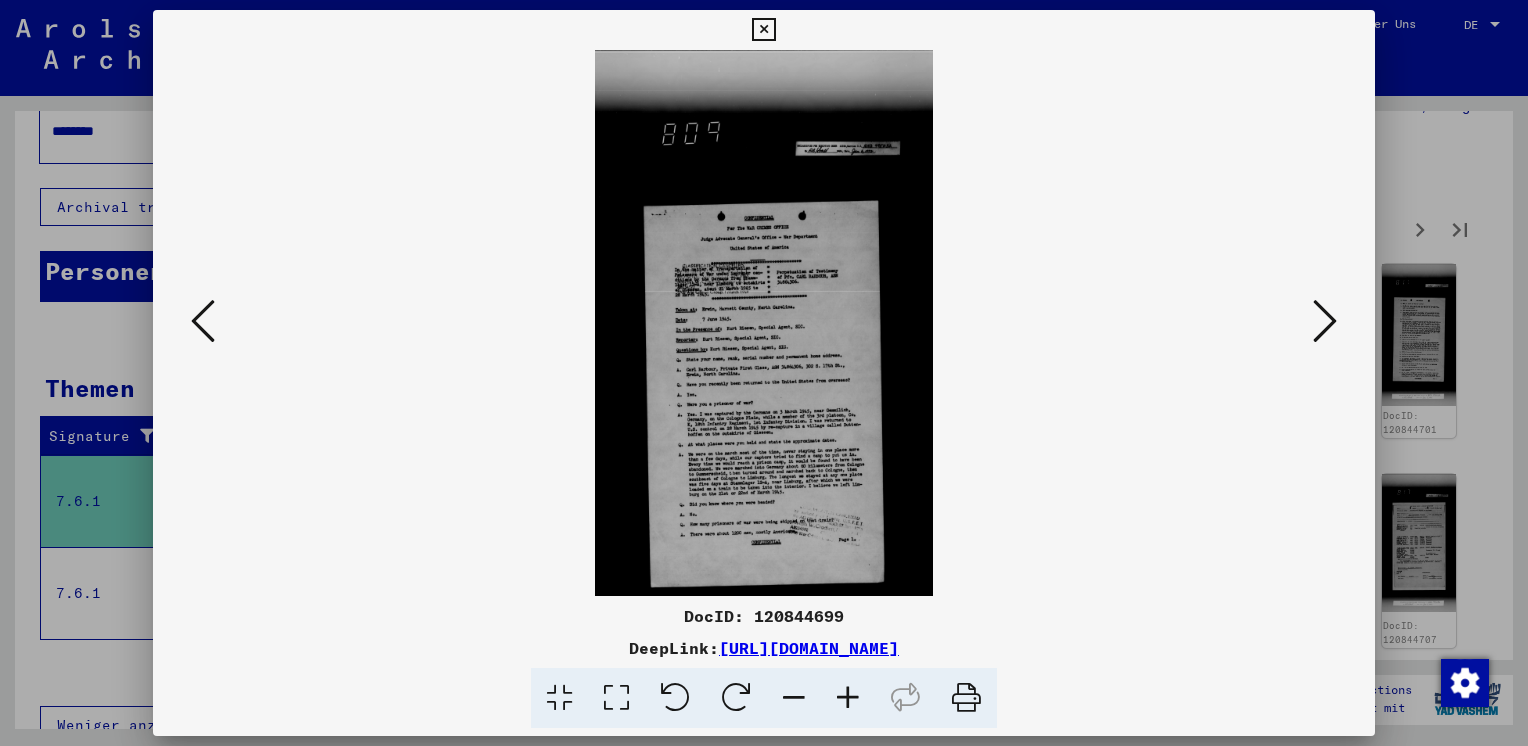 click at bounding box center (848, 698) 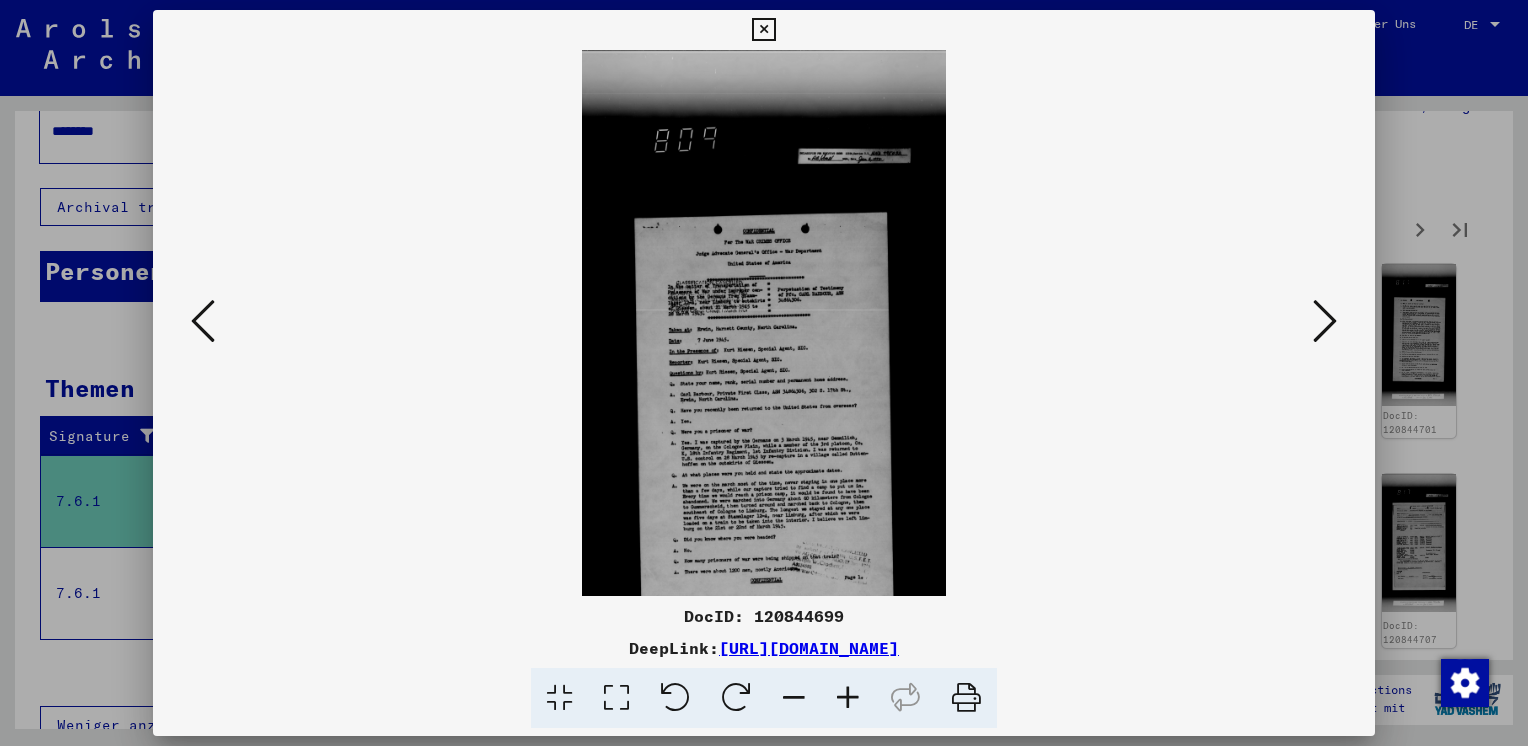 click at bounding box center (848, 698) 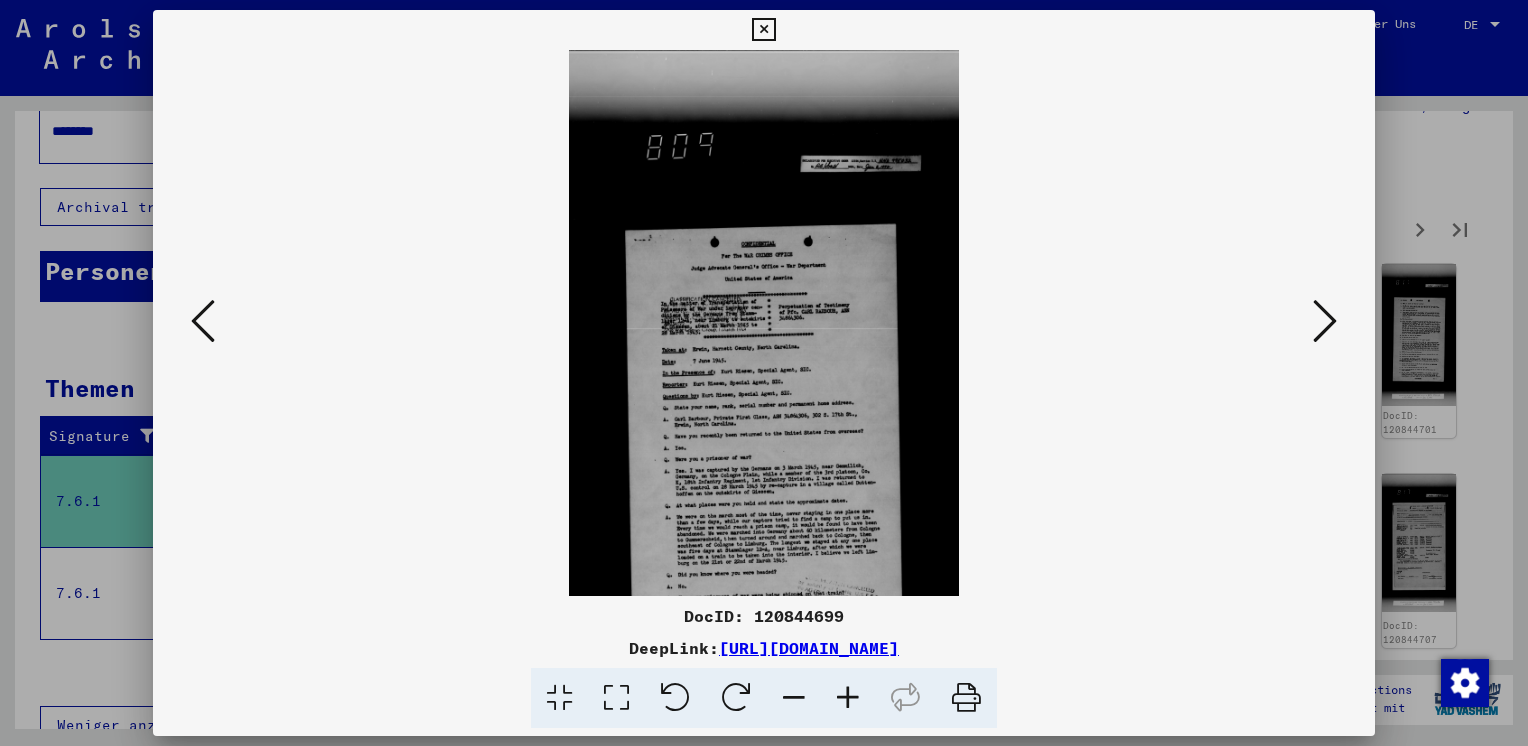 click at bounding box center [1325, 321] 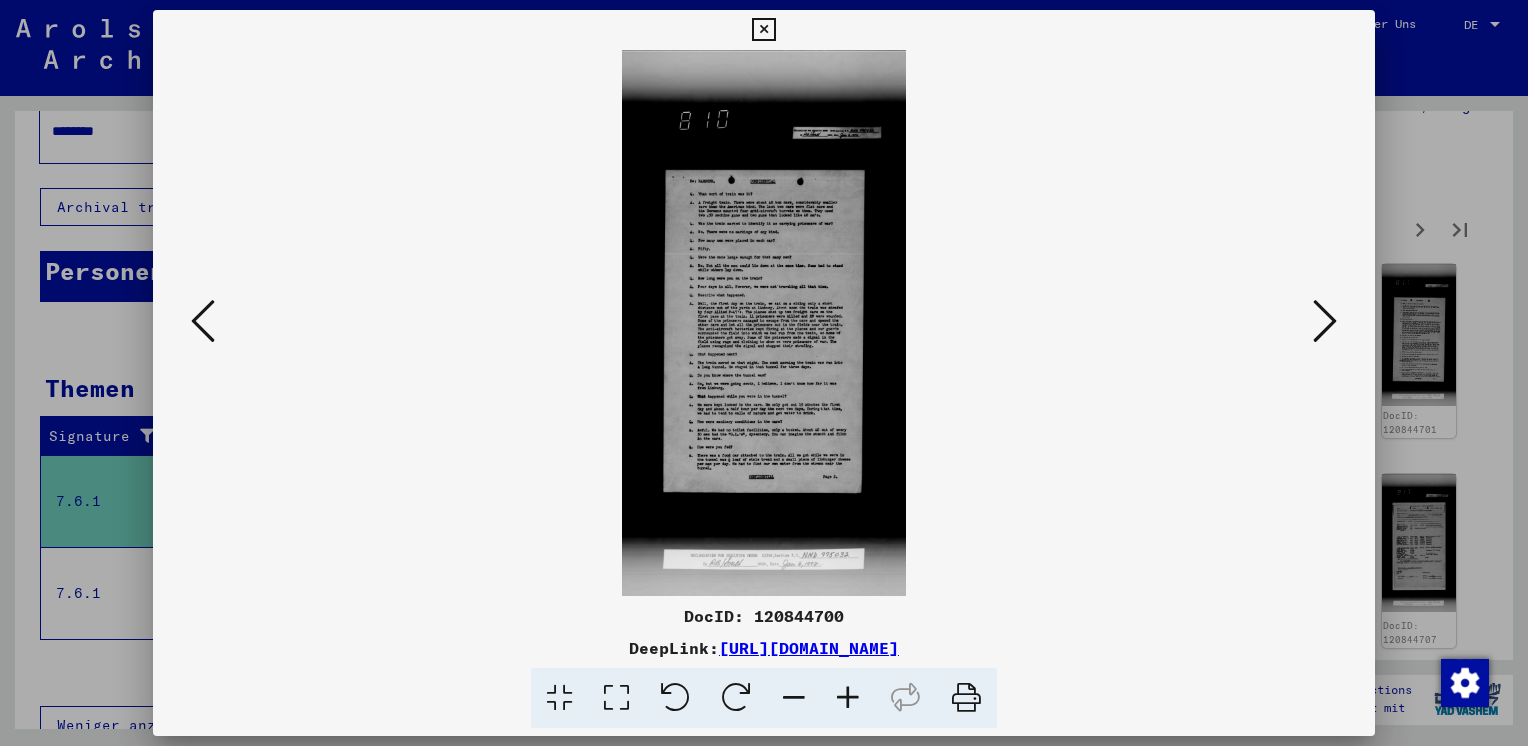 click at bounding box center [1325, 321] 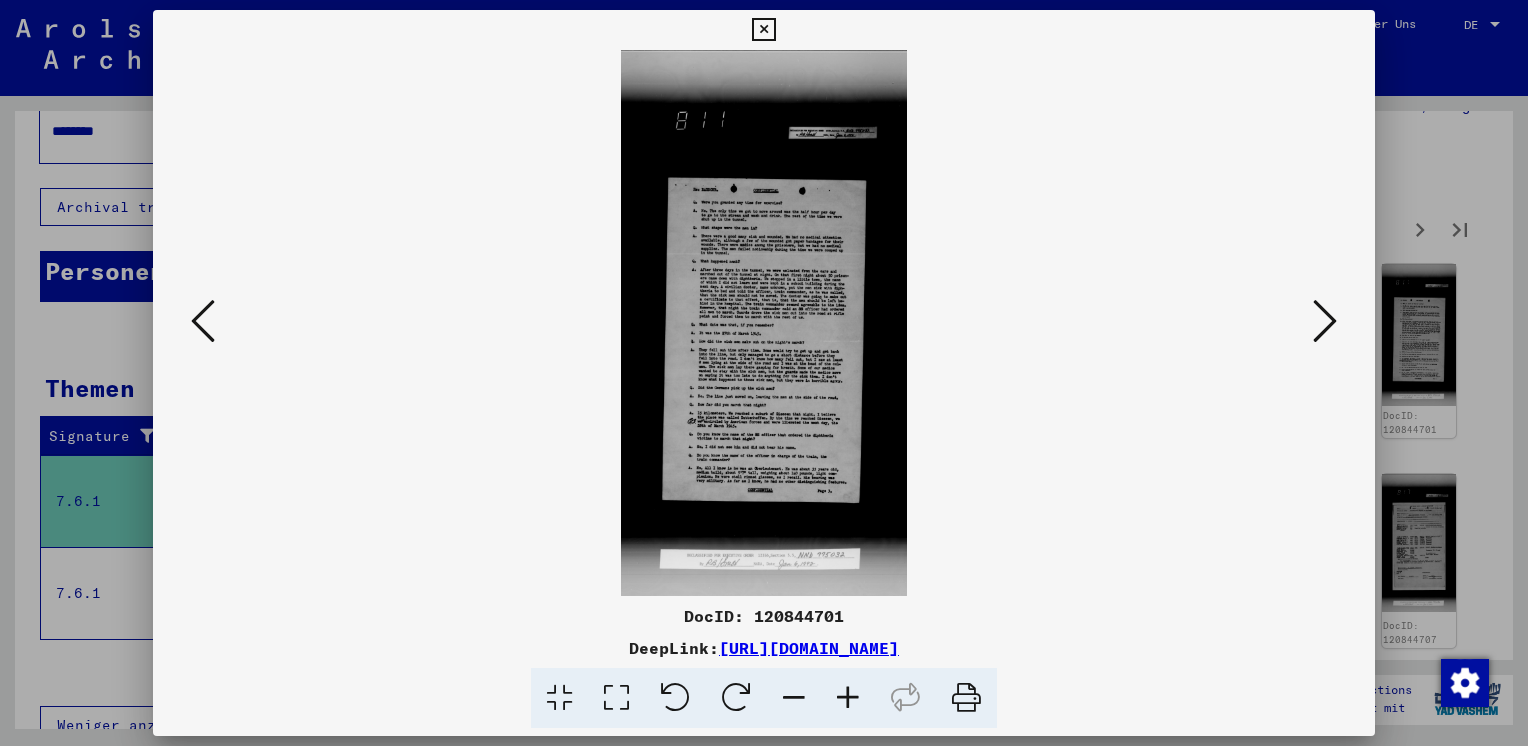 click at bounding box center [1325, 321] 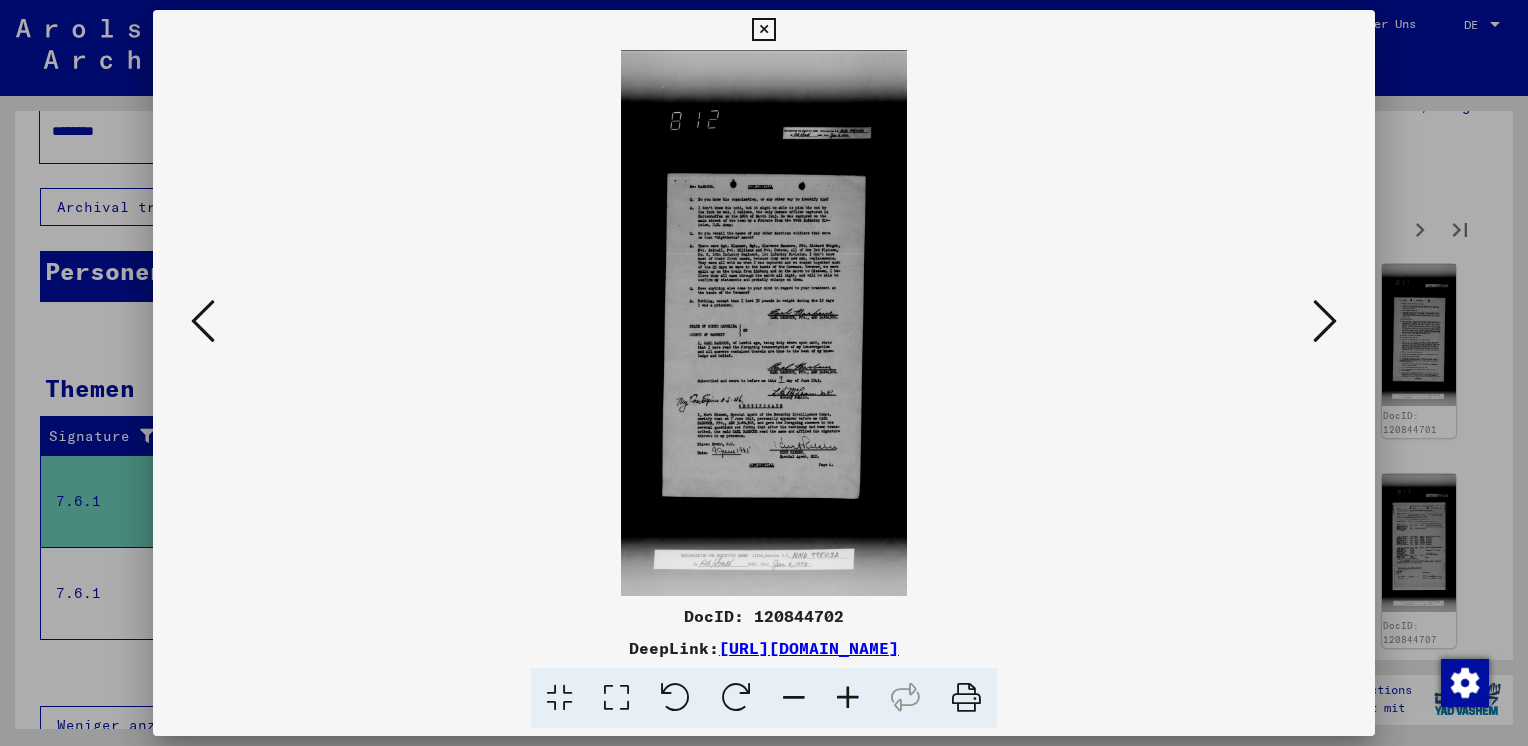 click at bounding box center (763, 30) 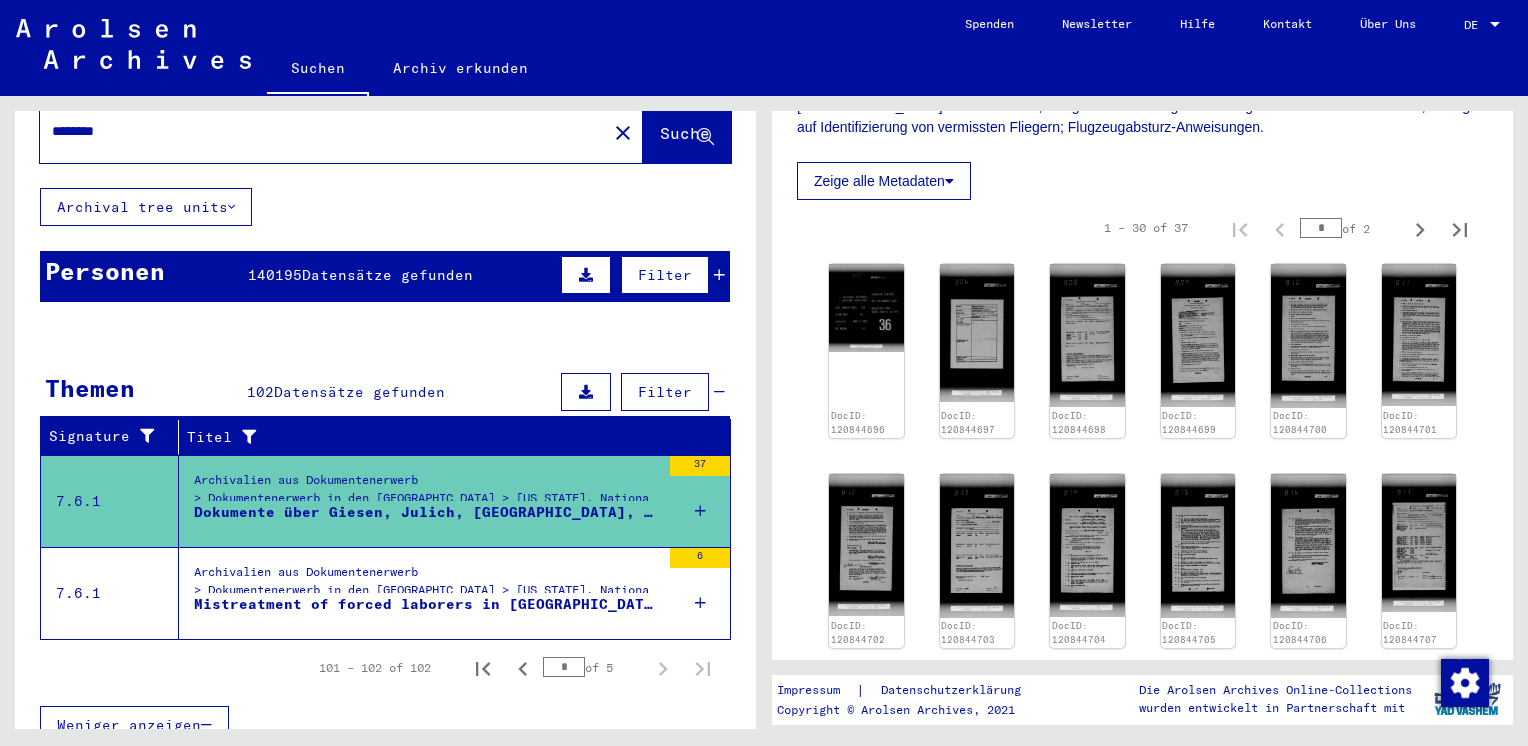 click on "Mistreatment of forced laborers in [GEOGRAPHIC_DATA], 1945." at bounding box center (427, 604) 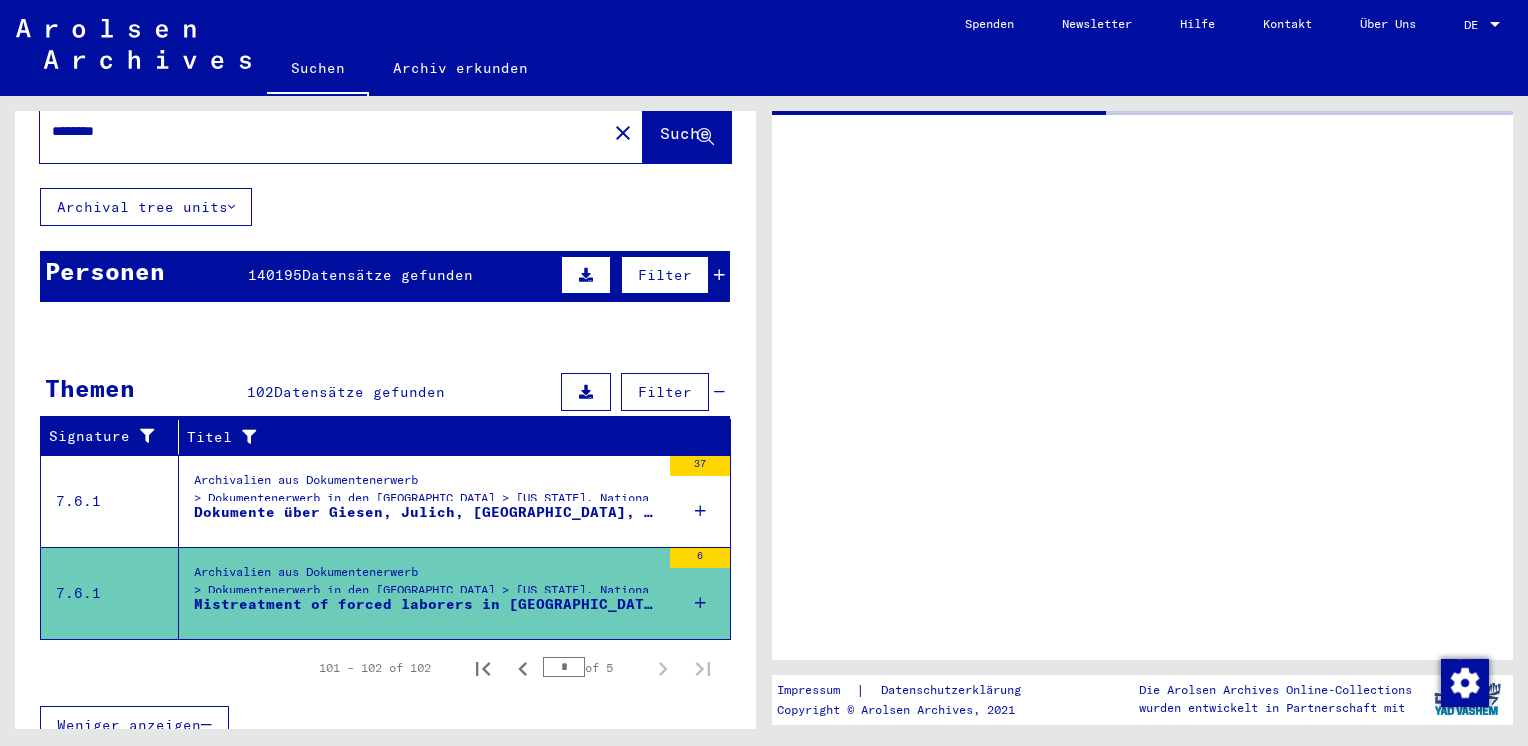 scroll, scrollTop: 0, scrollLeft: 0, axis: both 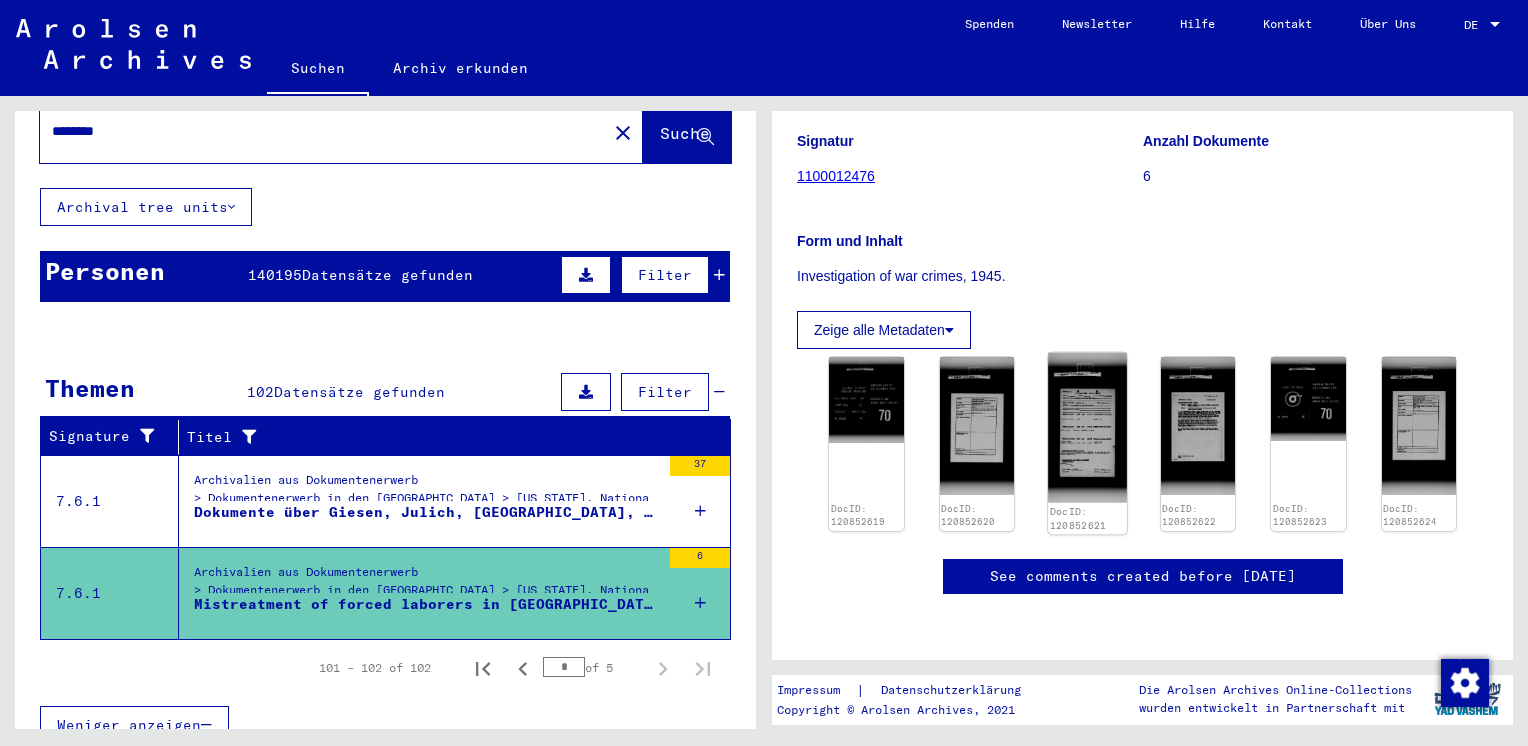 click 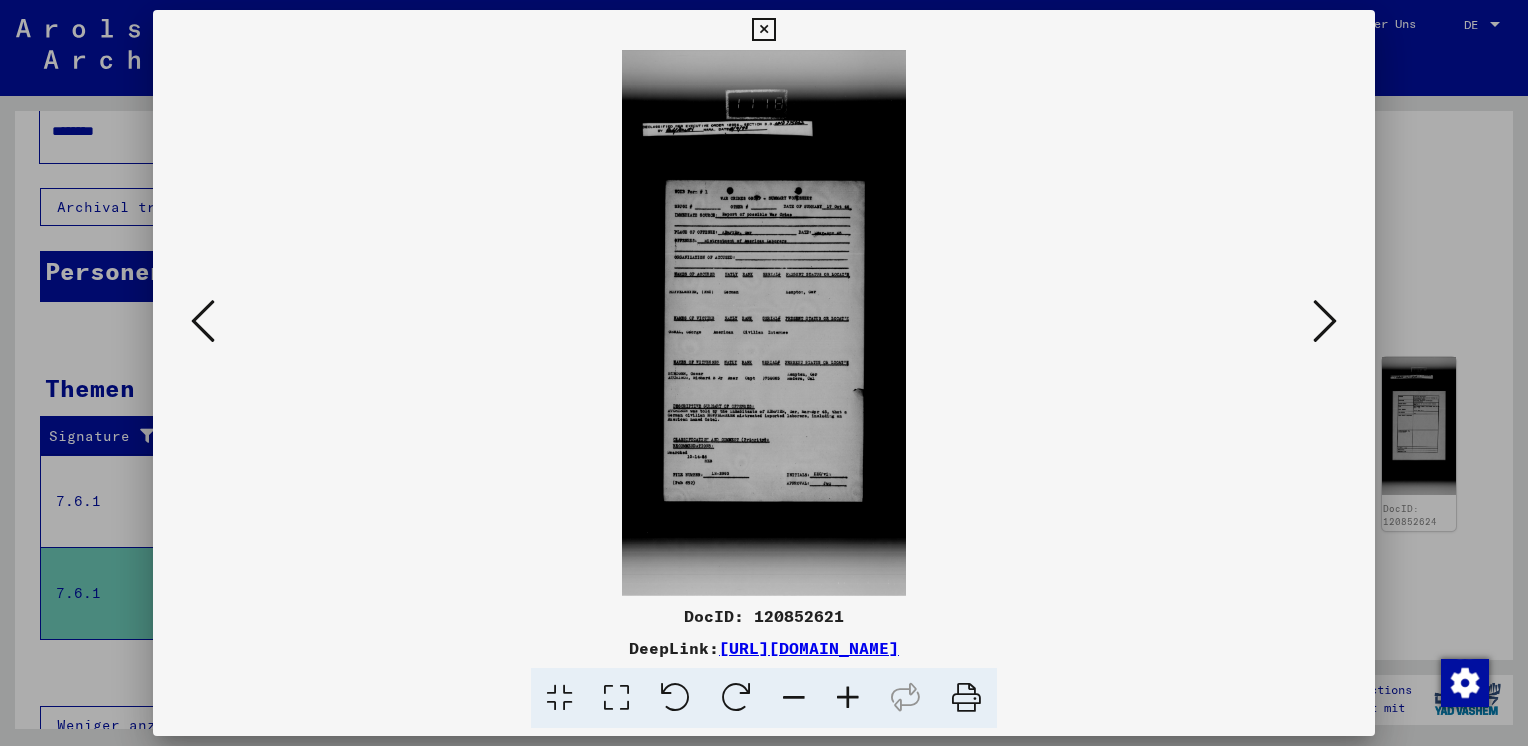 click at bounding box center [764, 323] 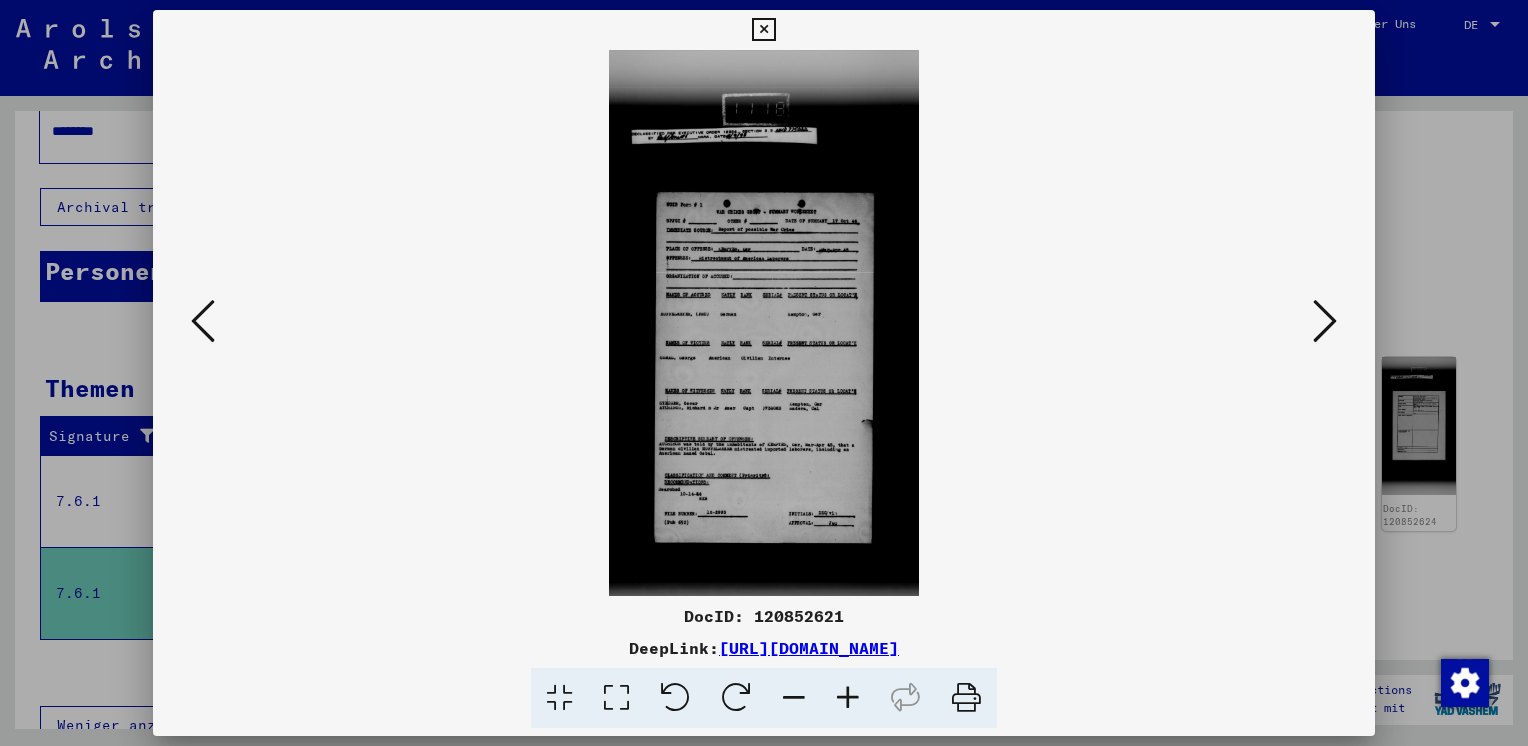 click at bounding box center (848, 698) 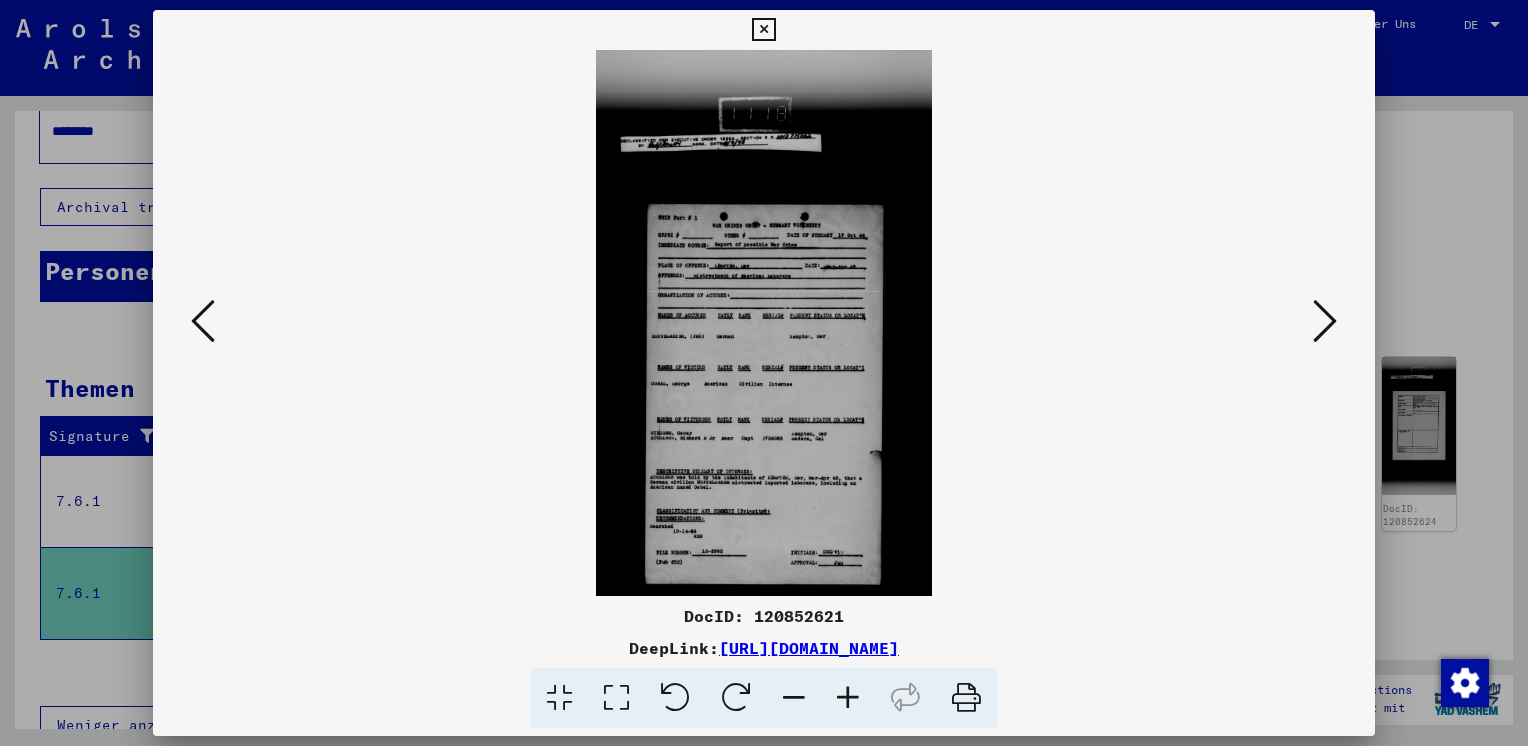 click at bounding box center [848, 698] 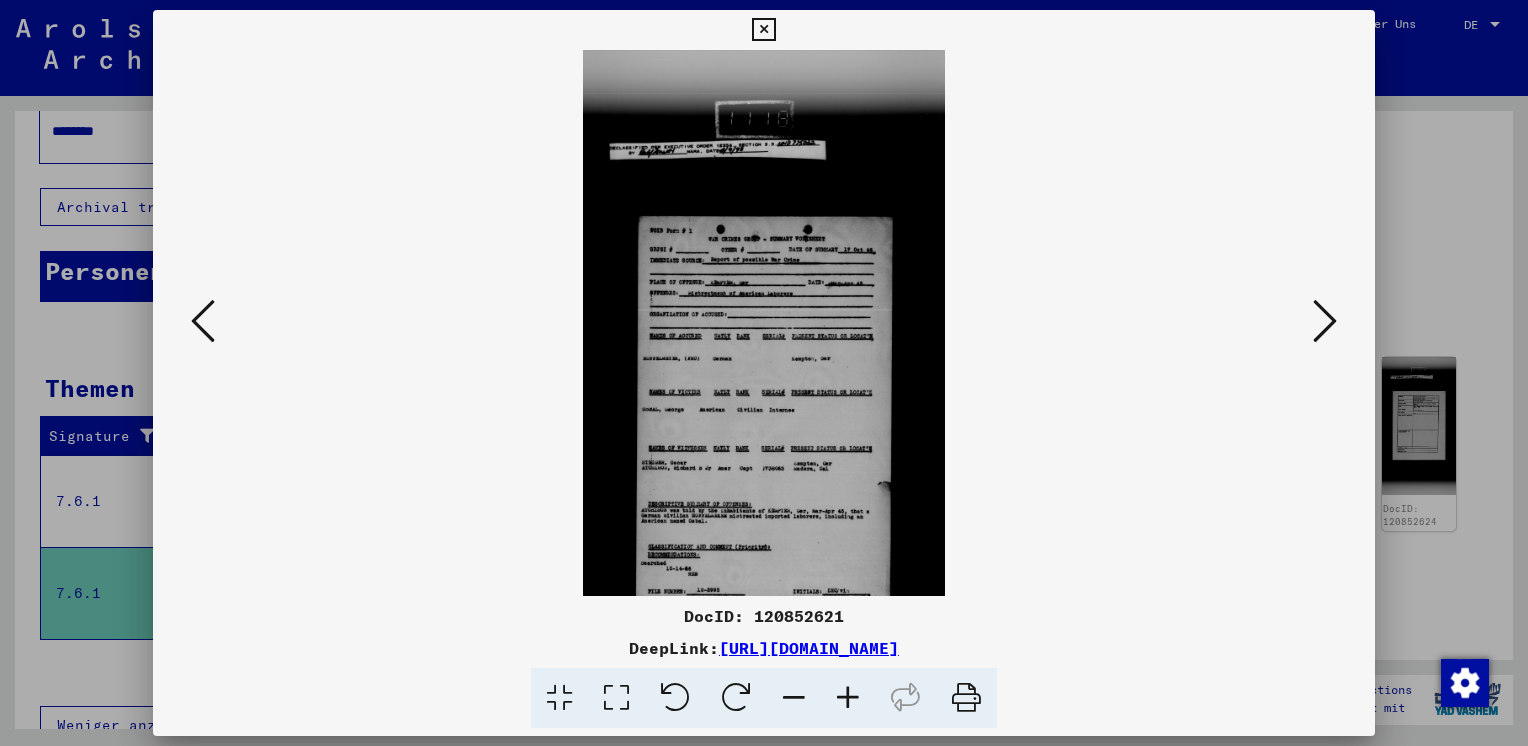 click at bounding box center [848, 698] 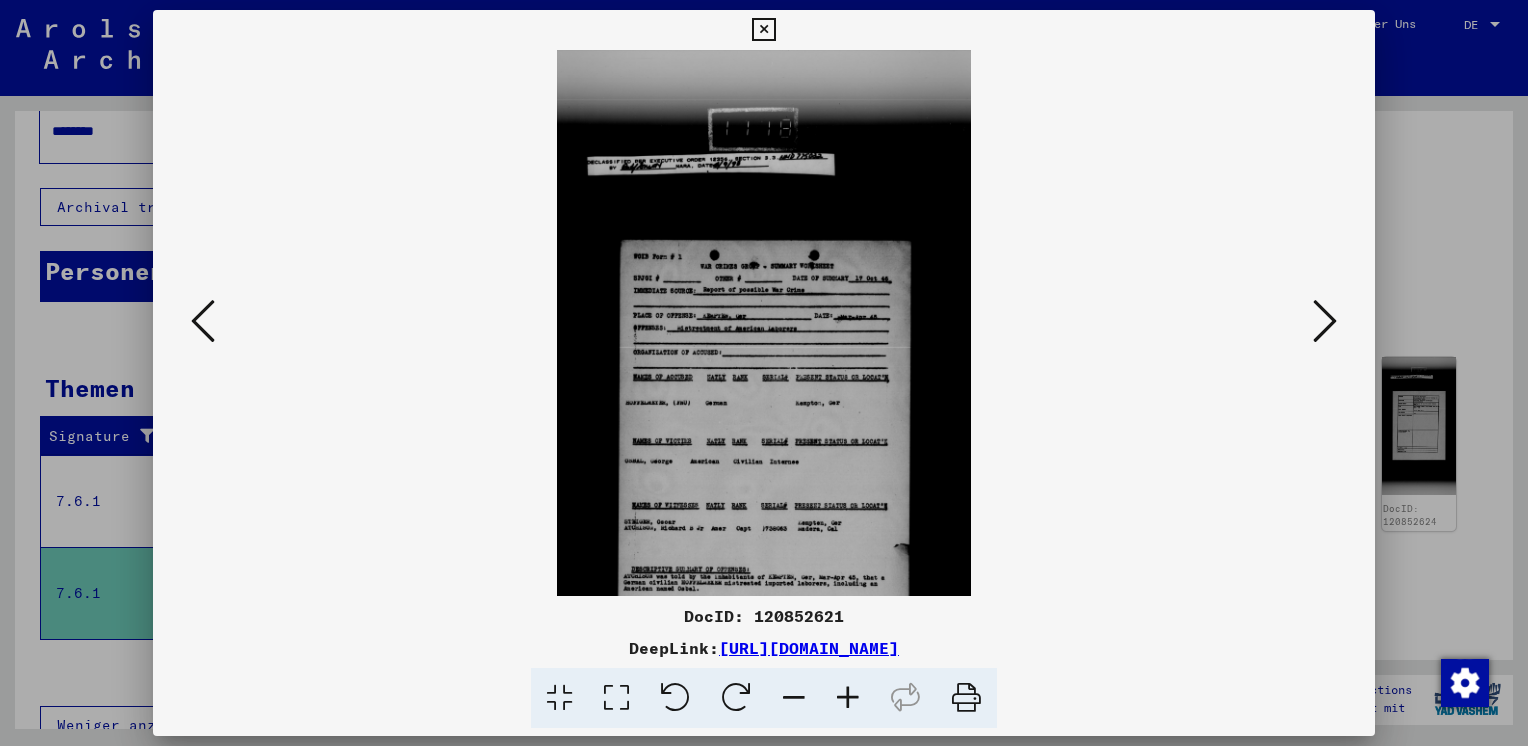 click at bounding box center (848, 698) 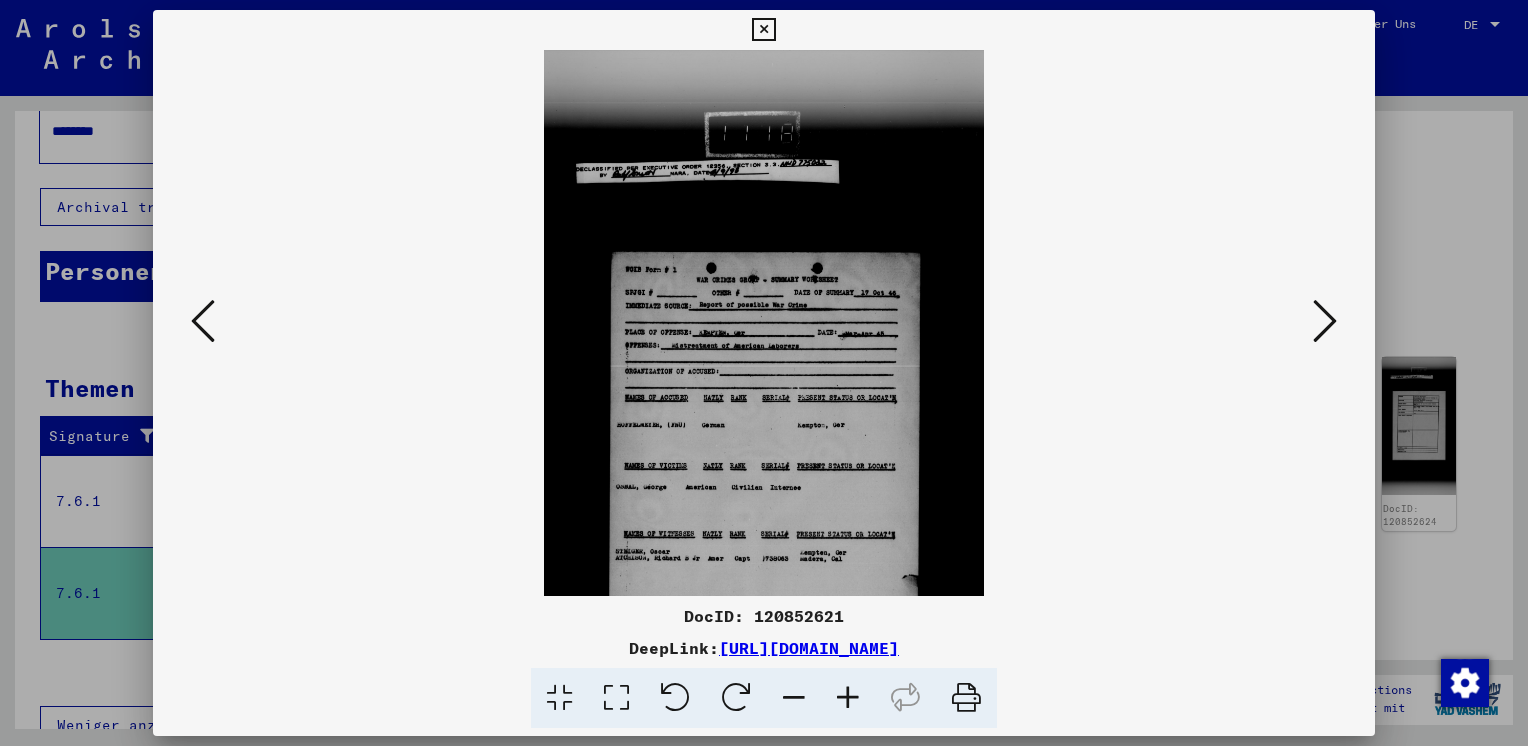 click at bounding box center [848, 698] 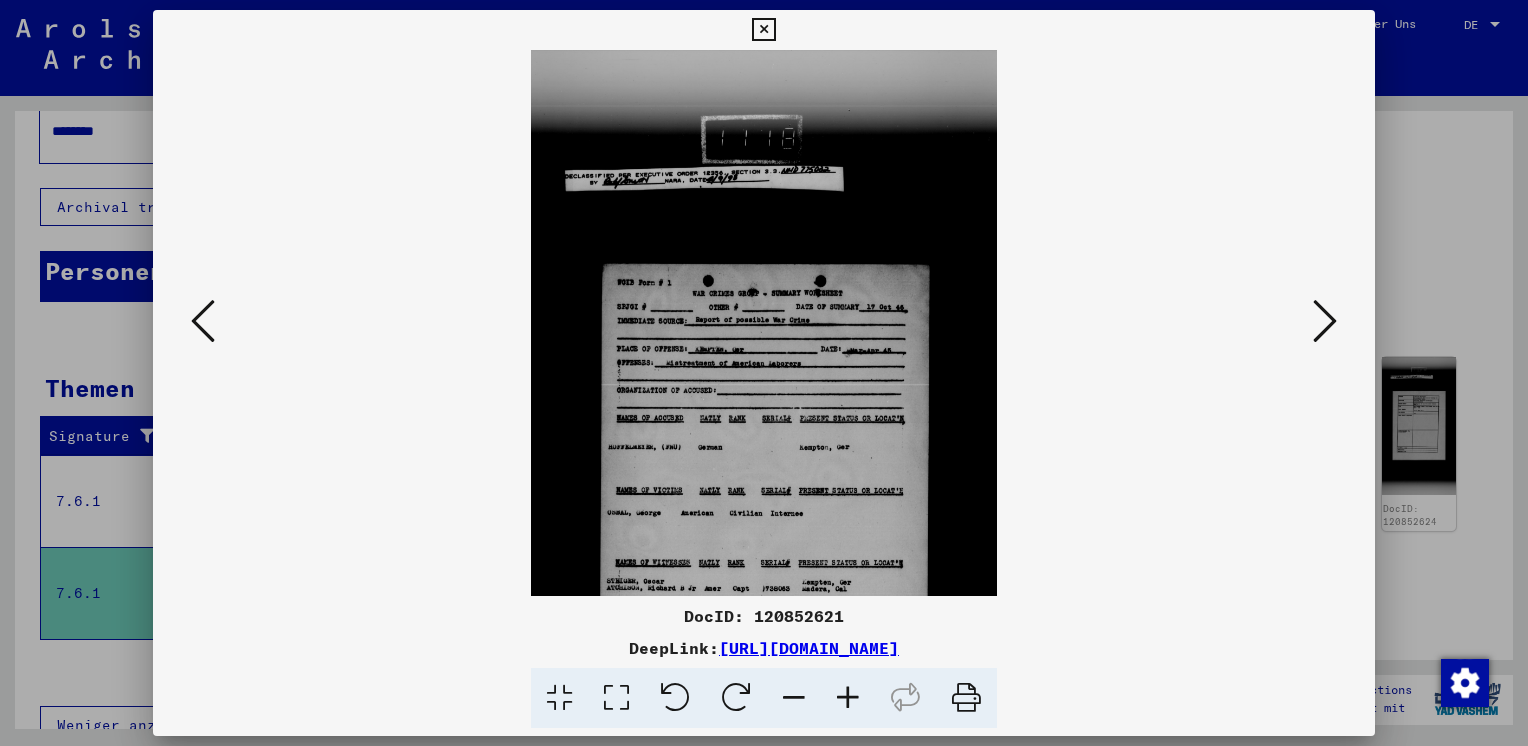 click at bounding box center [848, 698] 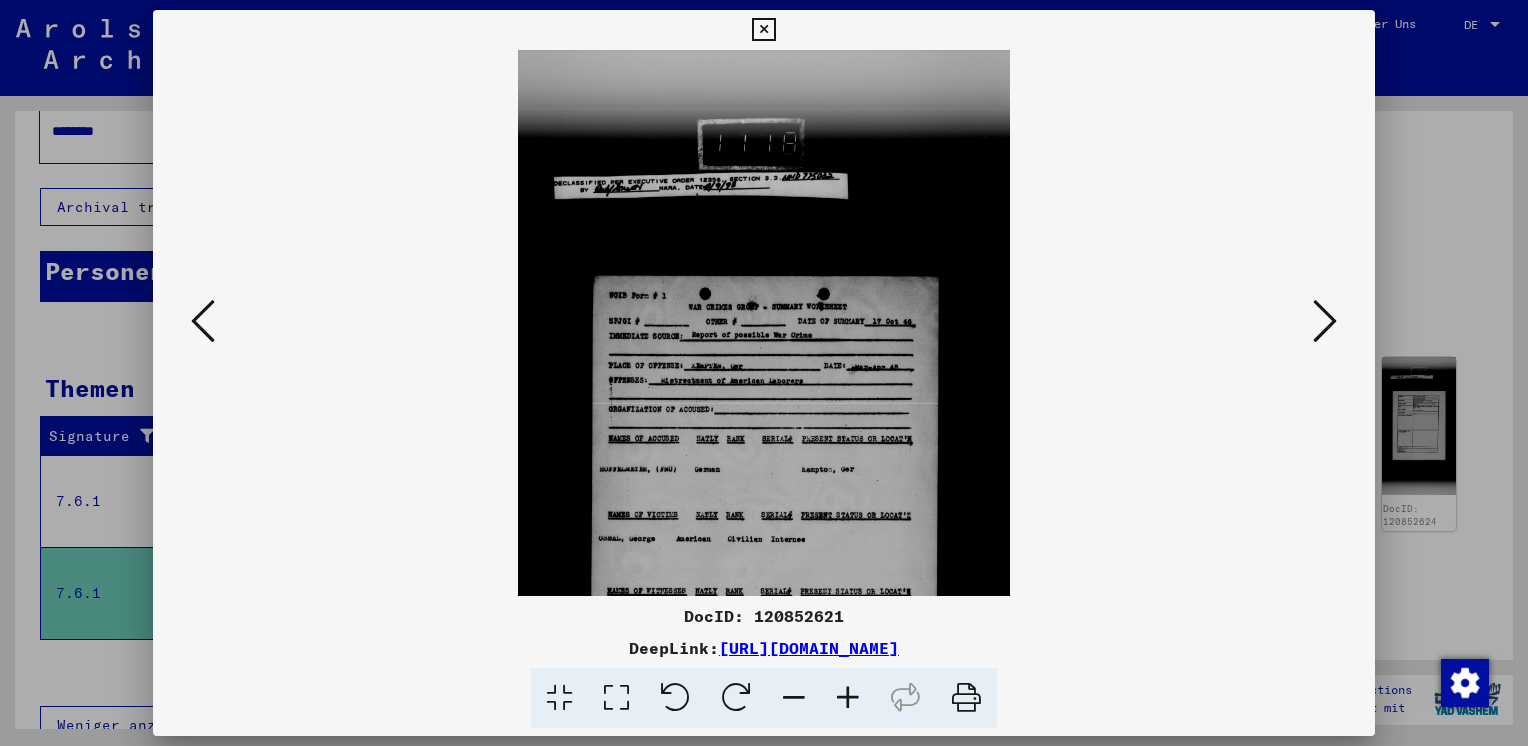 click at bounding box center [848, 698] 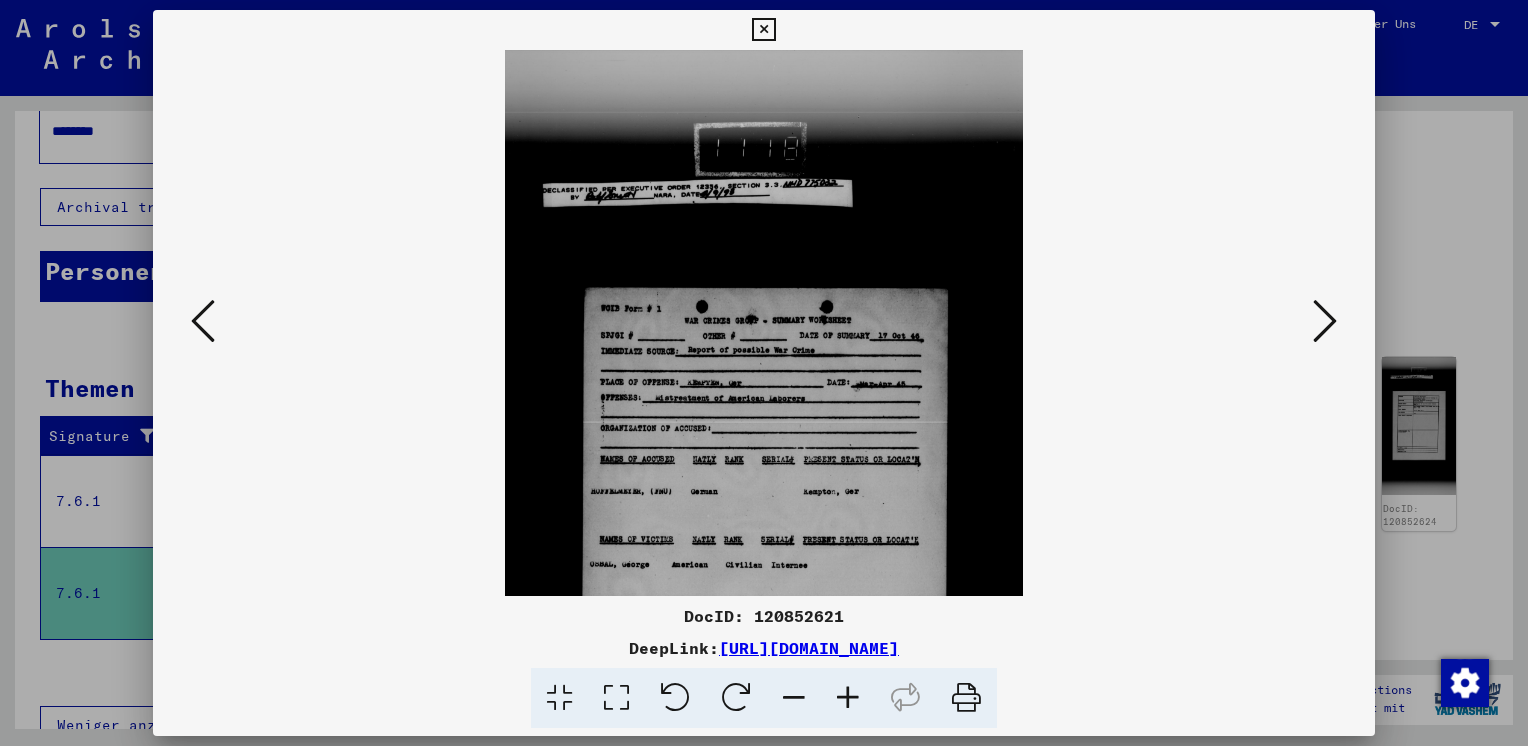 click at bounding box center (848, 698) 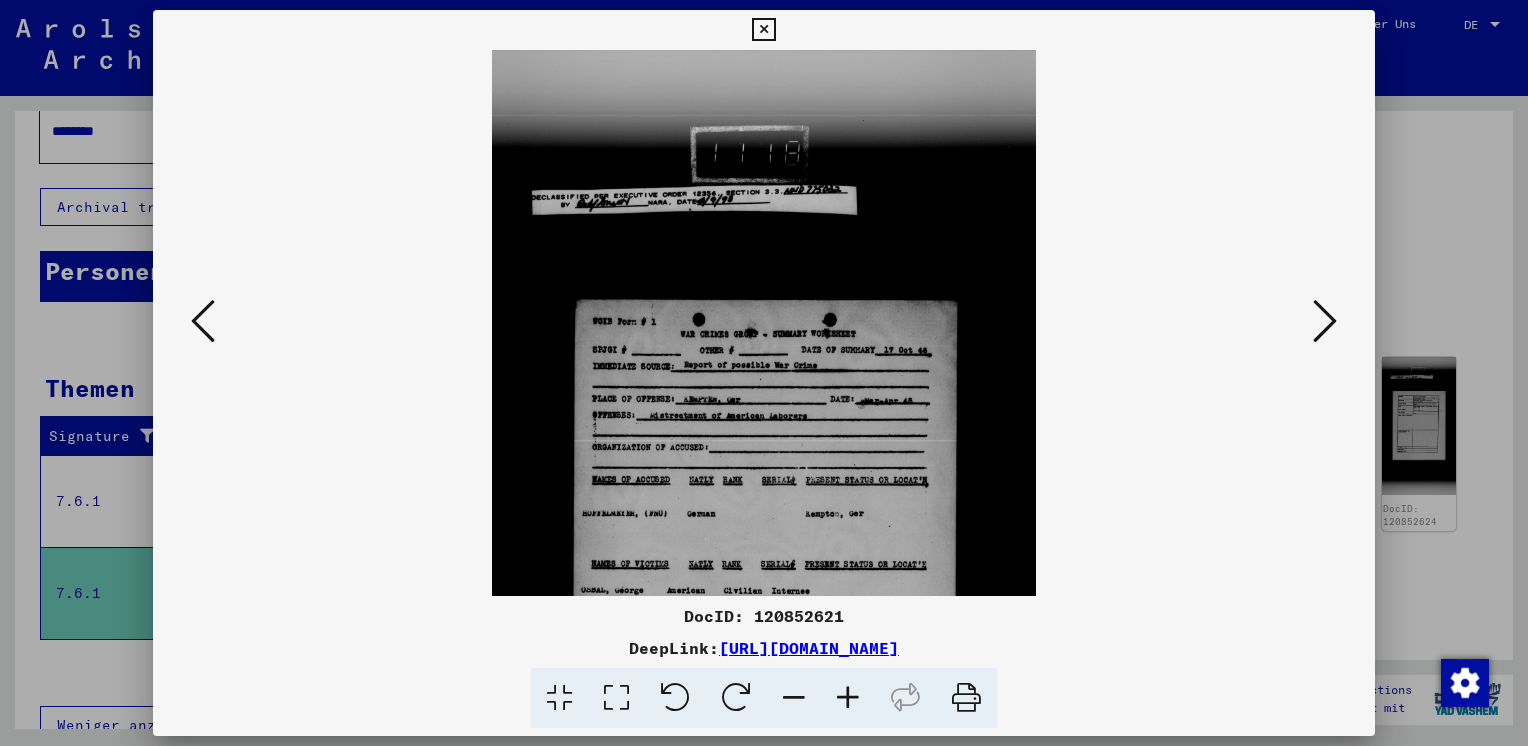 click at bounding box center [764, 323] 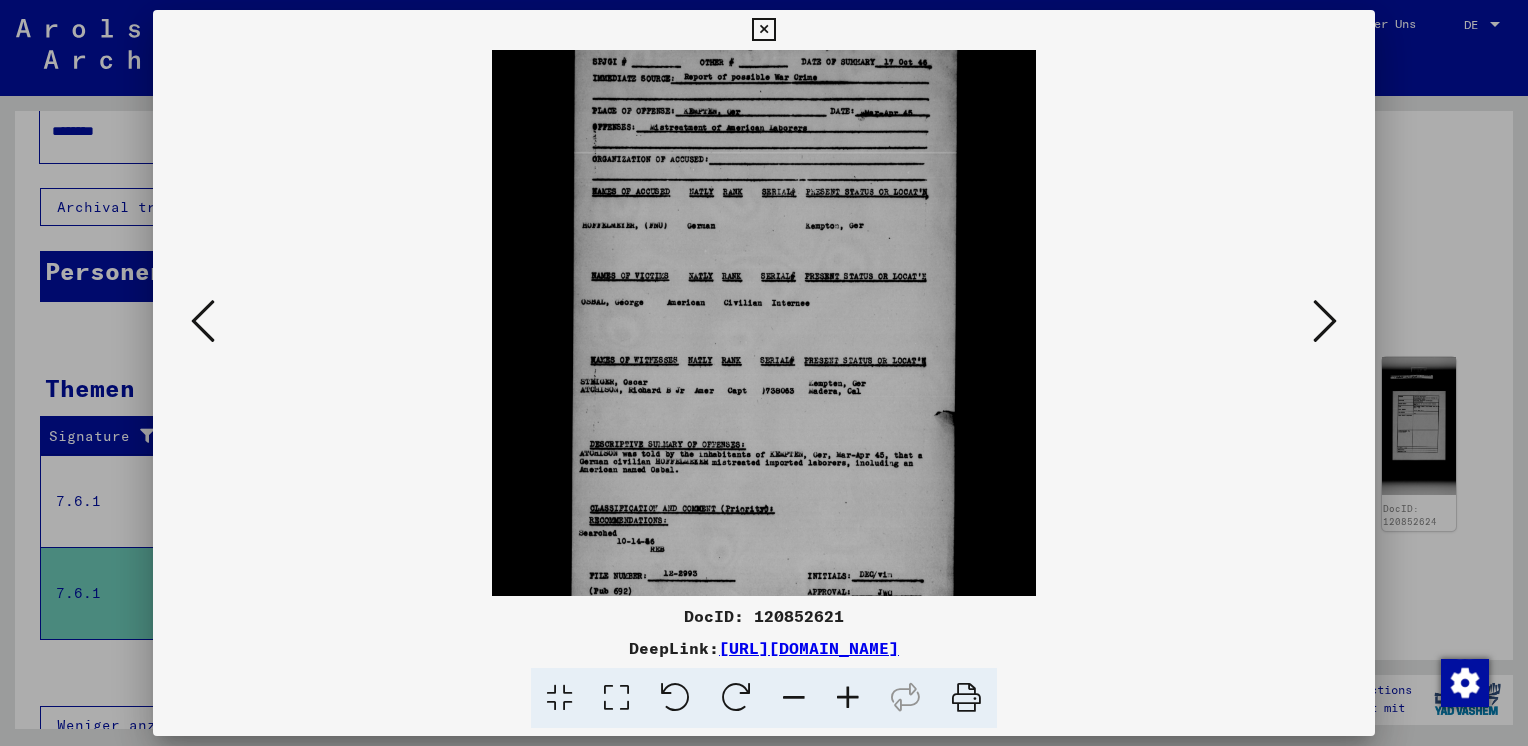 scroll, scrollTop: 294, scrollLeft: 0, axis: vertical 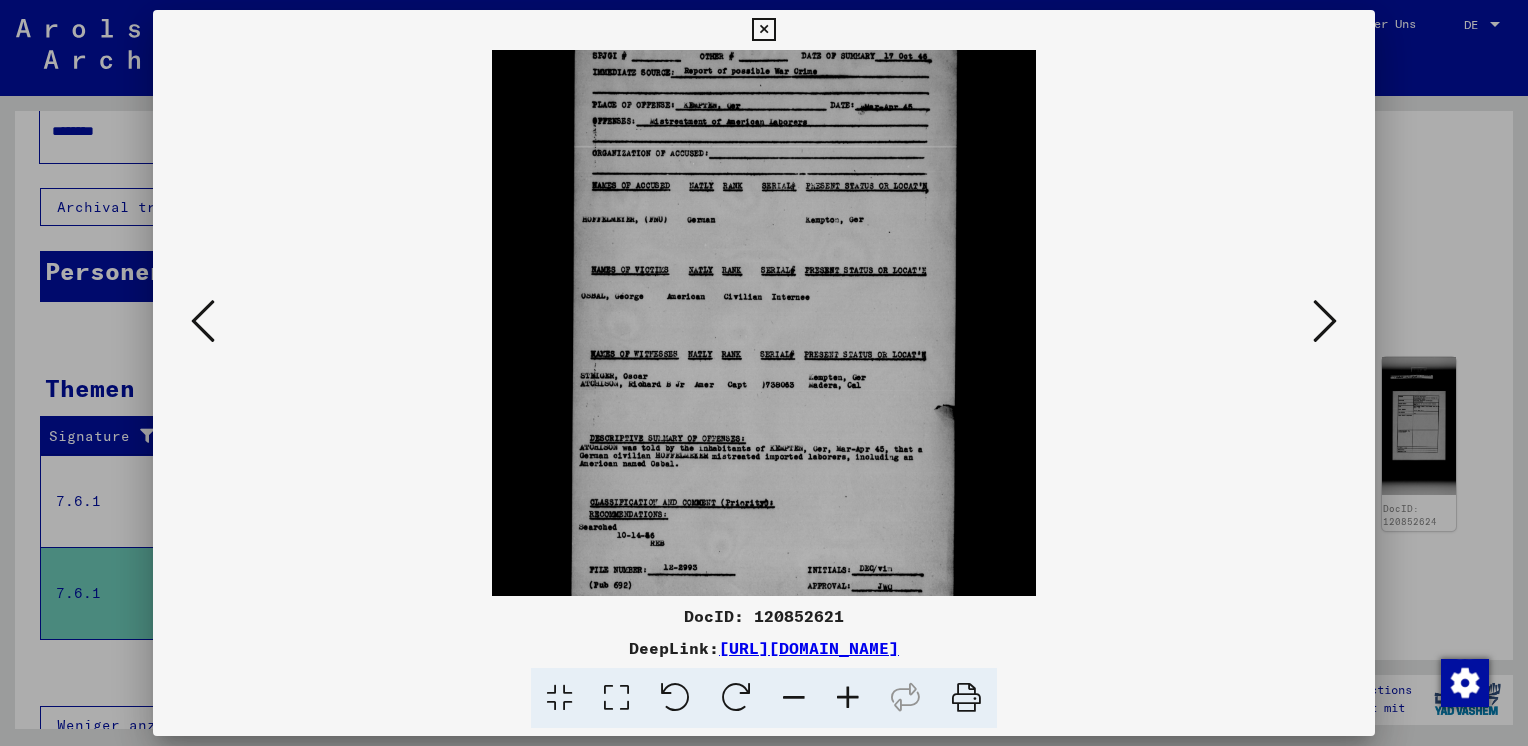 drag, startPoint x: 883, startPoint y: 440, endPoint x: 885, endPoint y: 148, distance: 292.00684 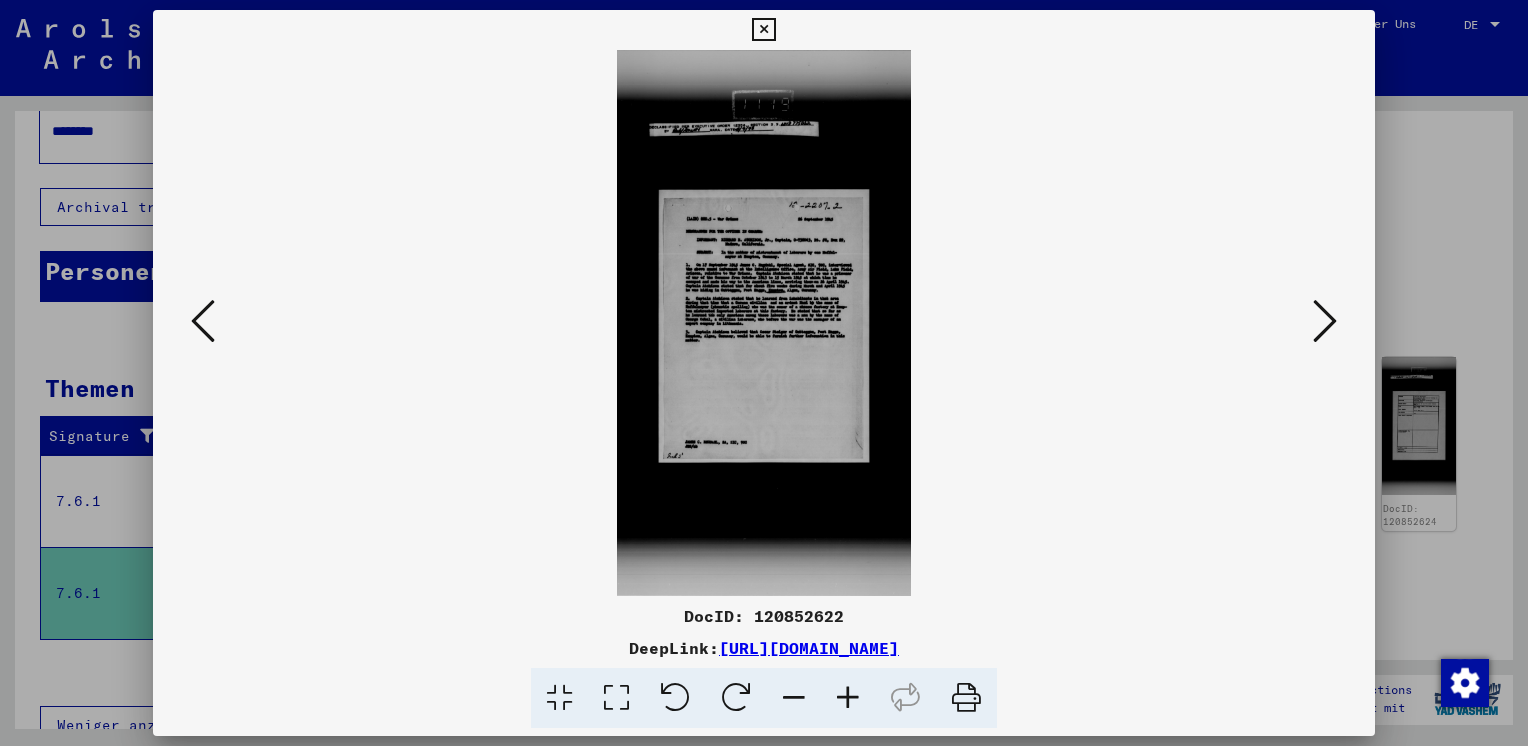 click at bounding box center [848, 698] 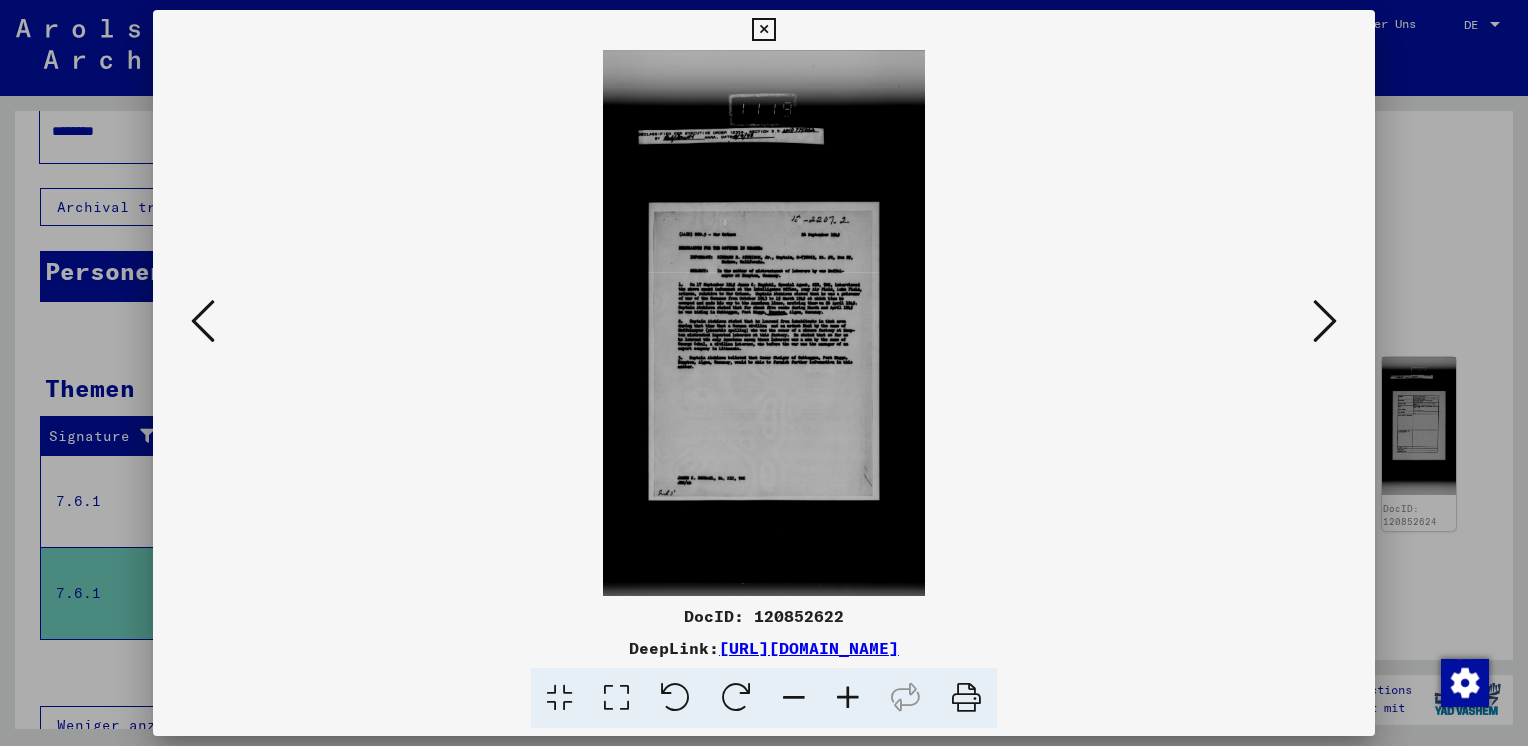 click at bounding box center (848, 698) 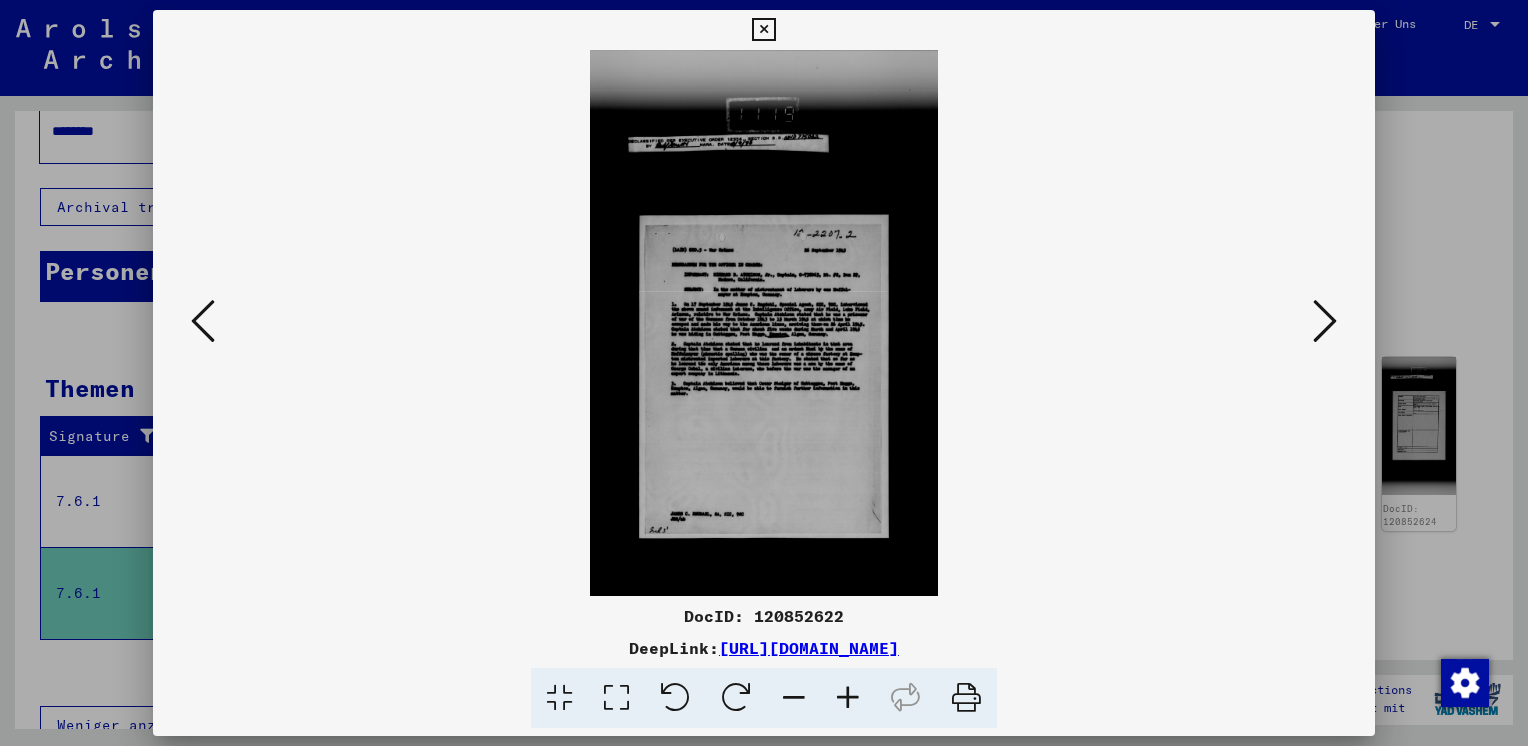 click at bounding box center (848, 698) 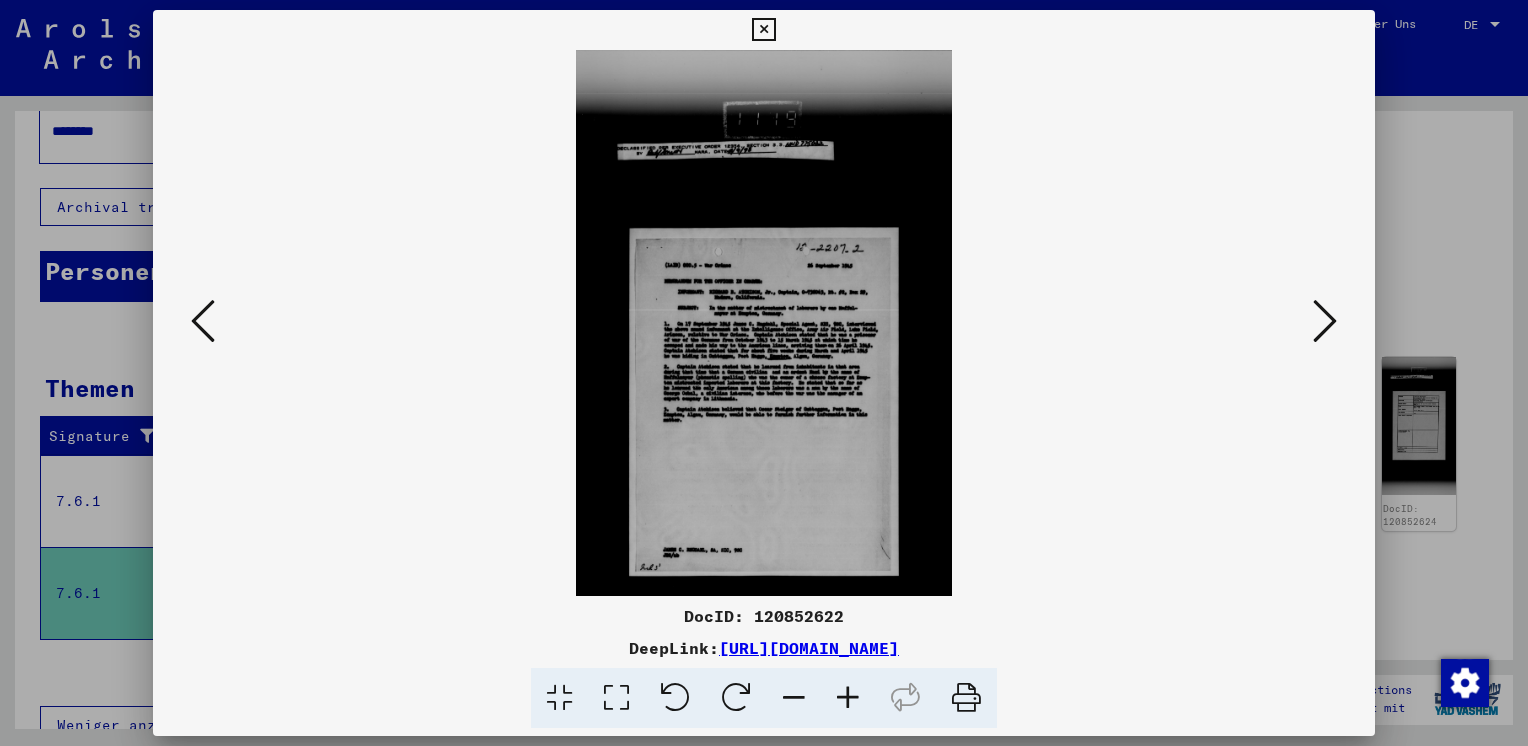 click at bounding box center [848, 698] 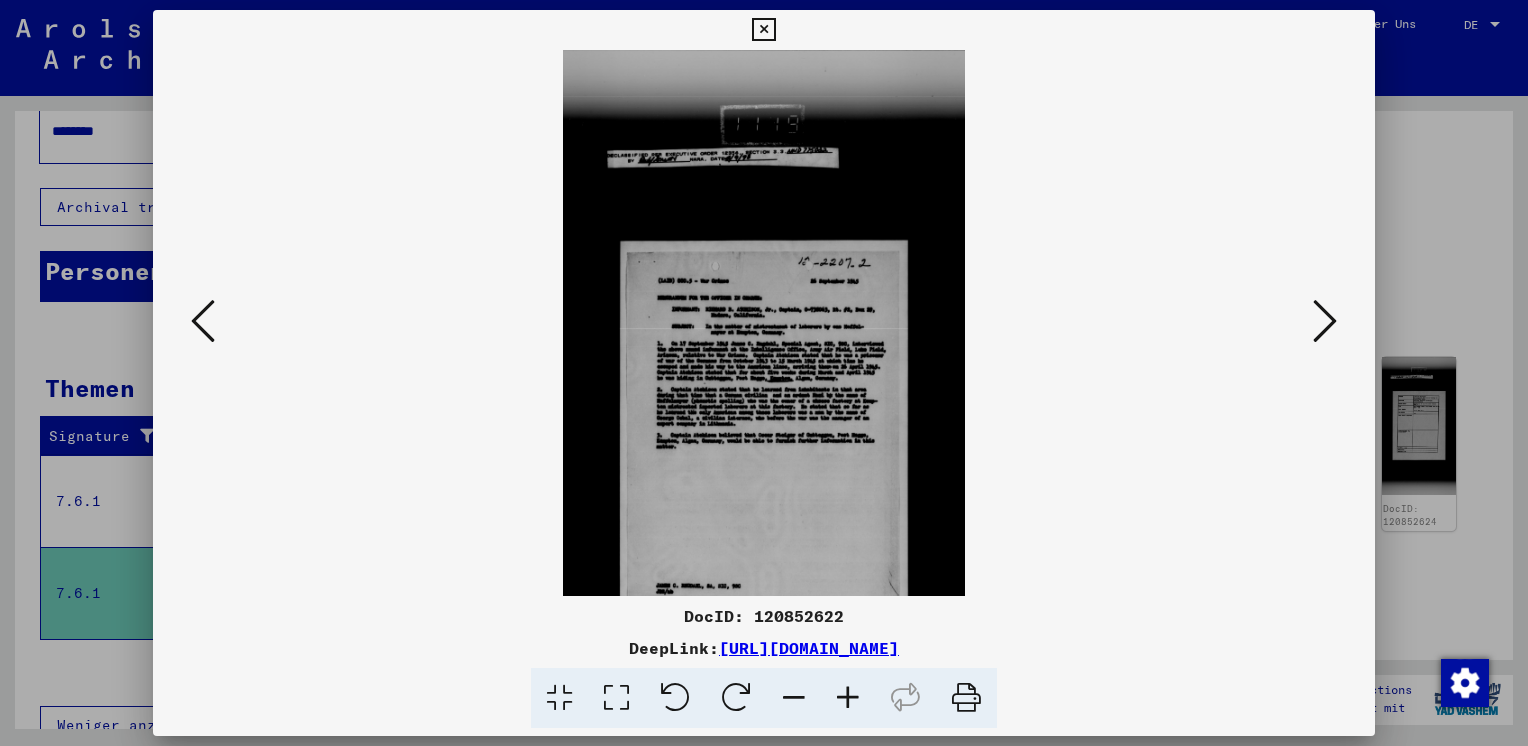 click at bounding box center (848, 698) 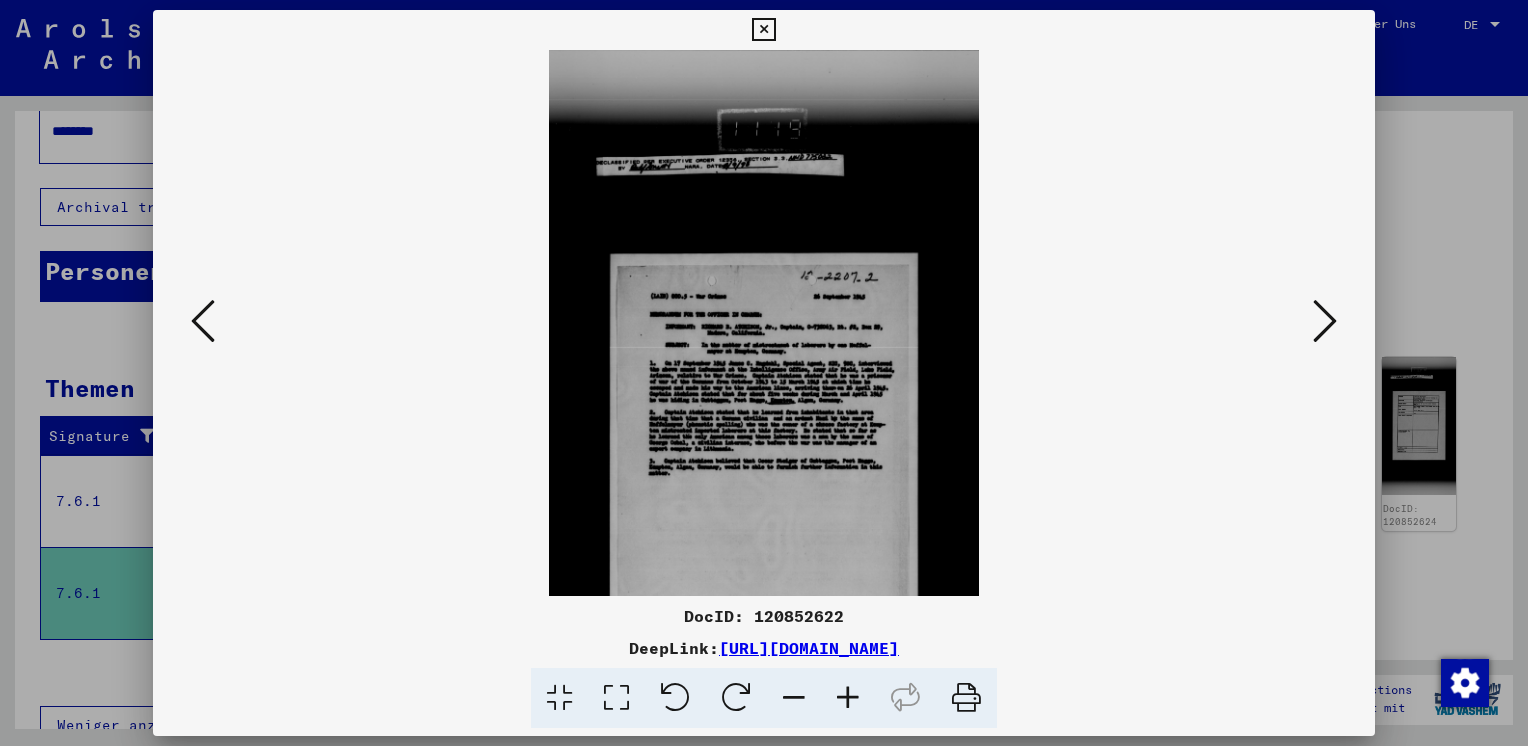 click at bounding box center (848, 698) 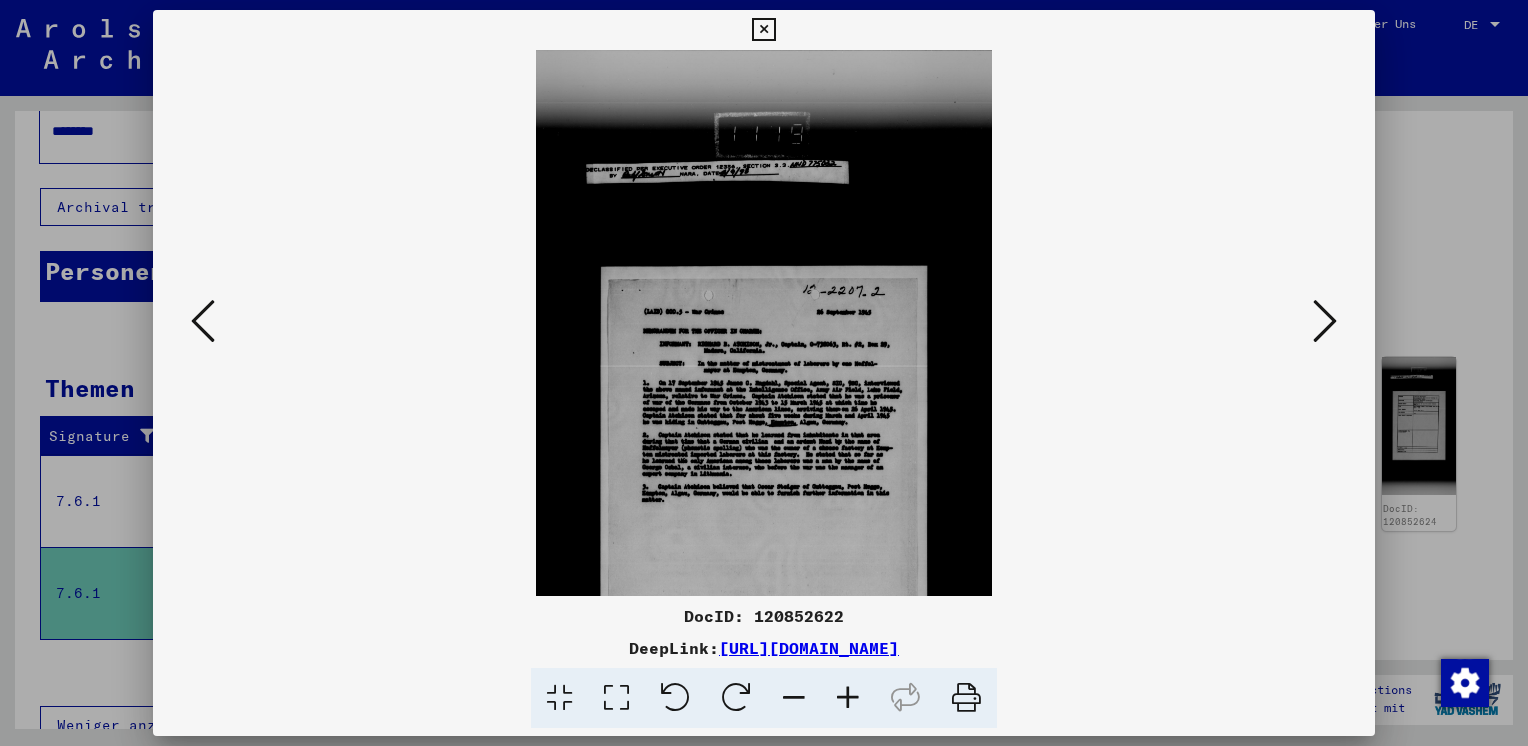 click at bounding box center (848, 698) 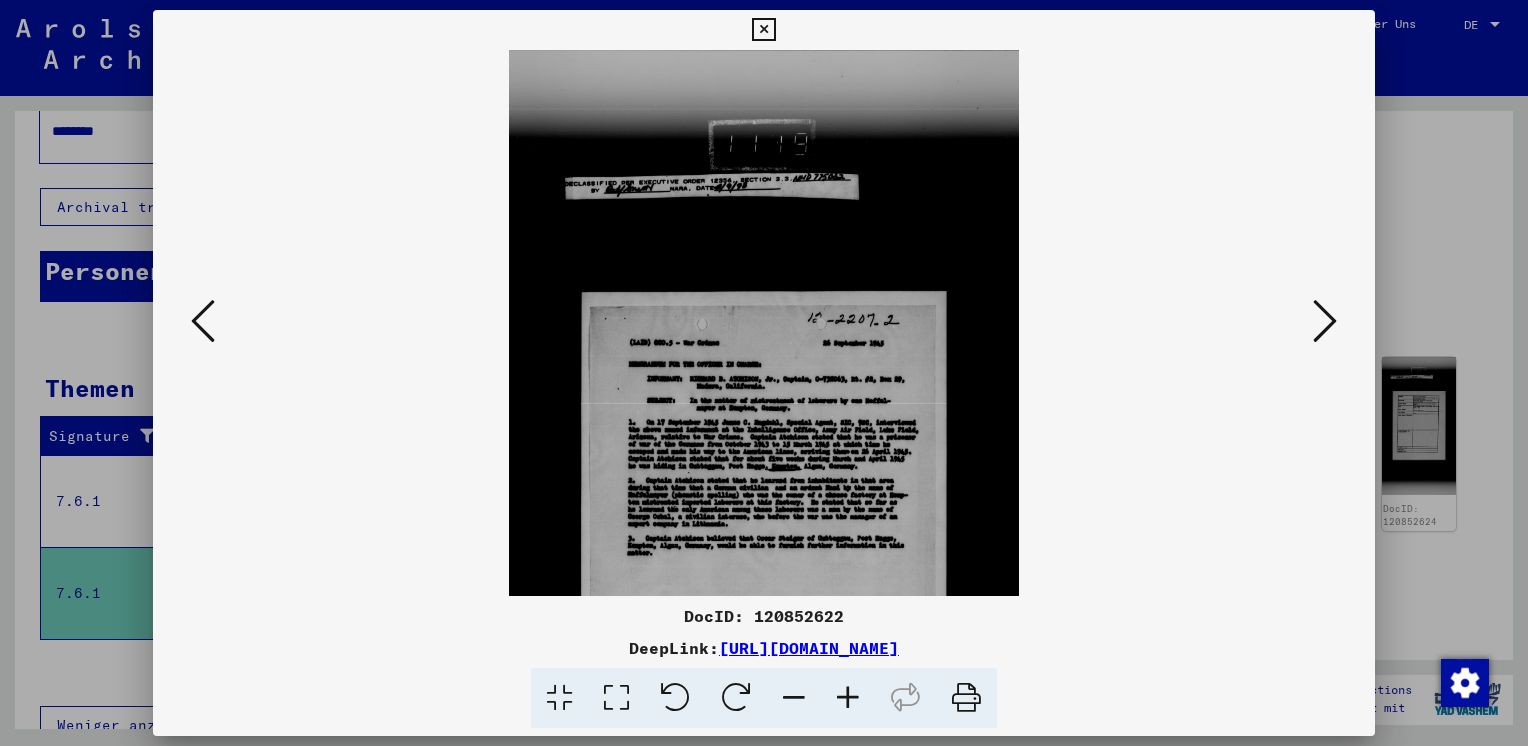 click at bounding box center (848, 698) 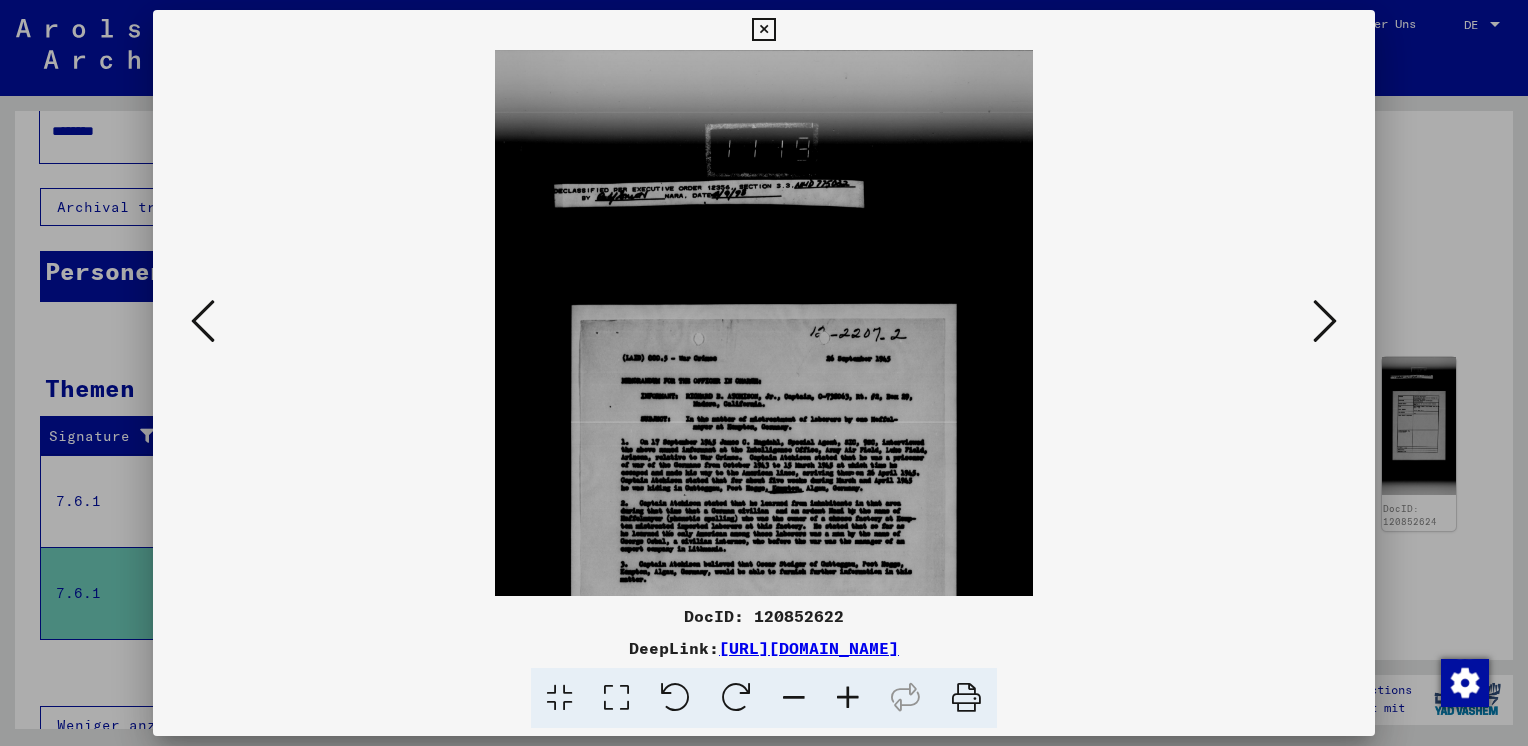 click at bounding box center (848, 698) 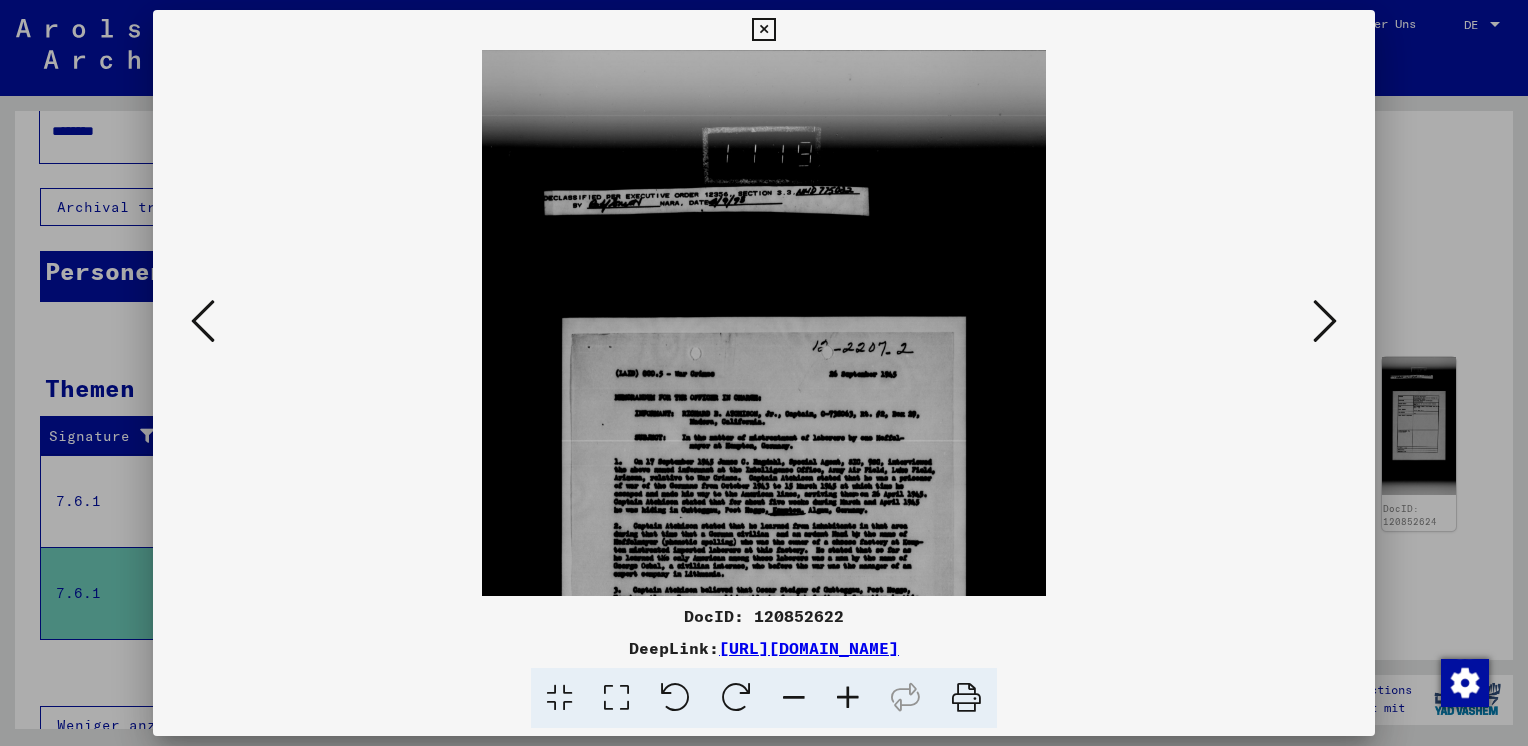 click at bounding box center (848, 698) 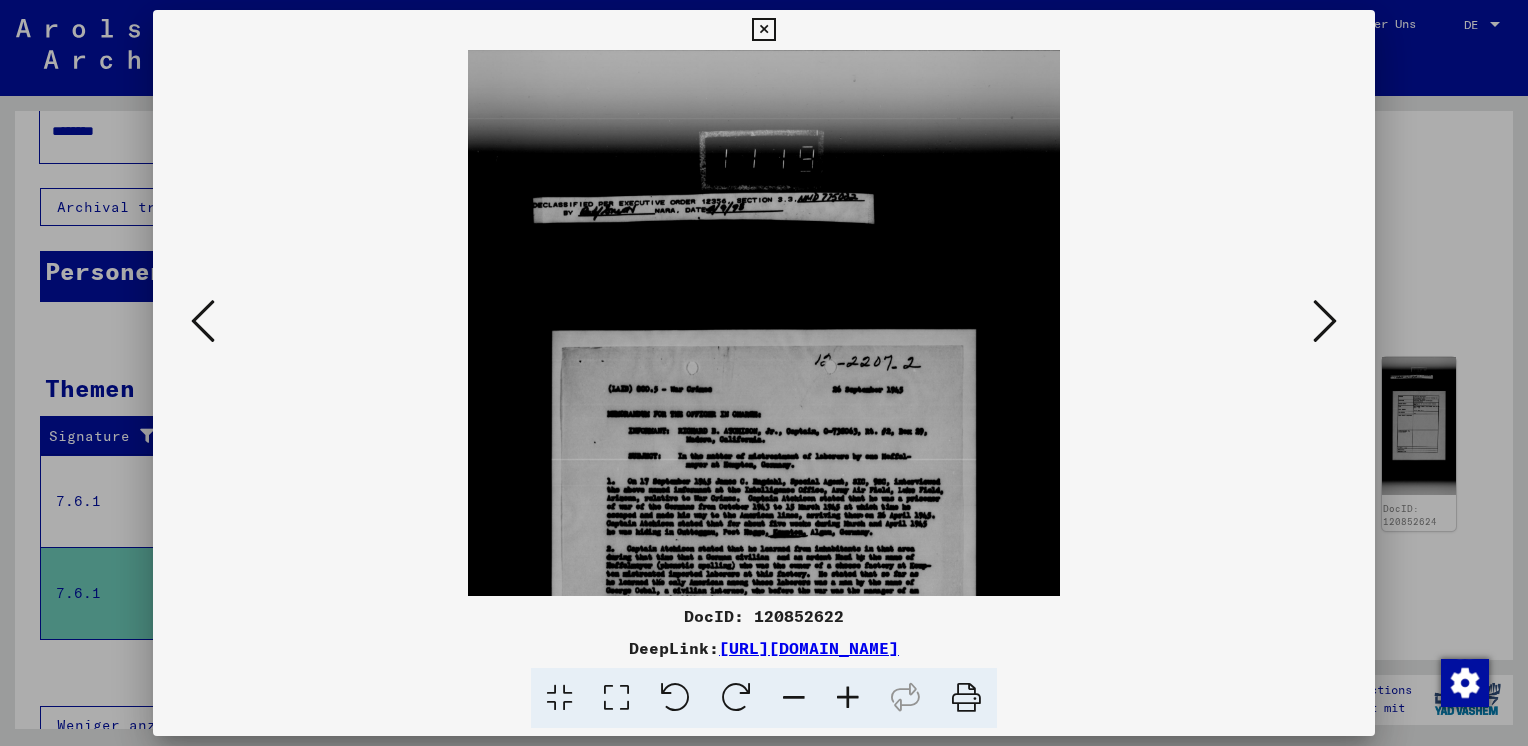 click at bounding box center [848, 698] 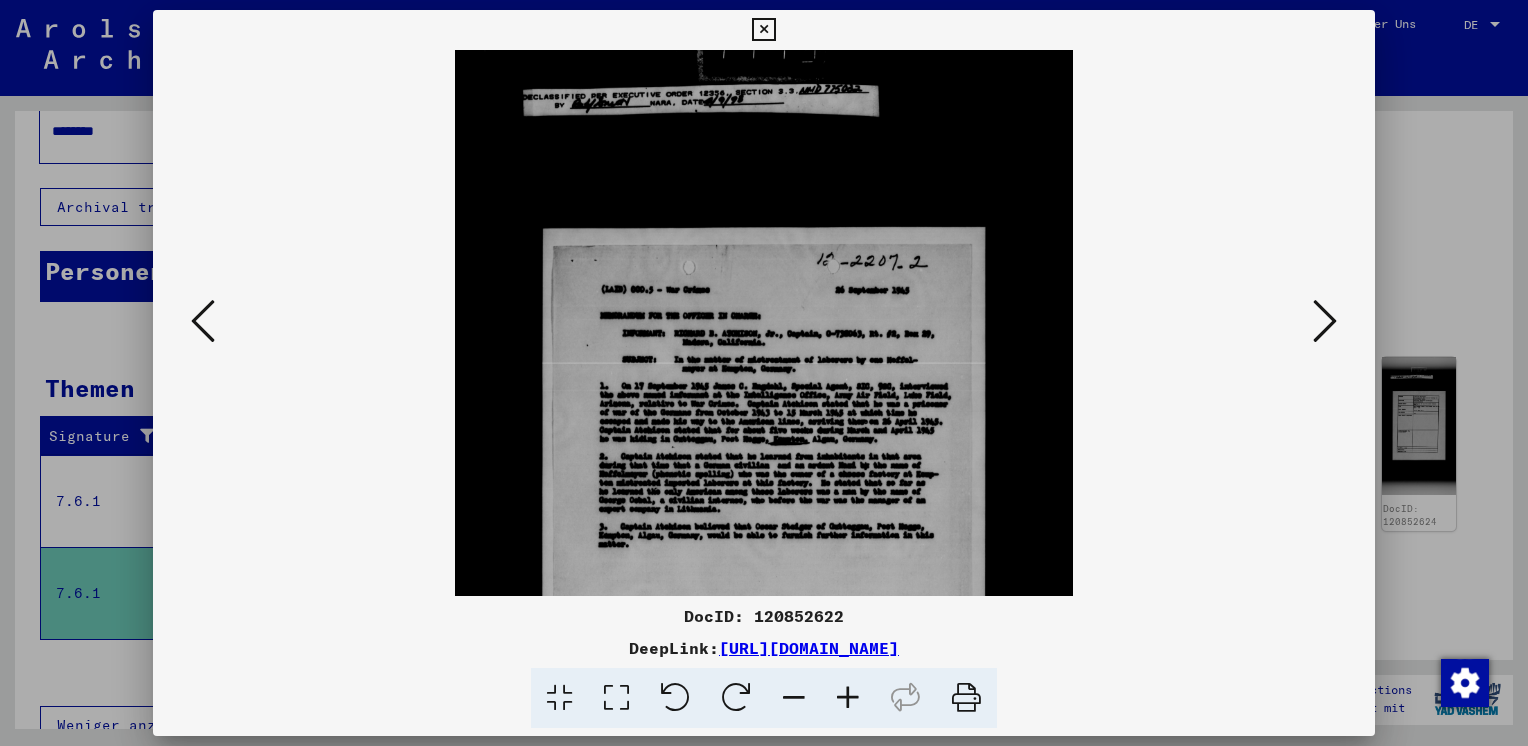 scroll, scrollTop: 137, scrollLeft: 0, axis: vertical 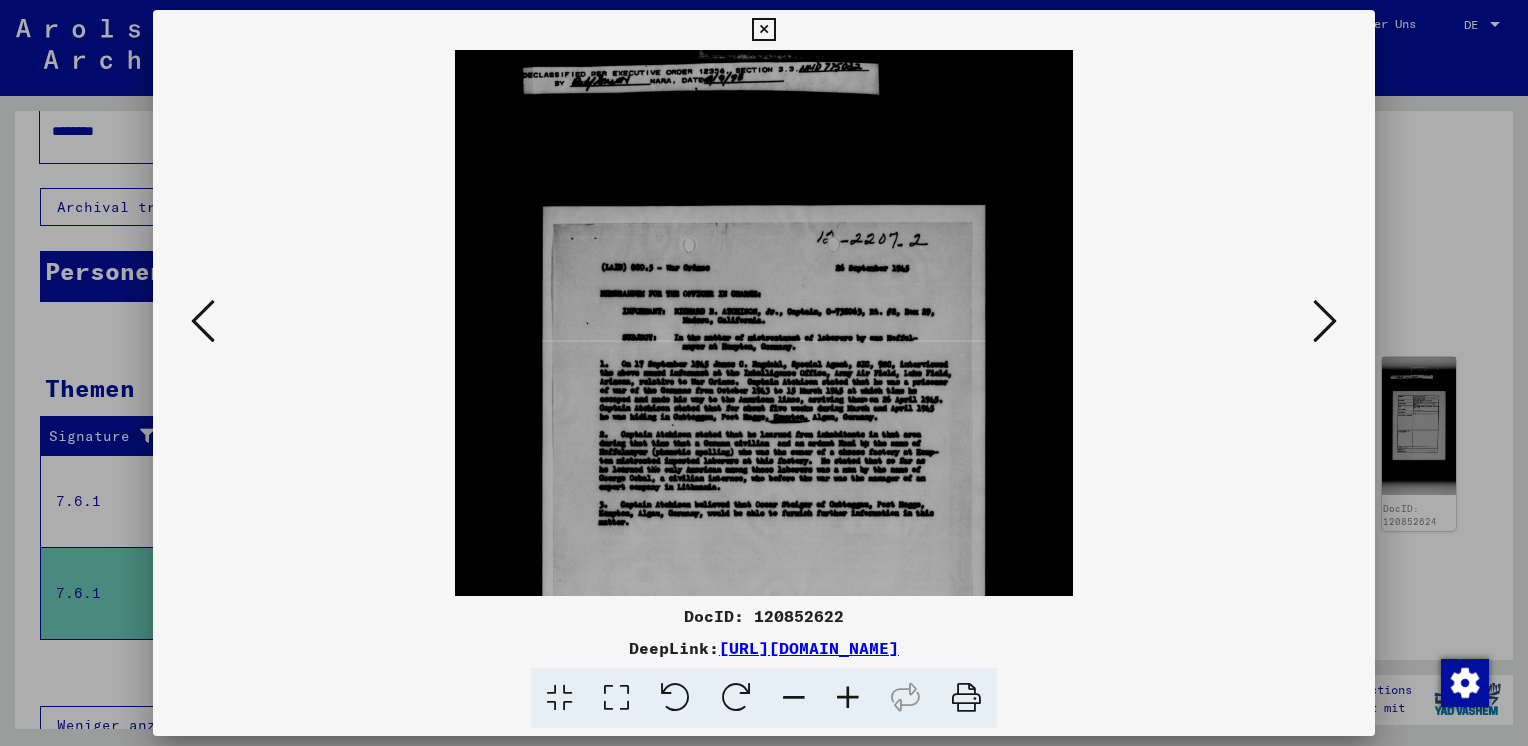 drag, startPoint x: 926, startPoint y: 542, endPoint x: 924, endPoint y: 409, distance: 133.01503 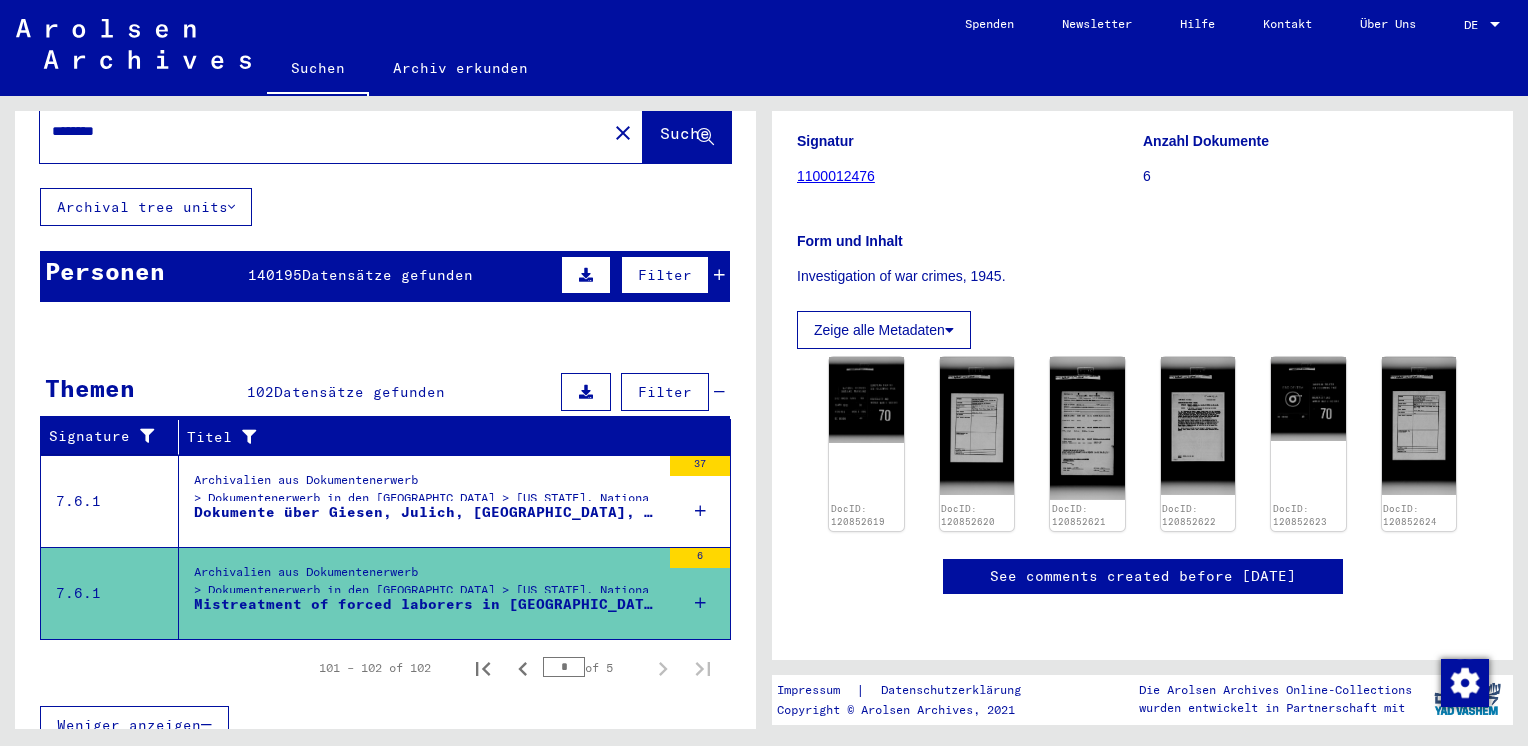 scroll, scrollTop: 0, scrollLeft: 0, axis: both 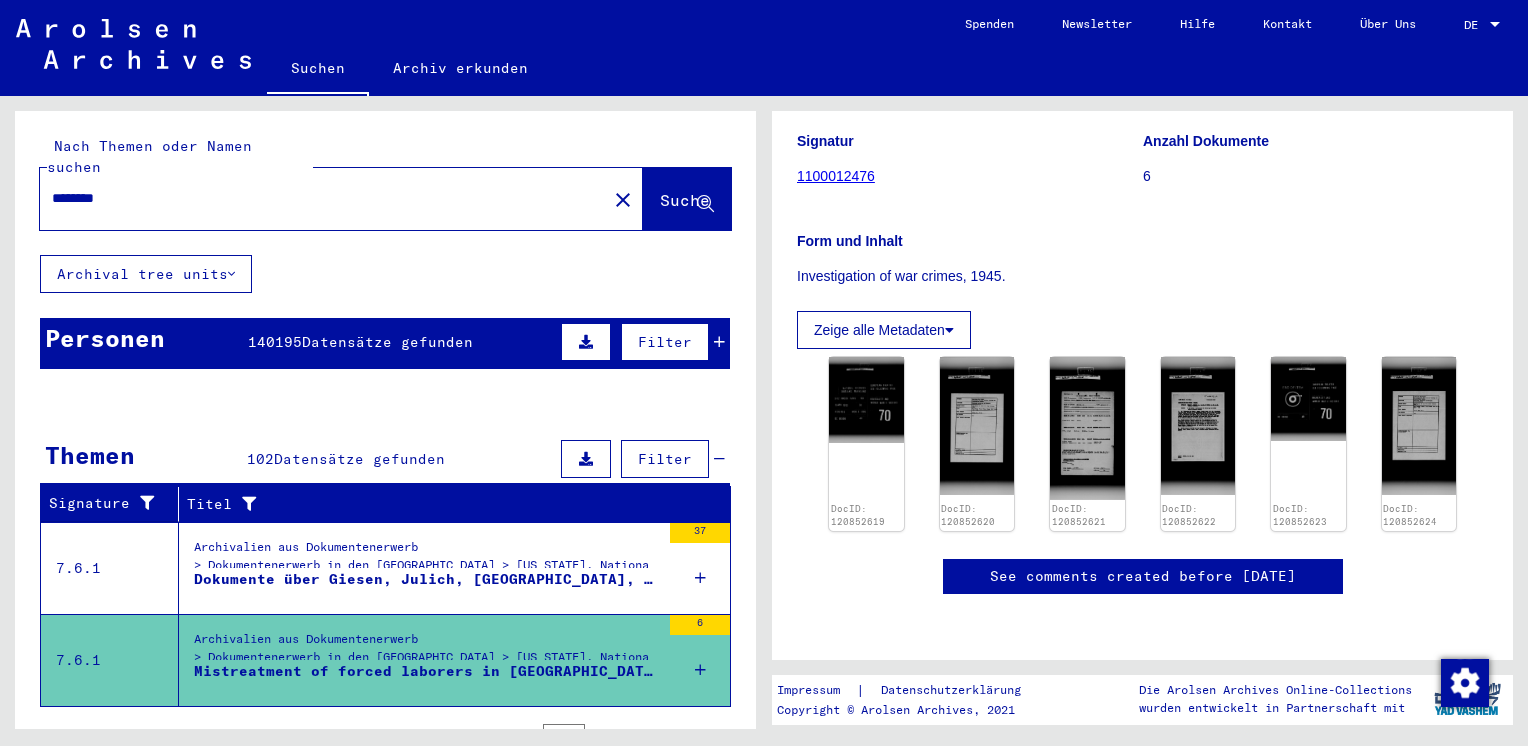 click on "*******" at bounding box center [323, 198] 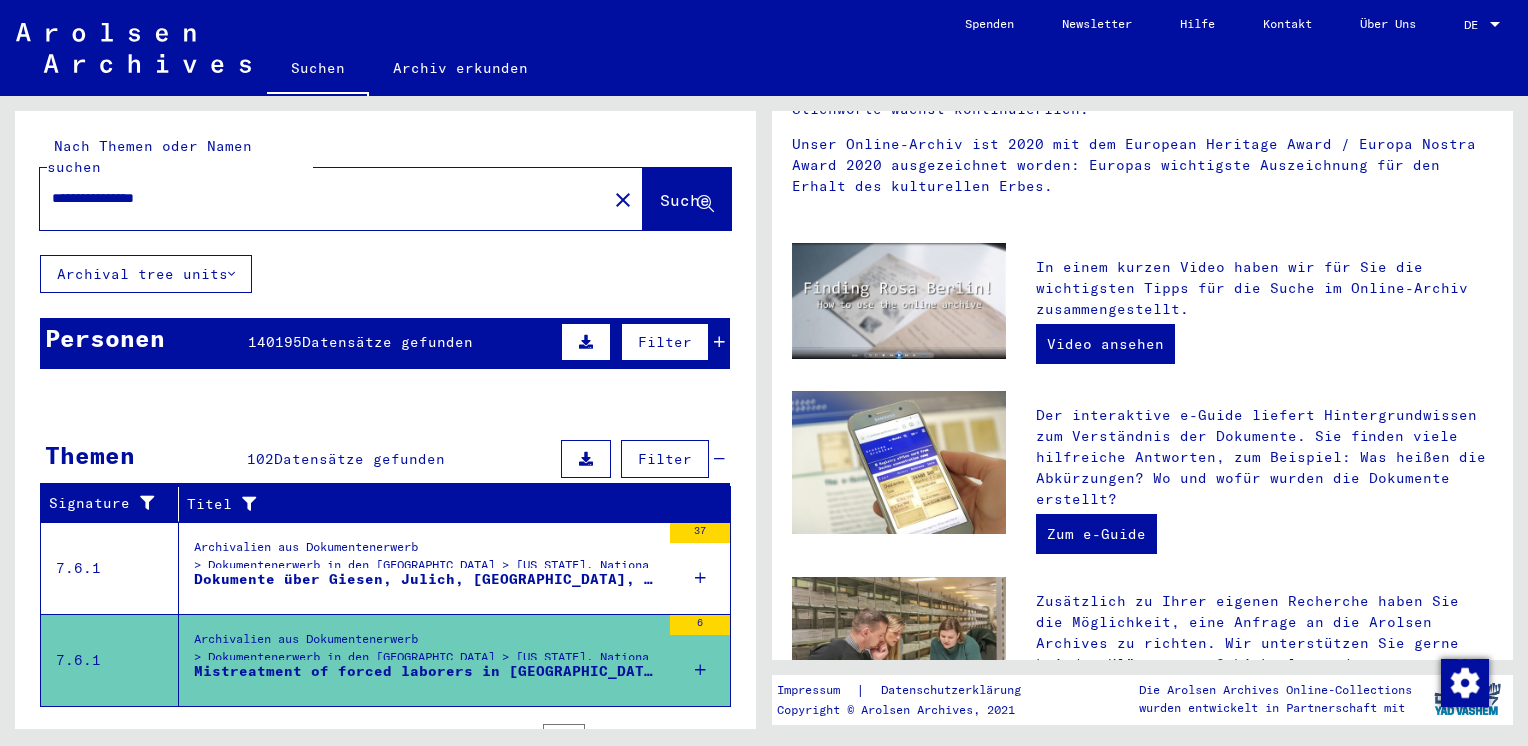 scroll, scrollTop: 0, scrollLeft: 0, axis: both 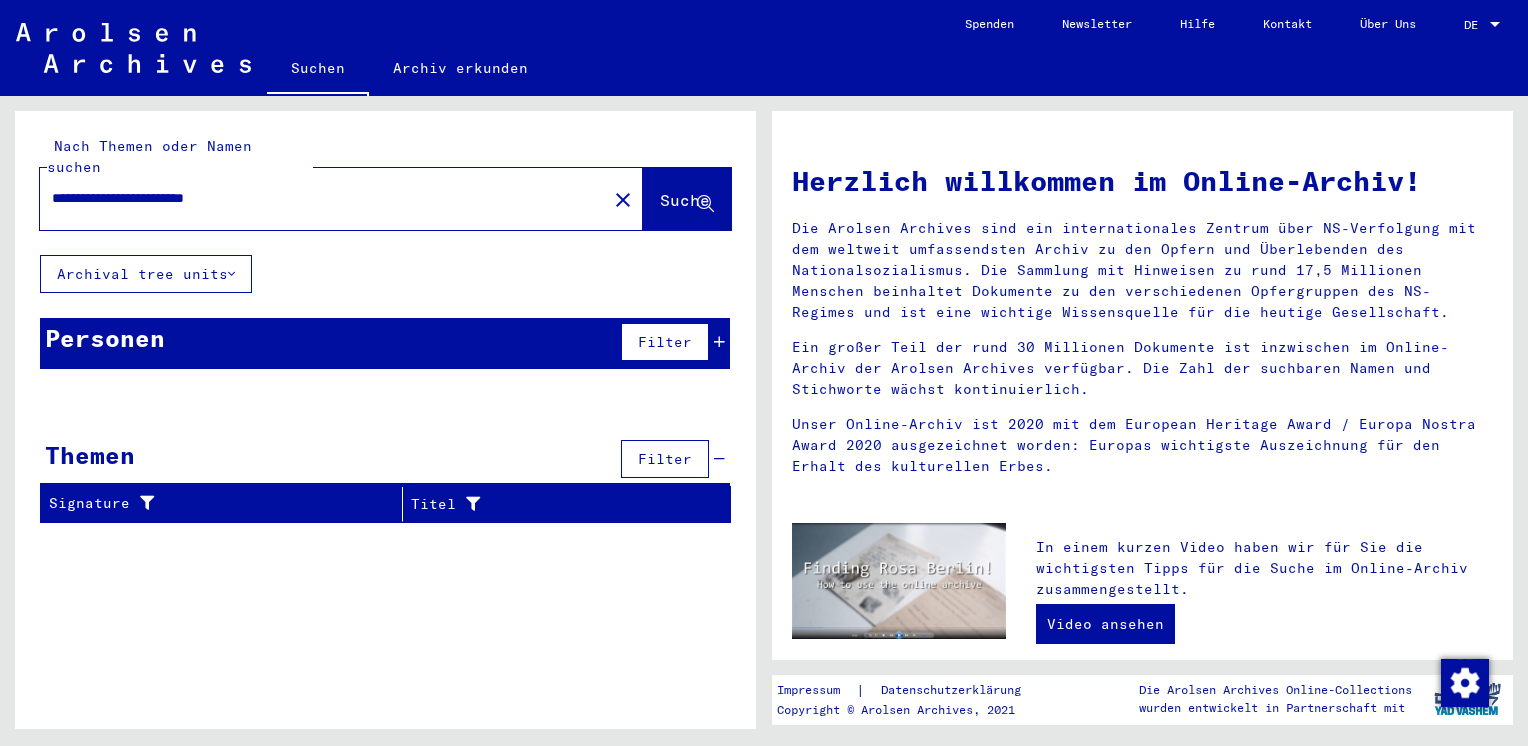 click on "**********" at bounding box center (317, 198) 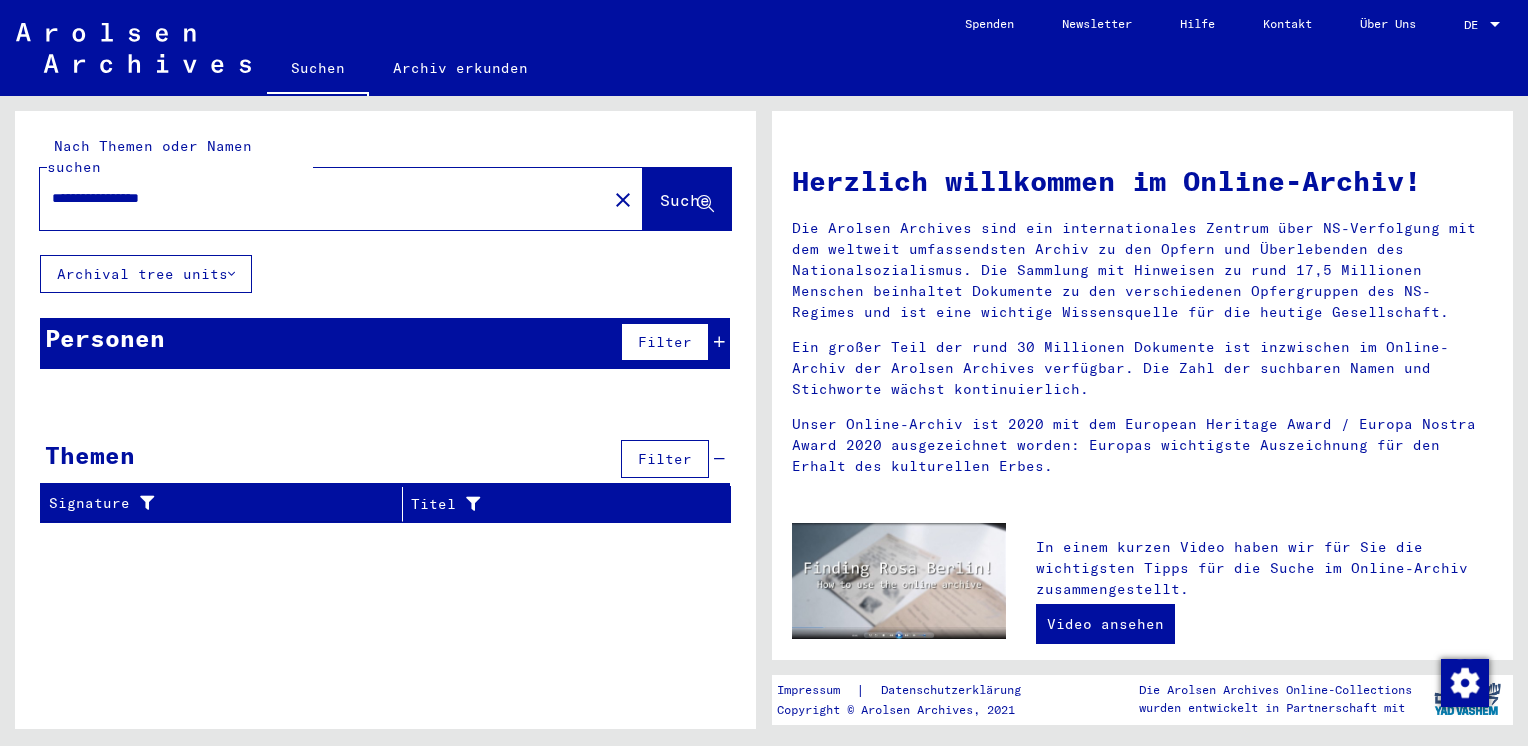 type on "**********" 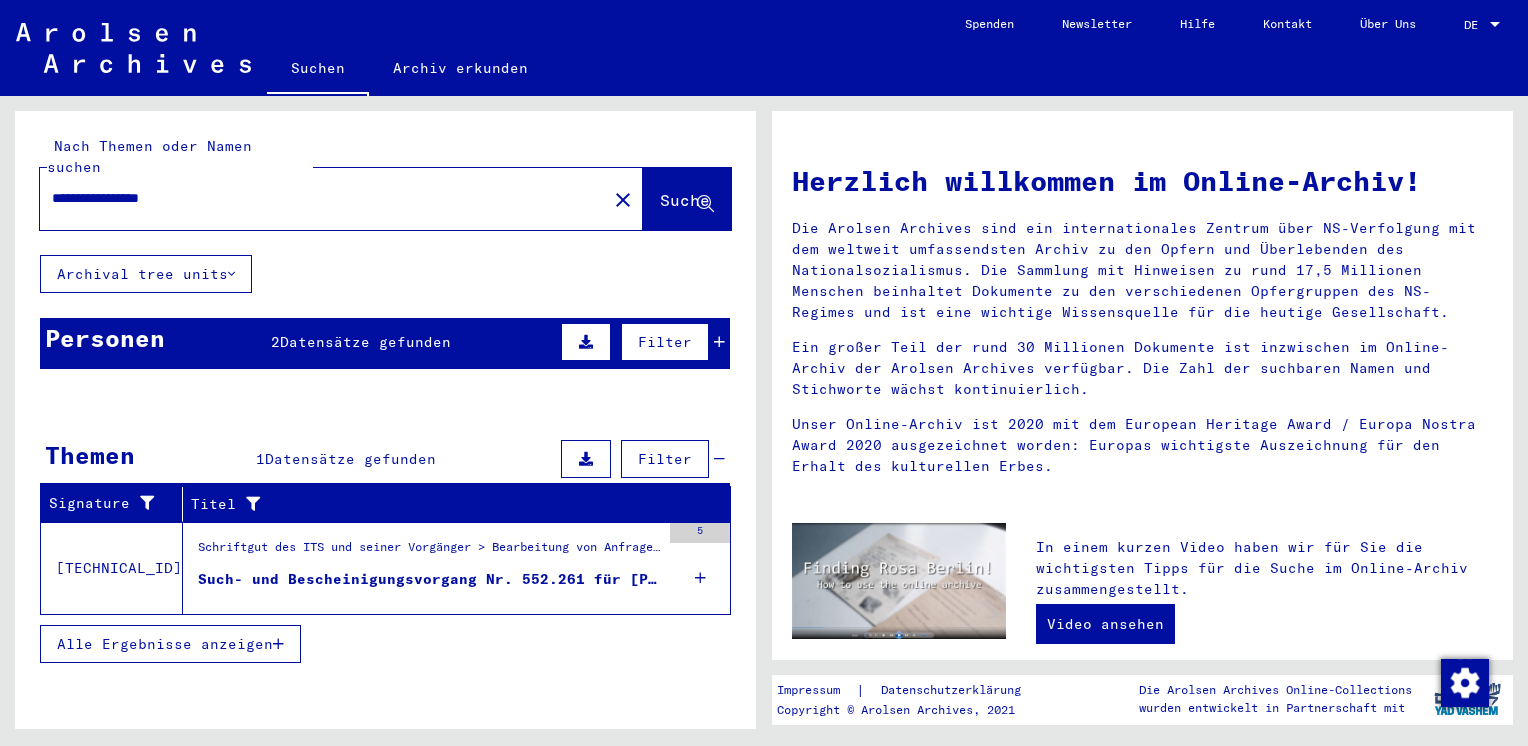 click at bounding box center [719, 342] 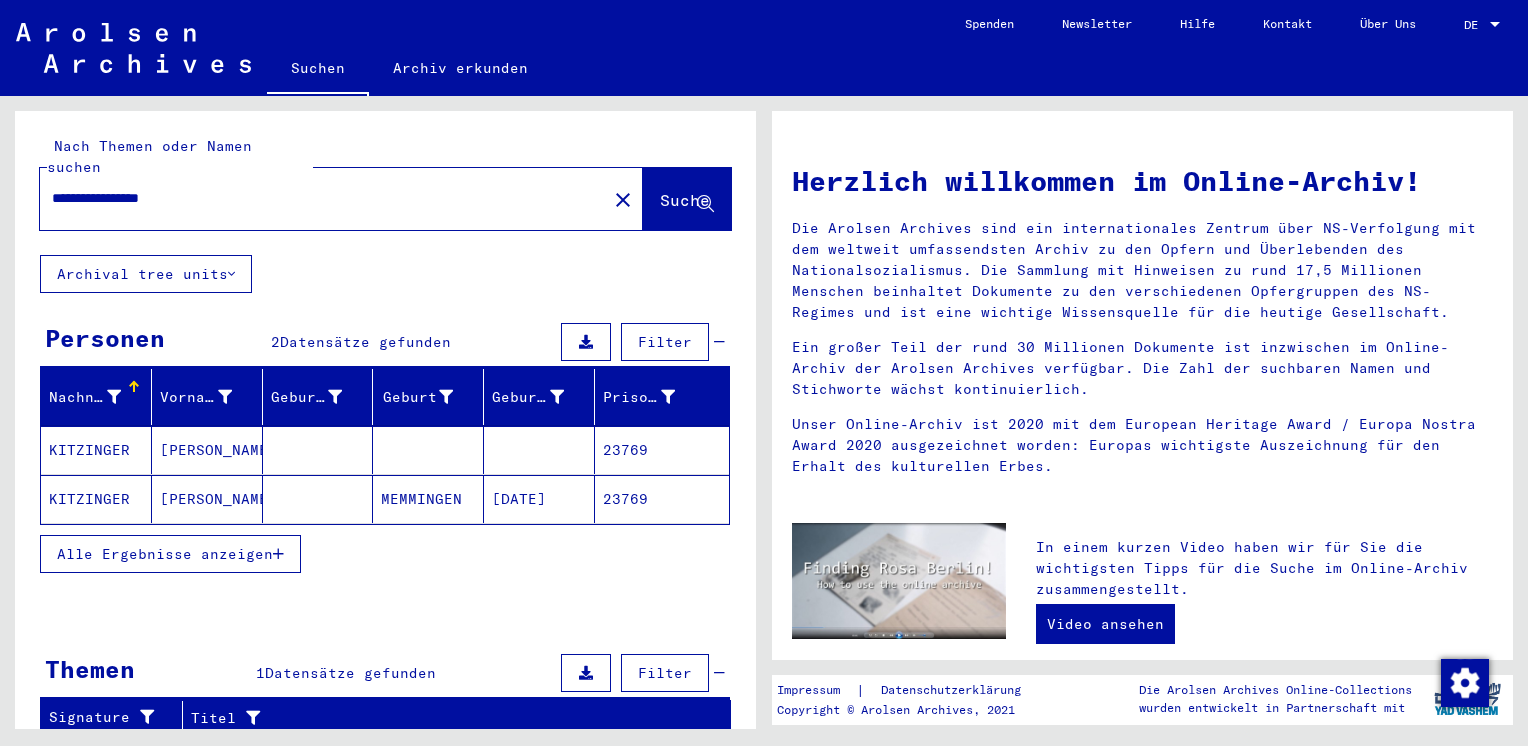 click on "23769" at bounding box center (662, 499) 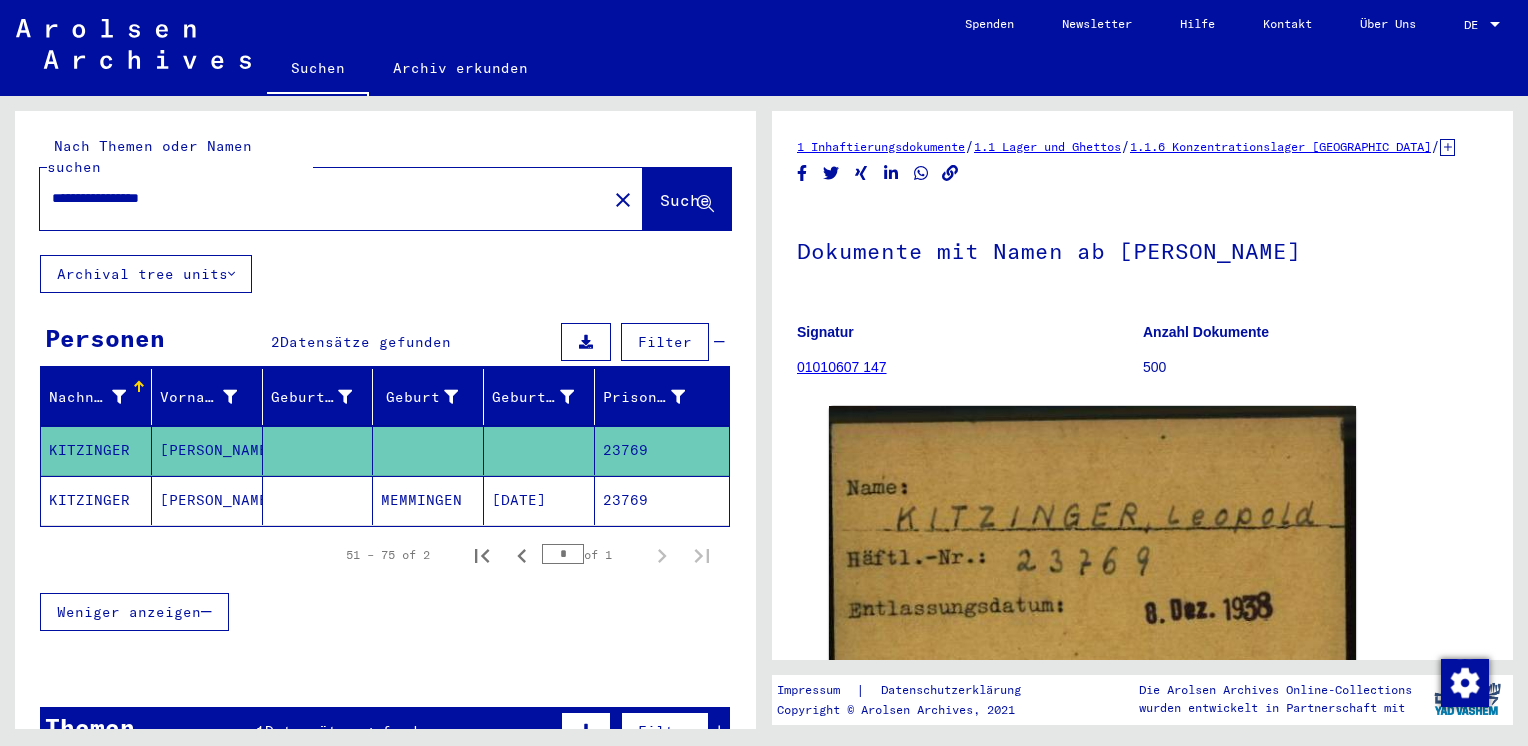 scroll, scrollTop: 0, scrollLeft: 0, axis: both 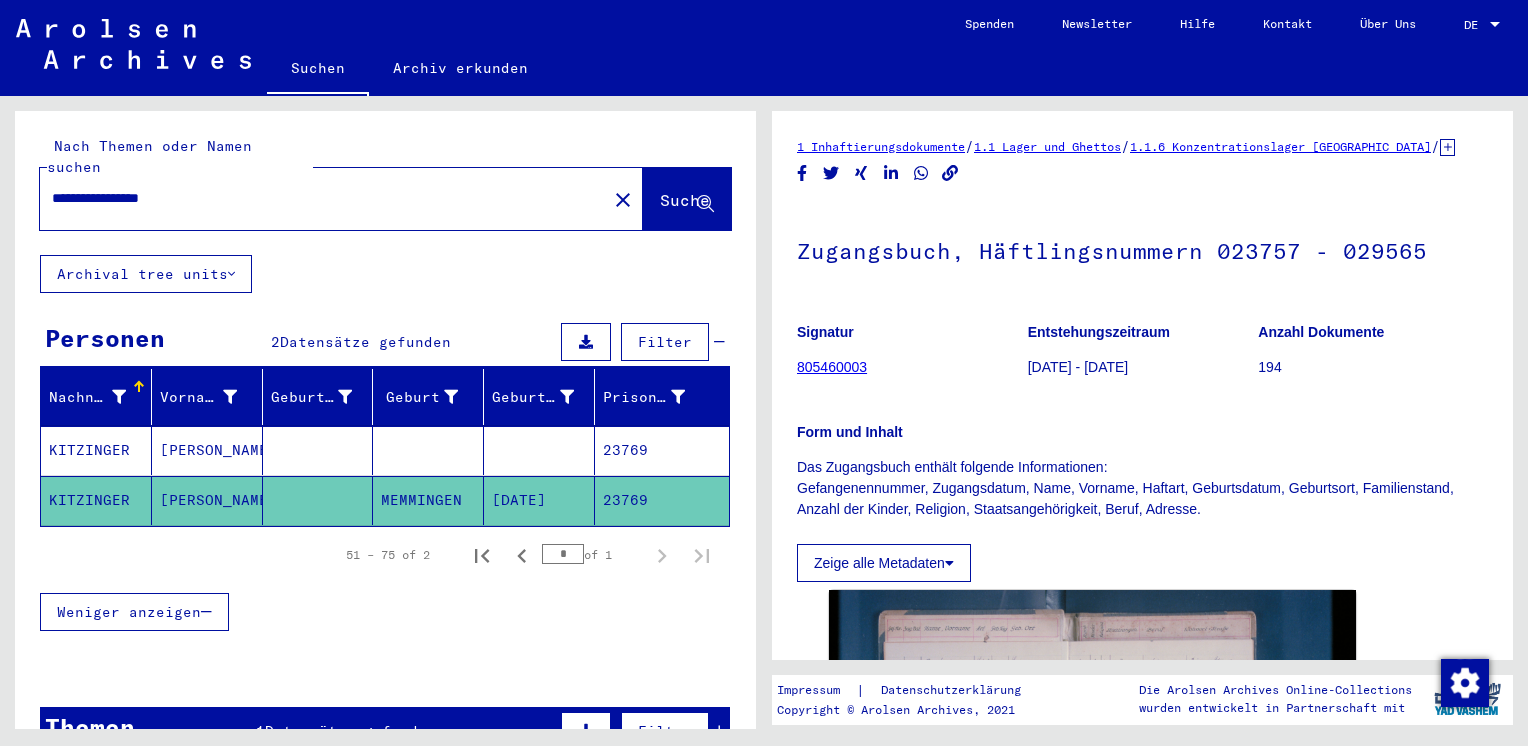 click on "Signatur 805460003" 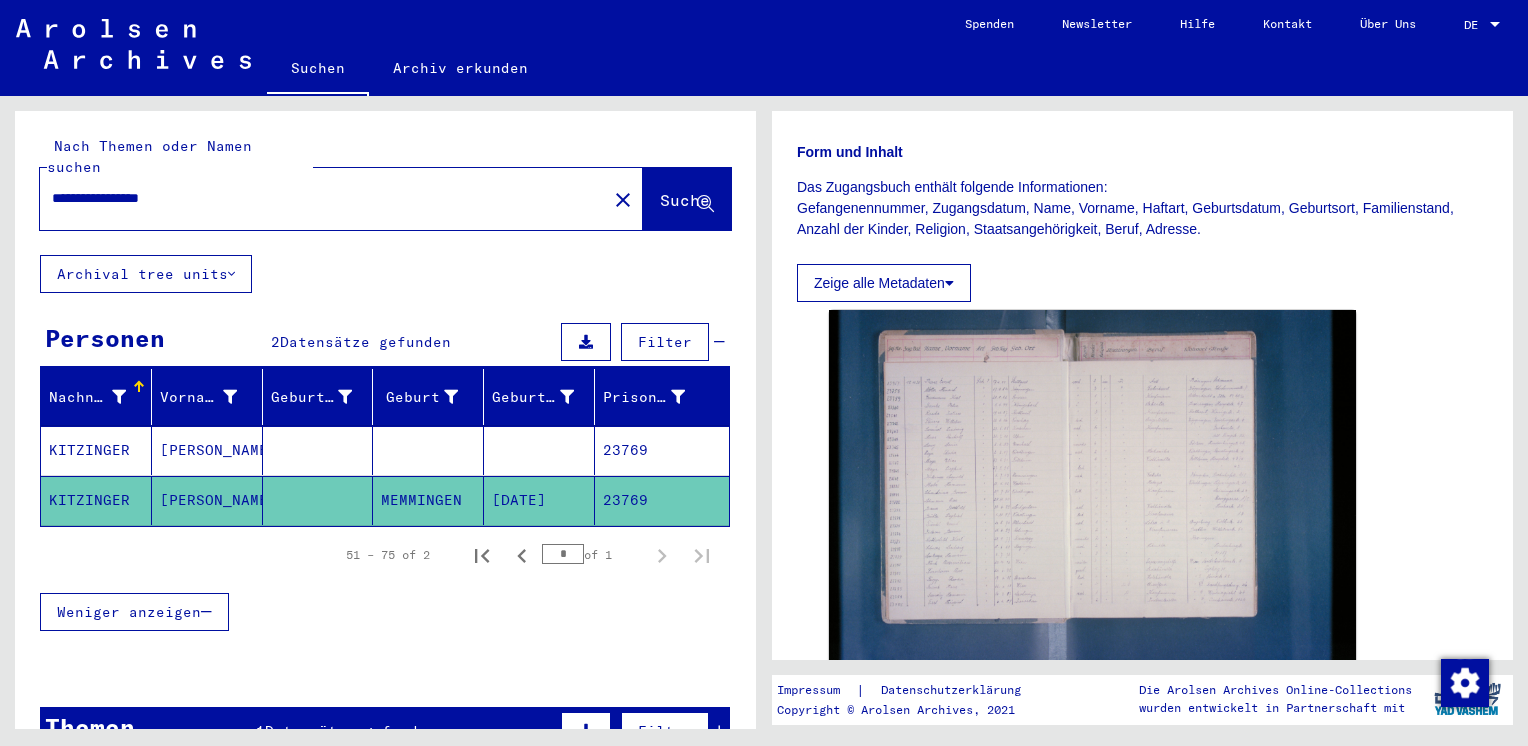 scroll, scrollTop: 360, scrollLeft: 0, axis: vertical 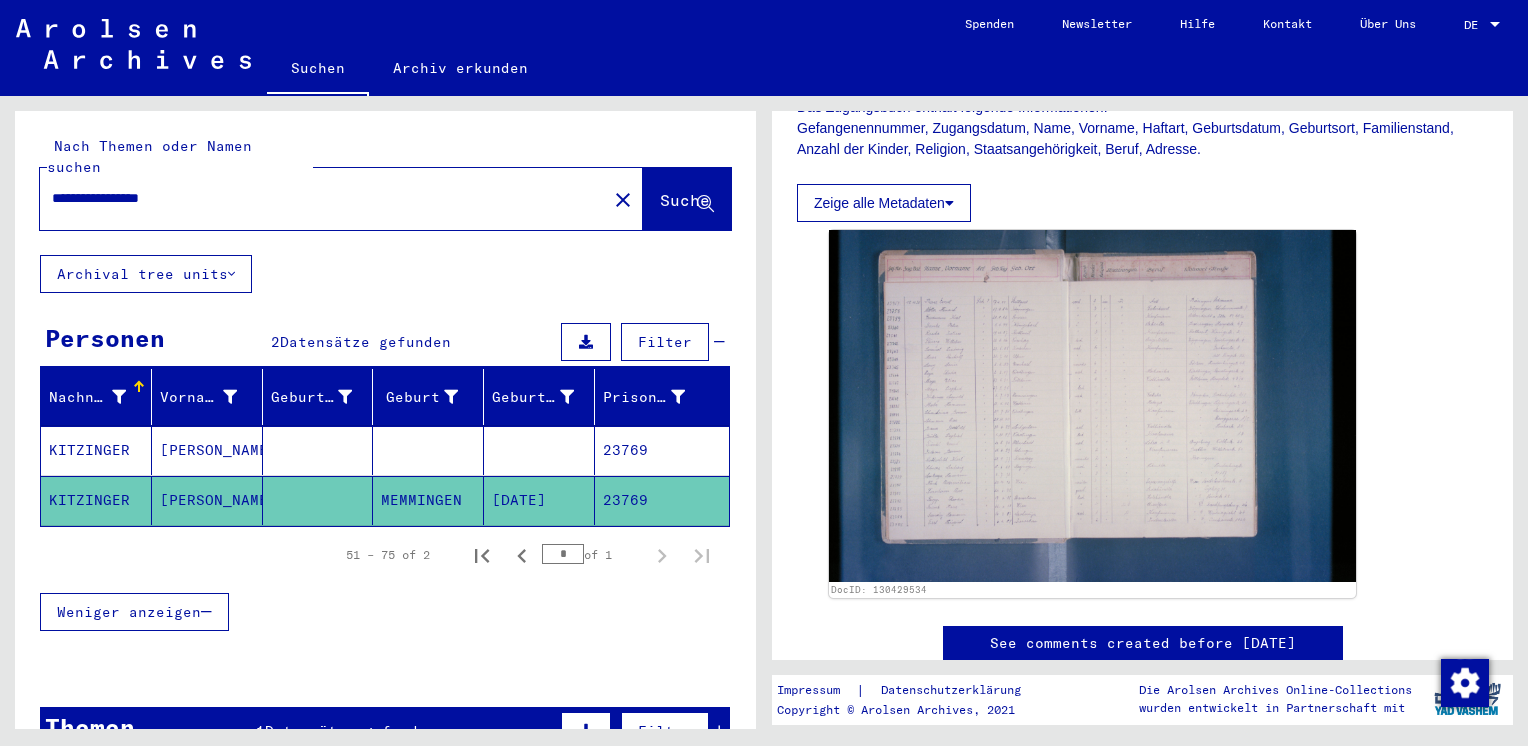 click 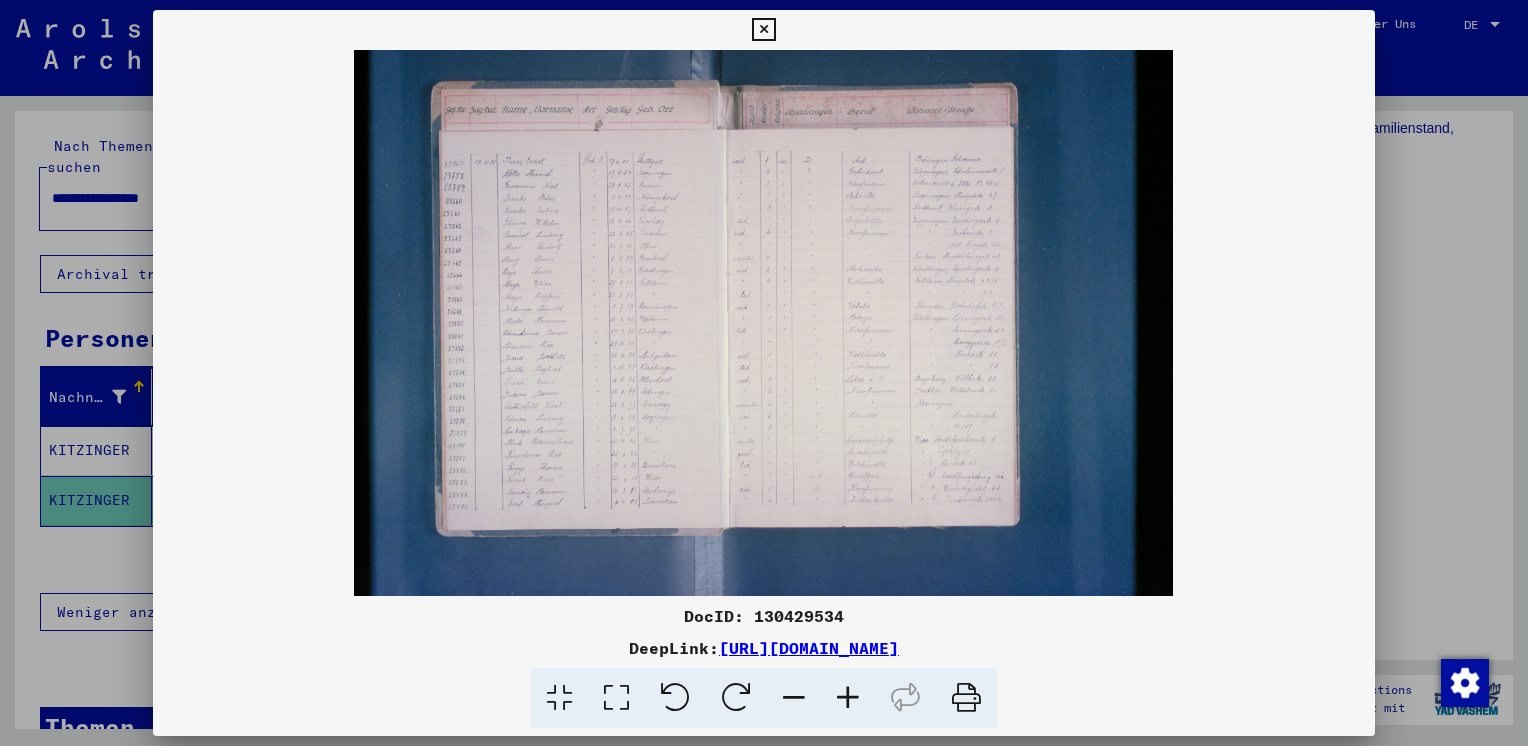 click at bounding box center [764, 323] 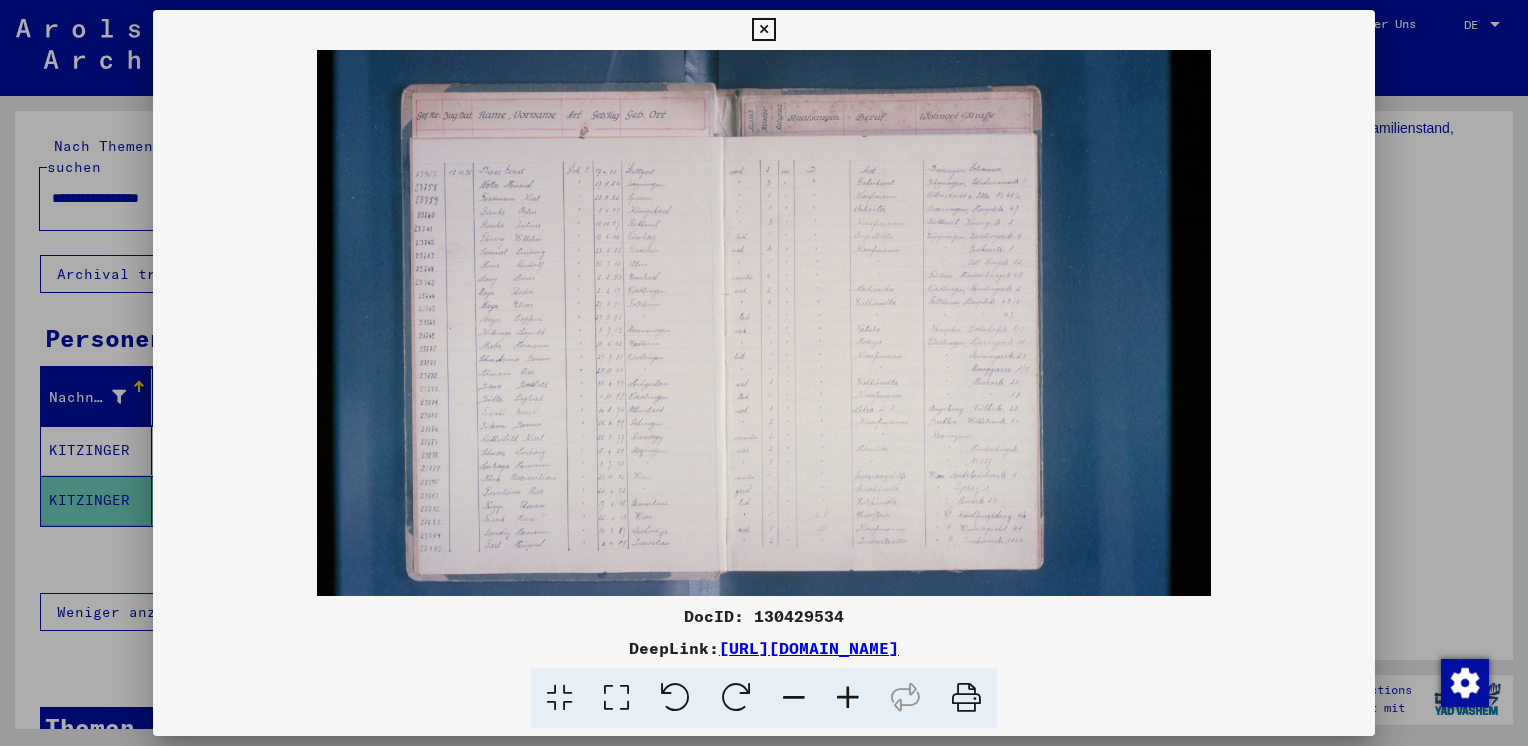 click at bounding box center (848, 698) 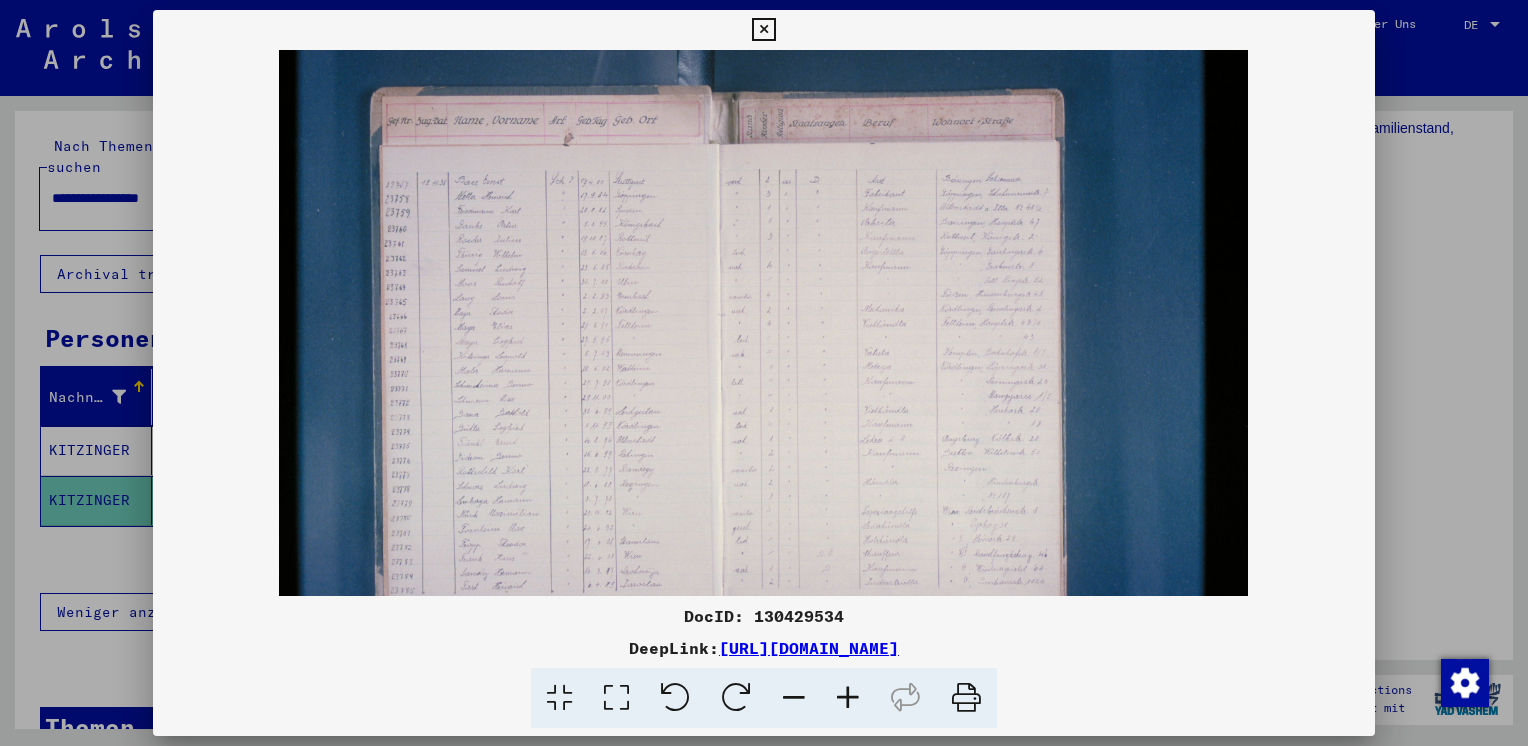 click at bounding box center [848, 698] 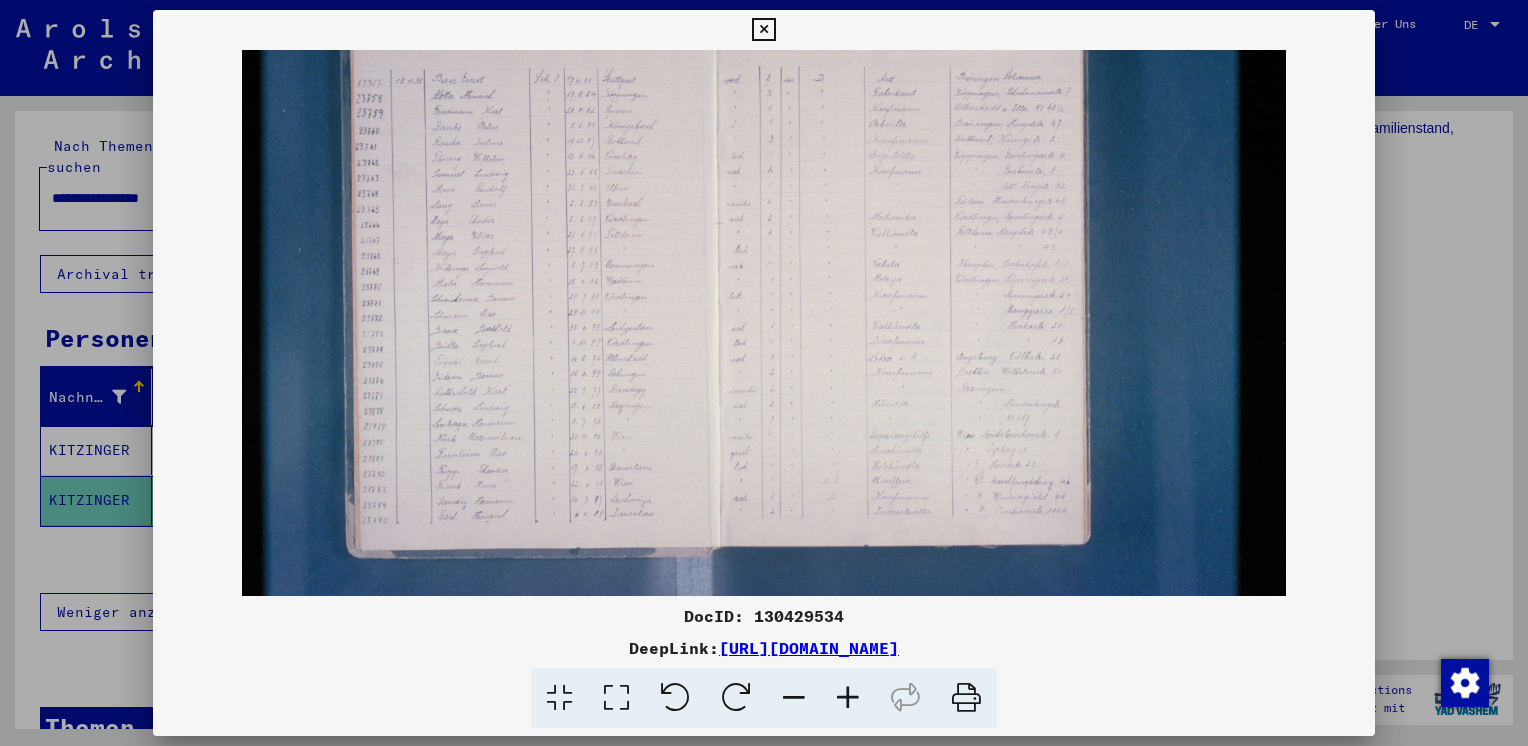scroll, scrollTop: 115, scrollLeft: 0, axis: vertical 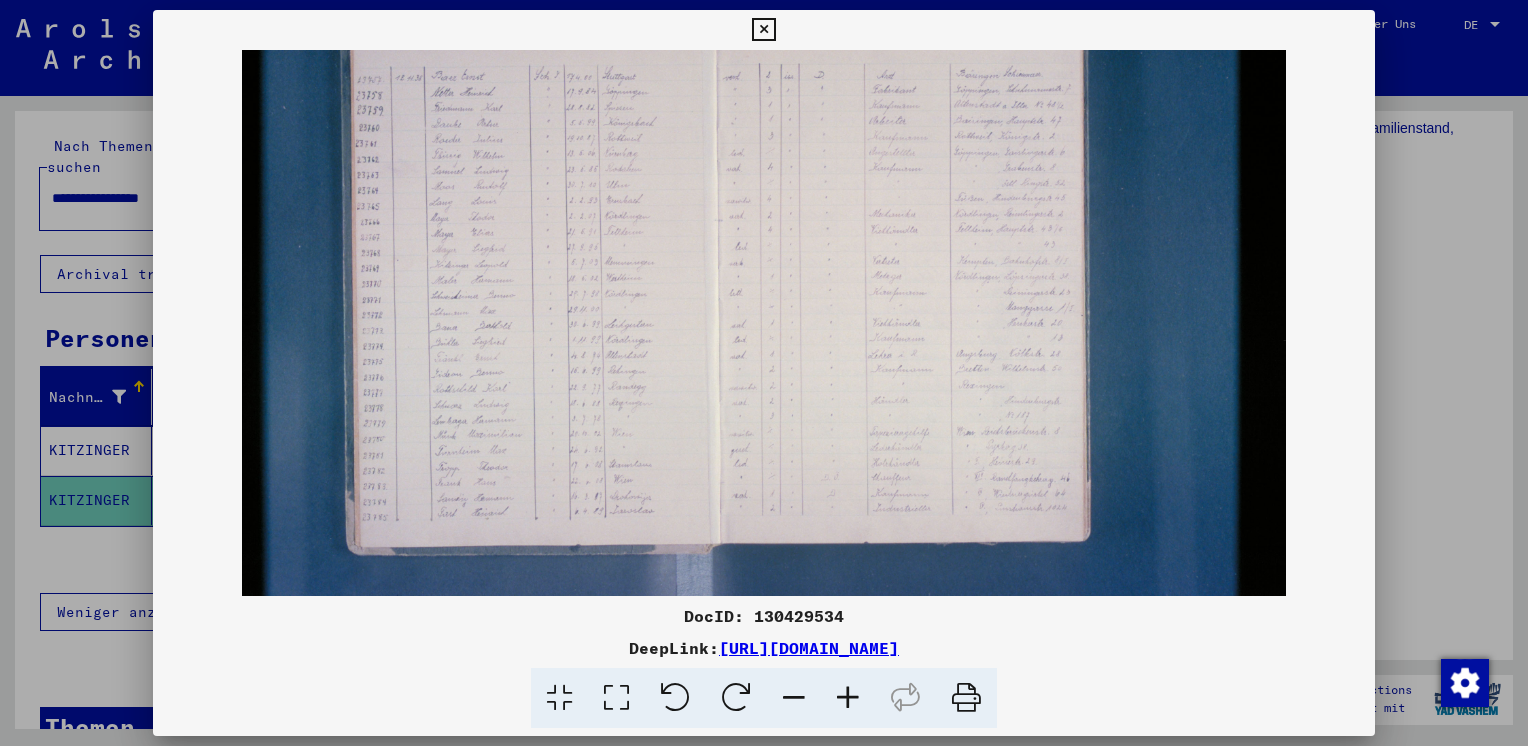 drag, startPoint x: 620, startPoint y: 411, endPoint x: 606, endPoint y: 298, distance: 113.86395 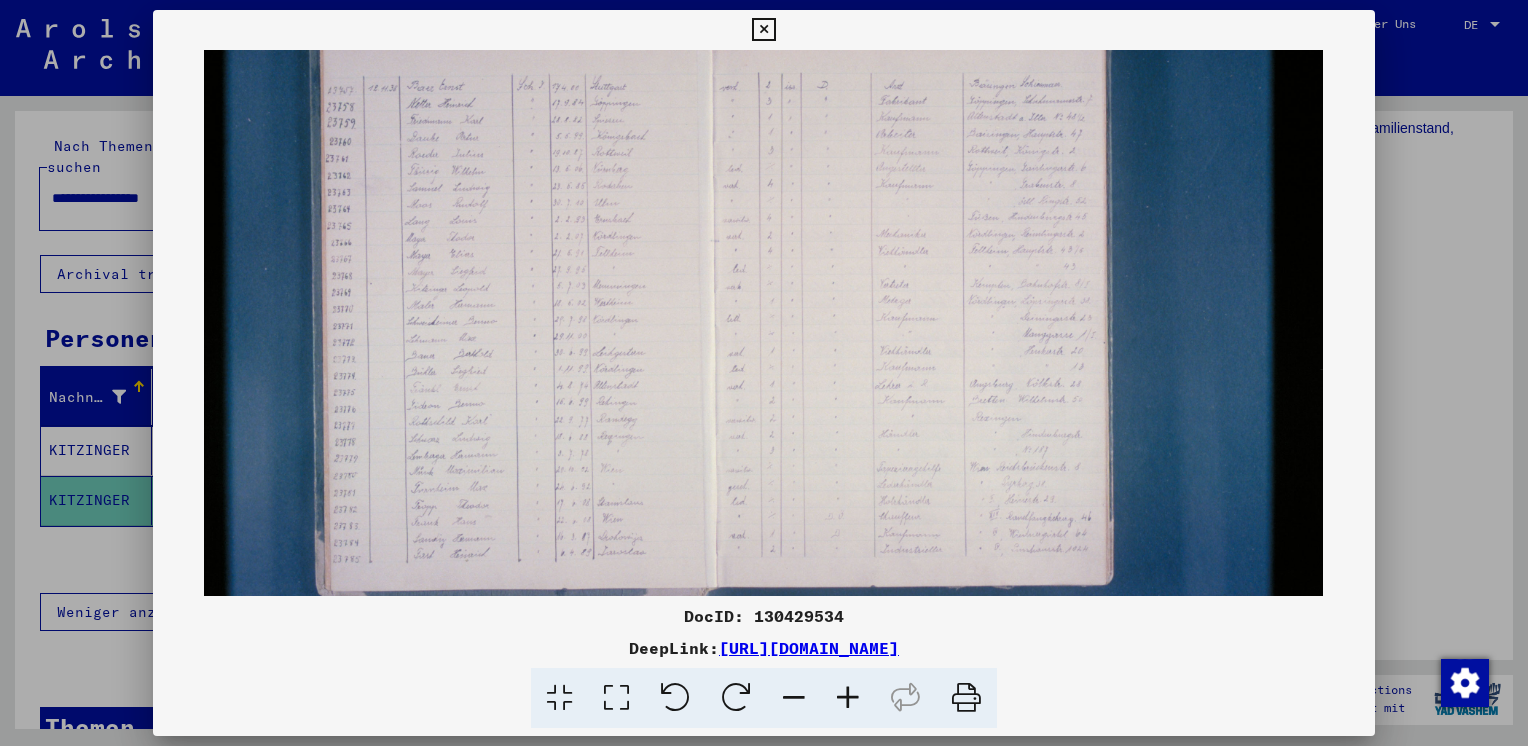 click at bounding box center [848, 698] 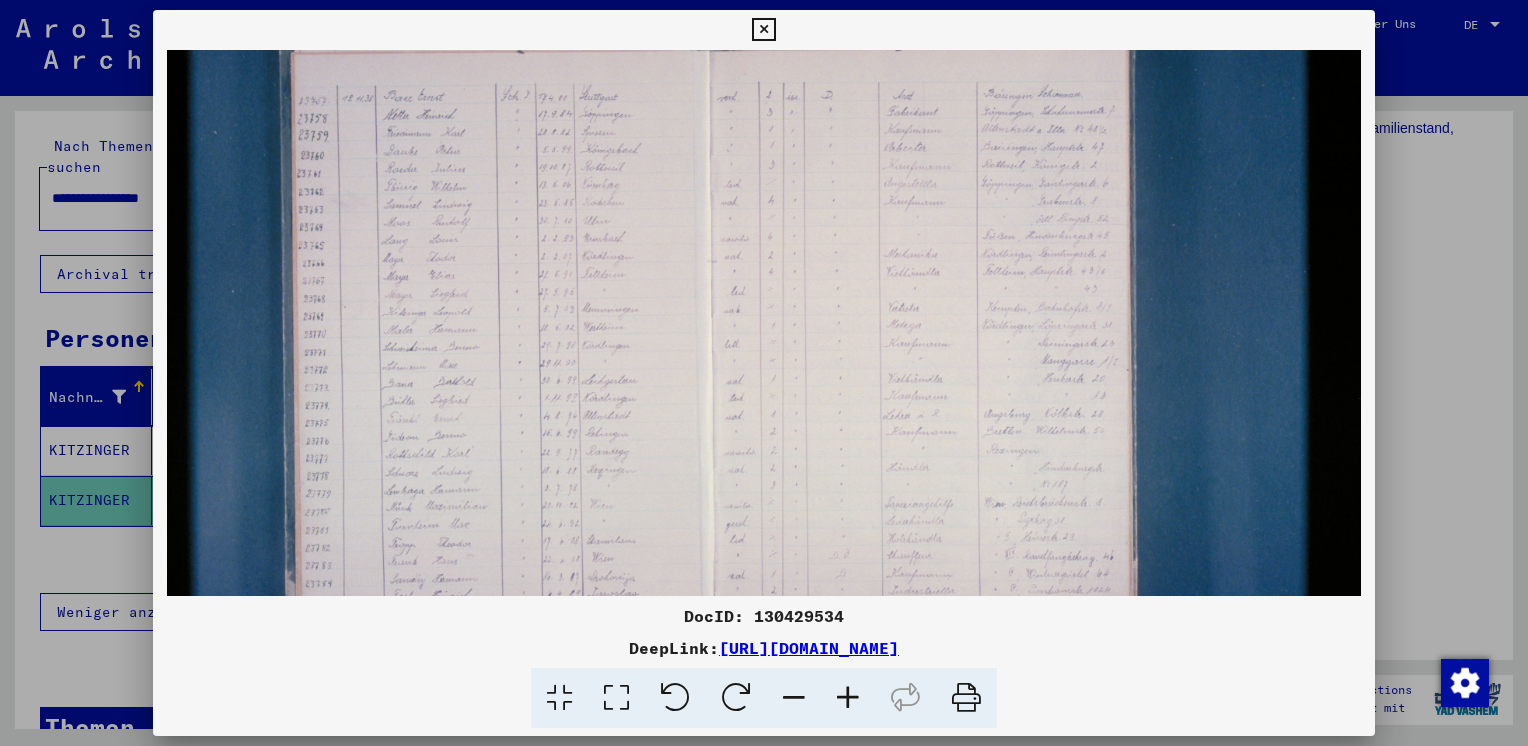 click at bounding box center [848, 698] 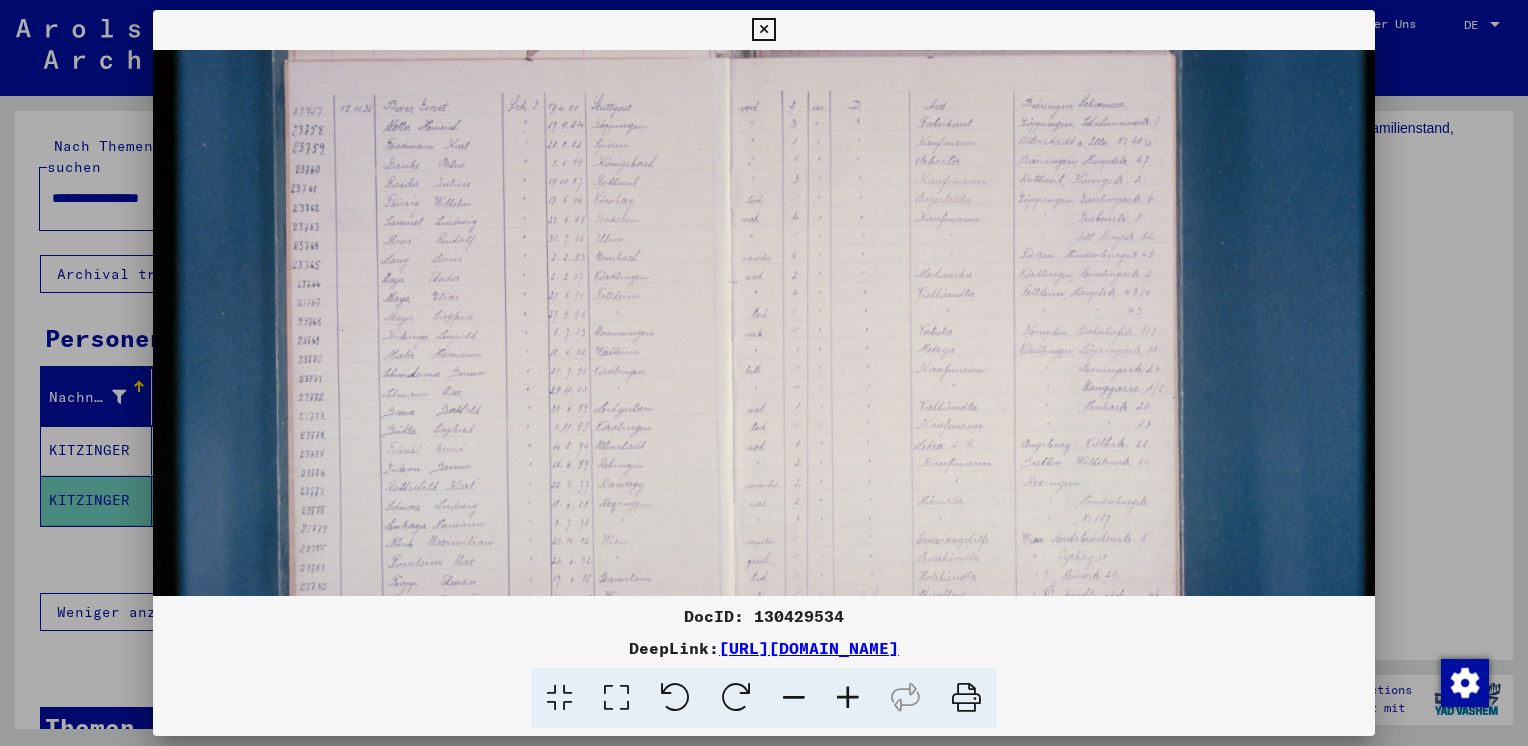click at bounding box center [848, 698] 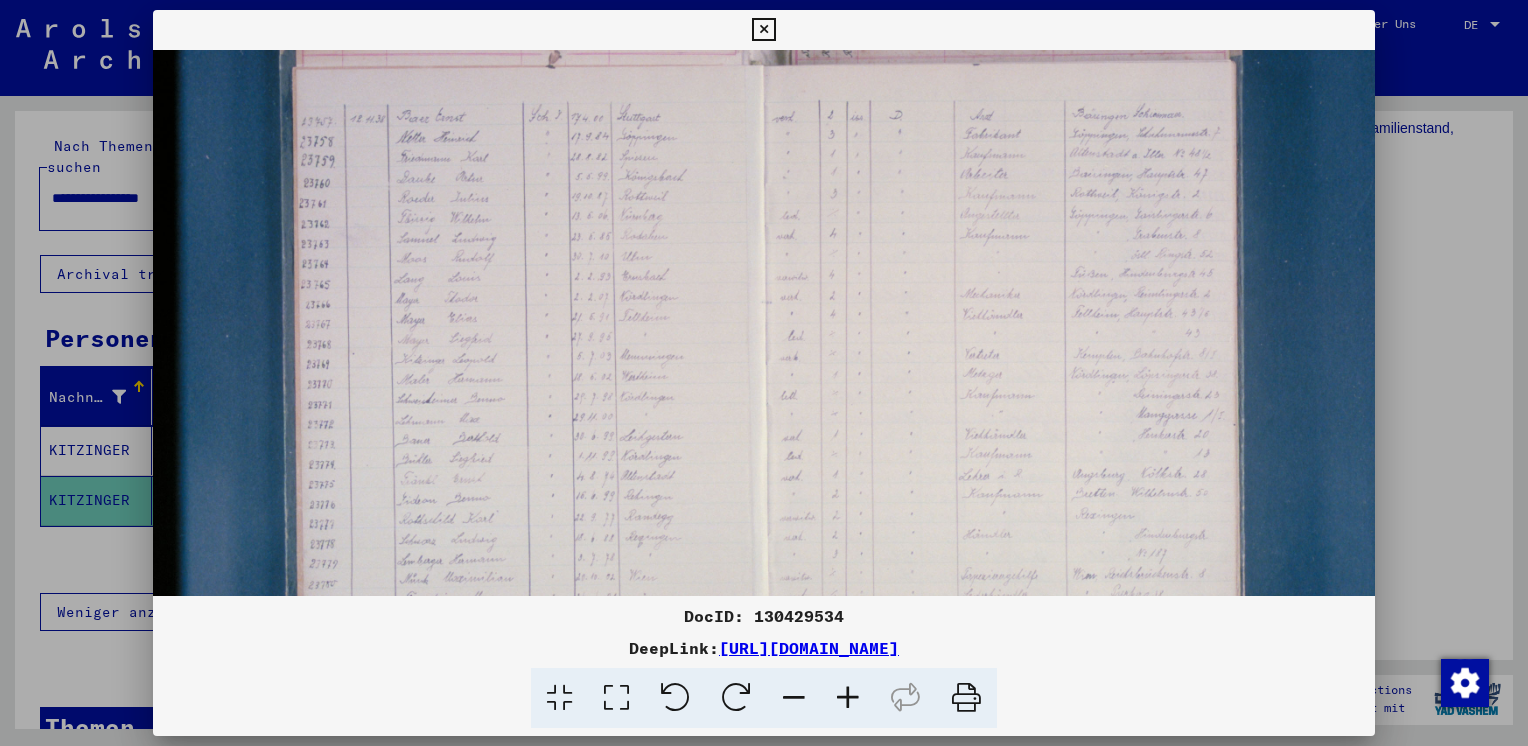 click at bounding box center [848, 698] 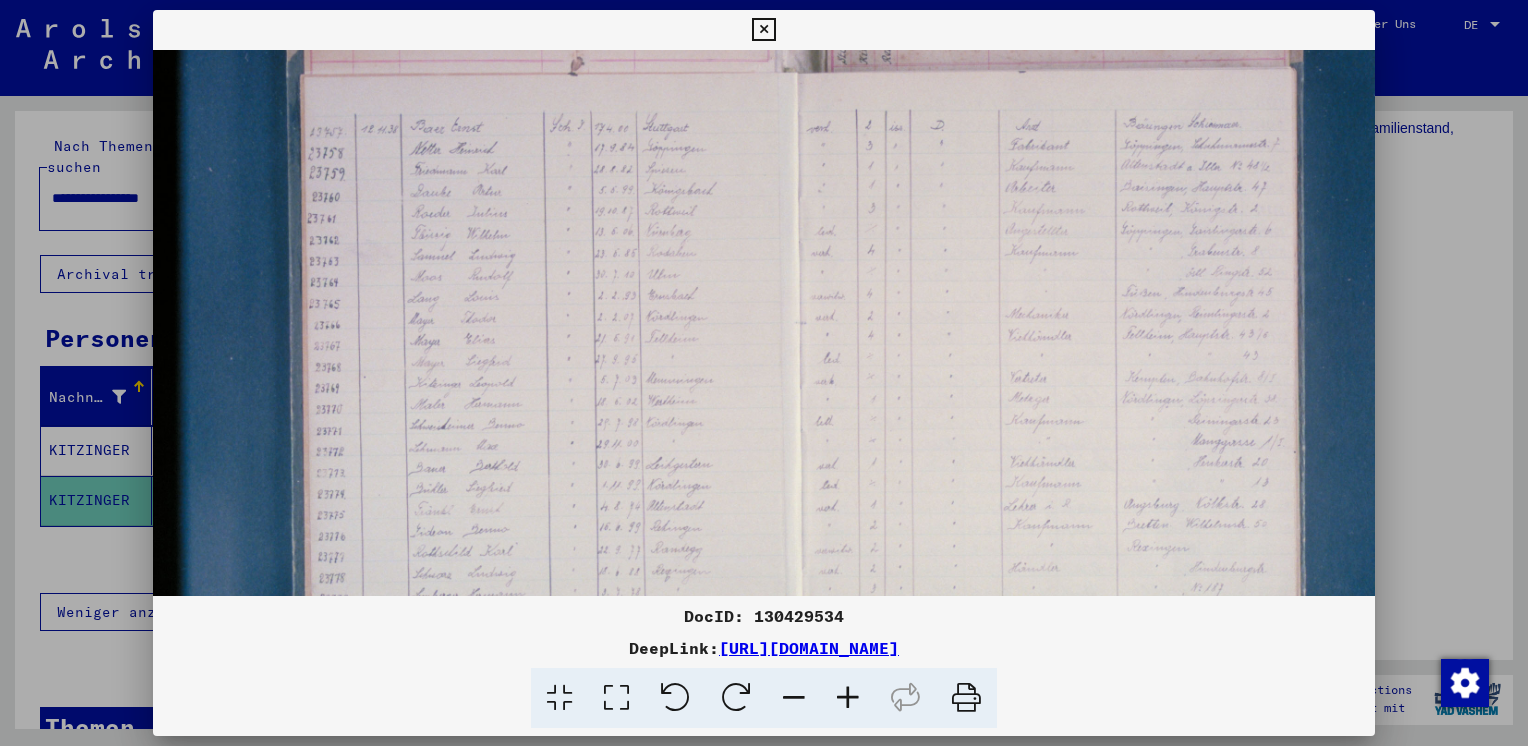 click at bounding box center [763, 30] 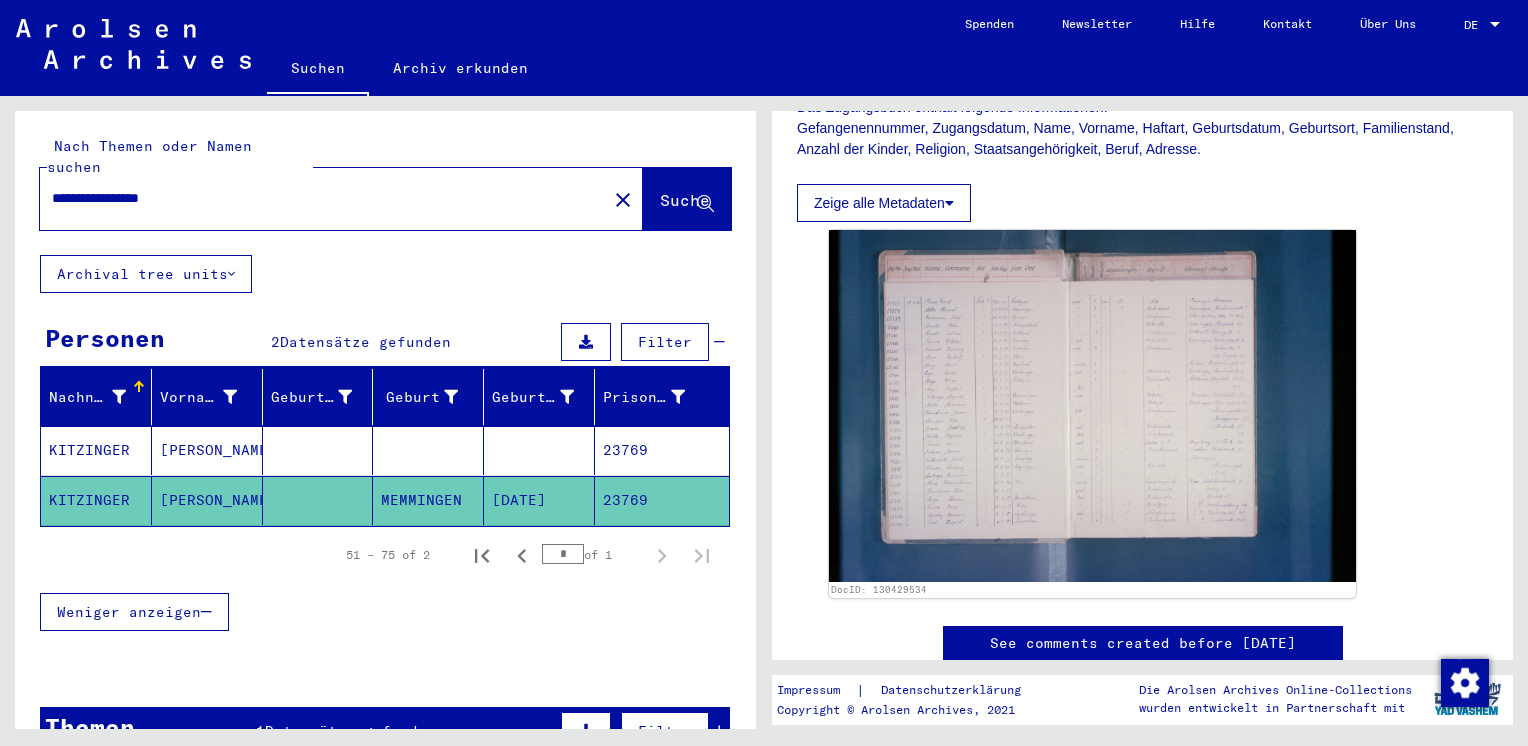 click on "23769" at bounding box center (662, 500) 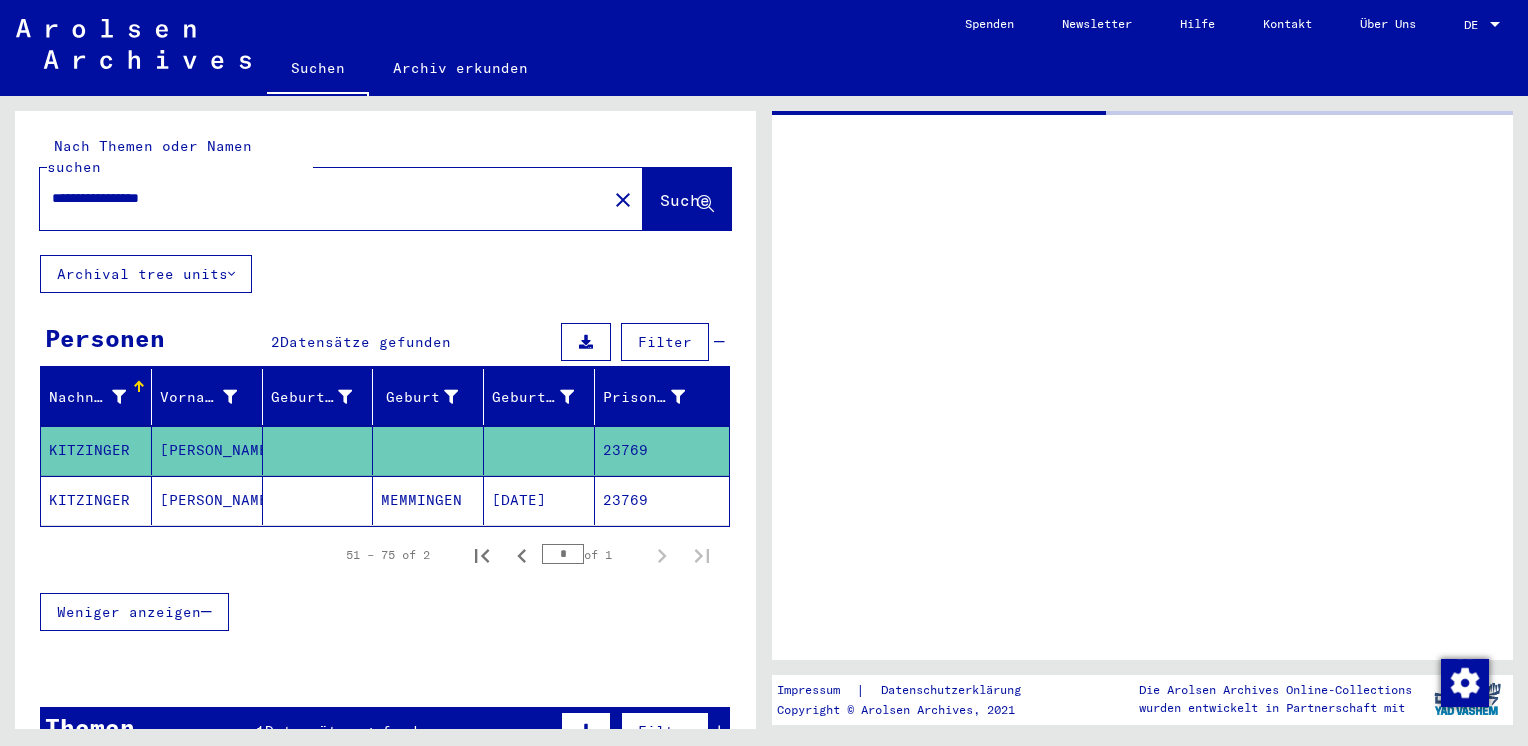 scroll, scrollTop: 0, scrollLeft: 0, axis: both 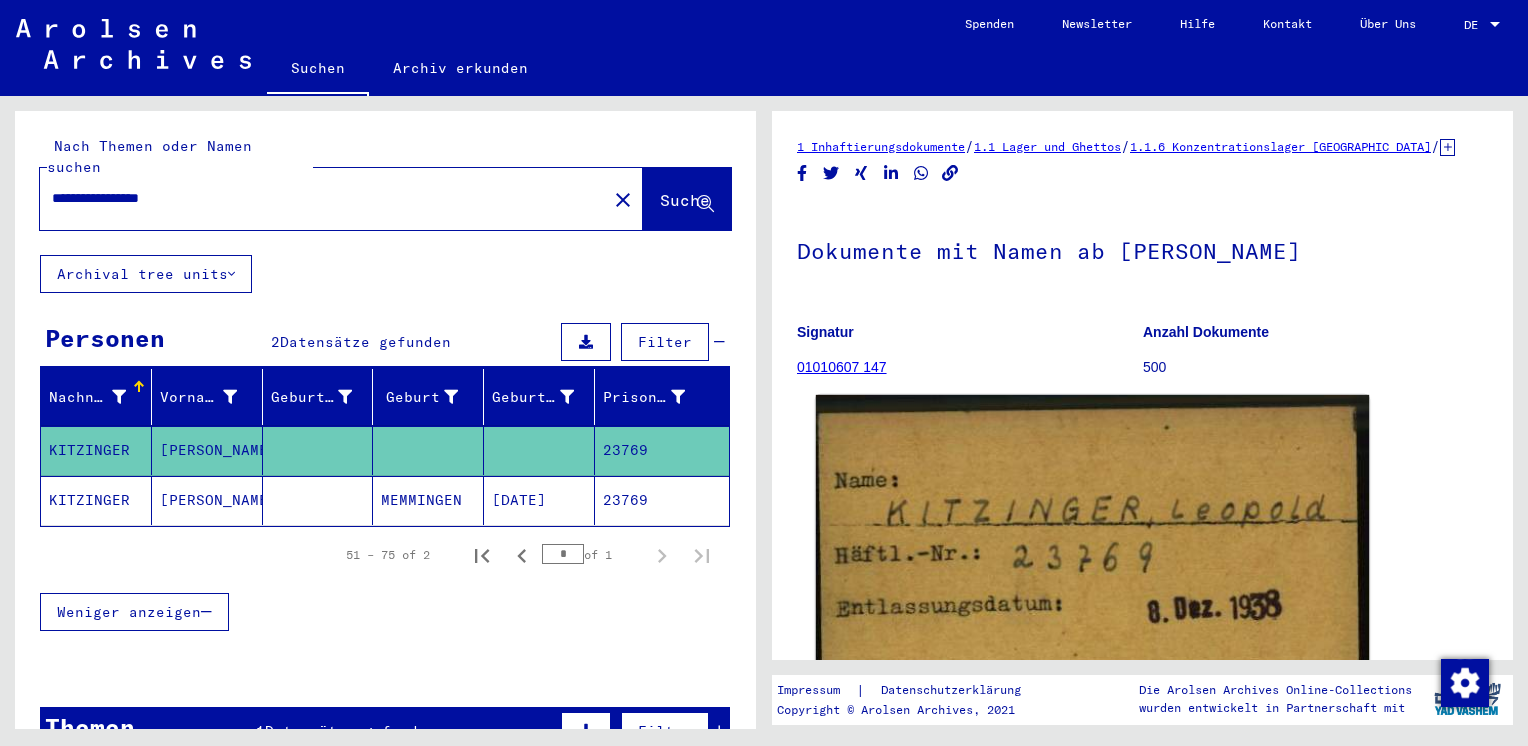 click 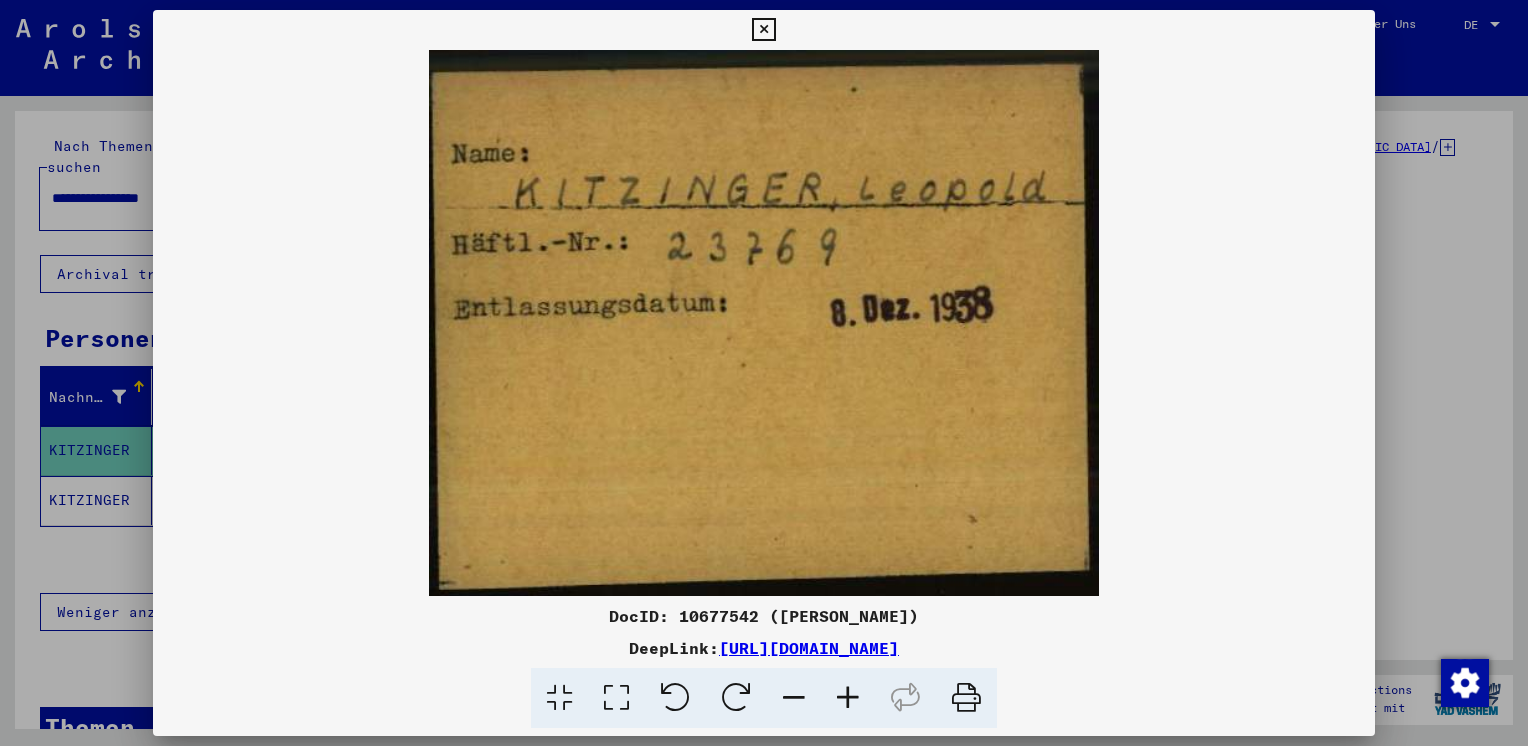 click at bounding box center (763, 30) 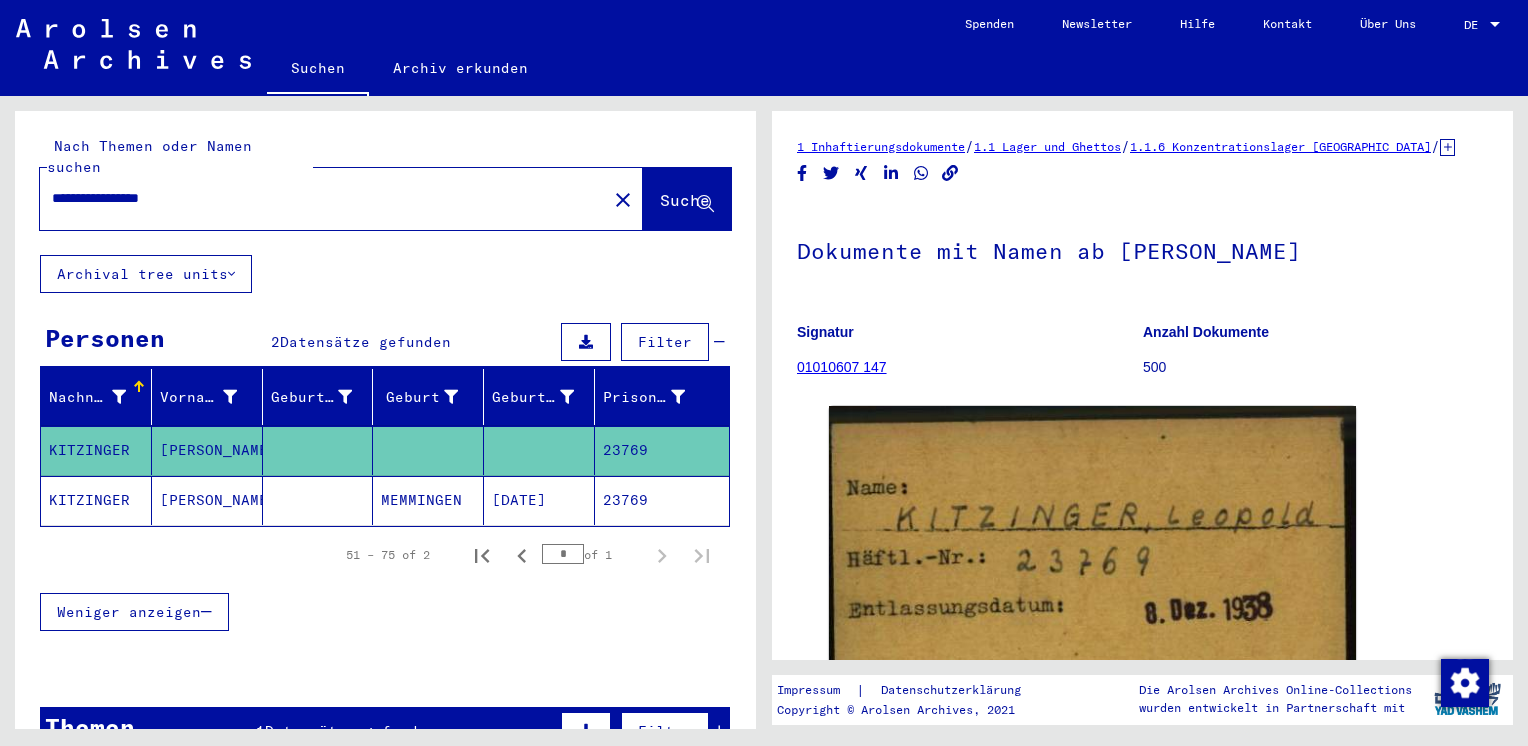 click on "23769" 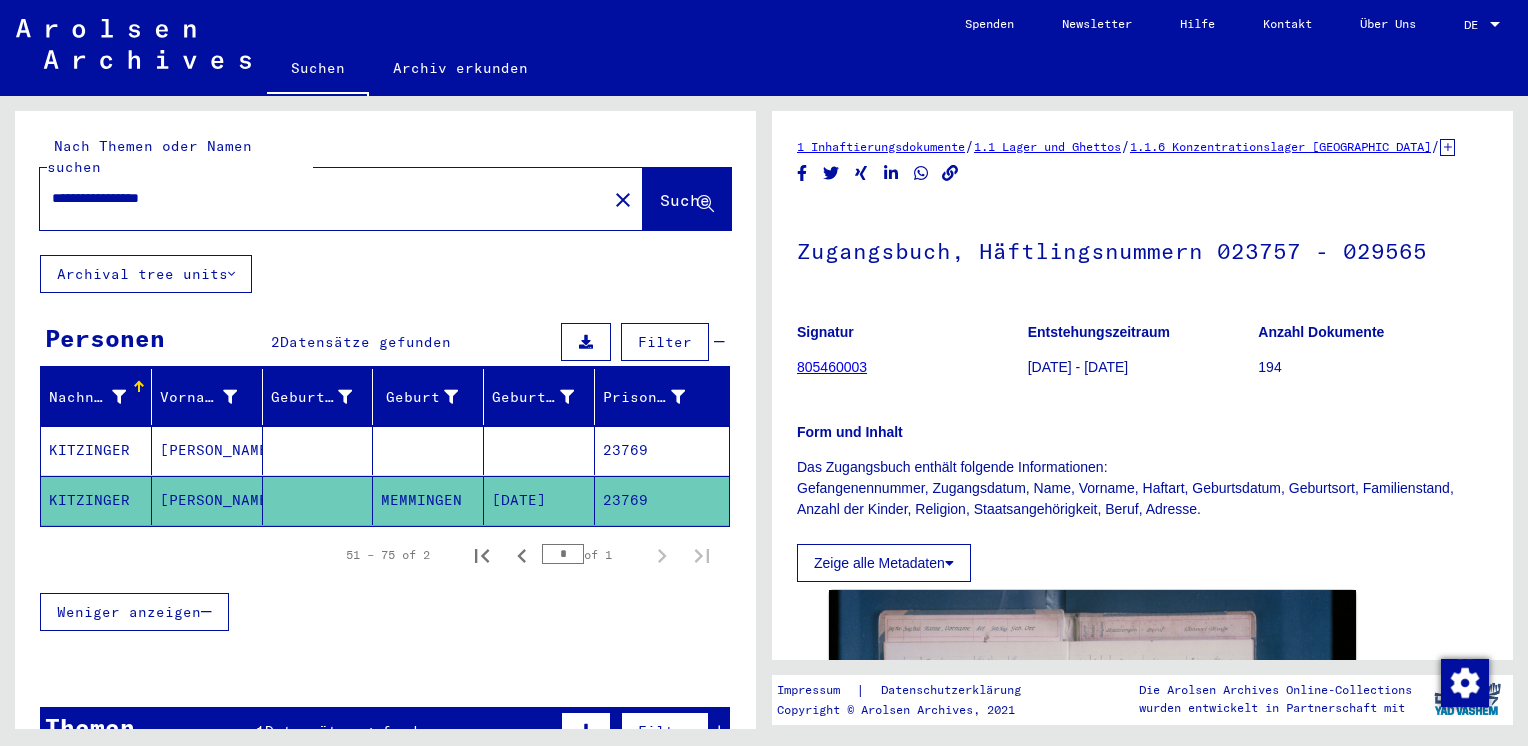 scroll, scrollTop: 0, scrollLeft: 0, axis: both 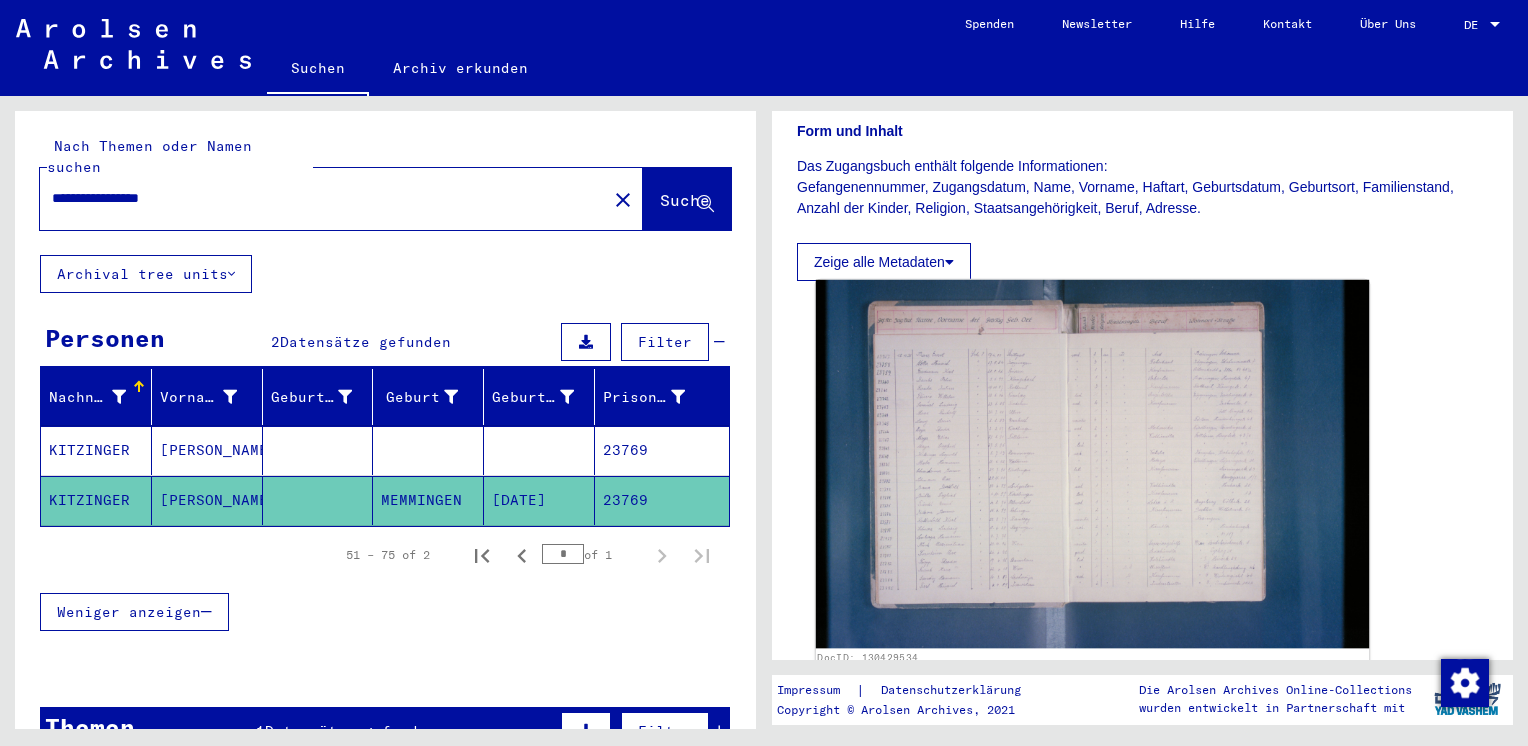 click 